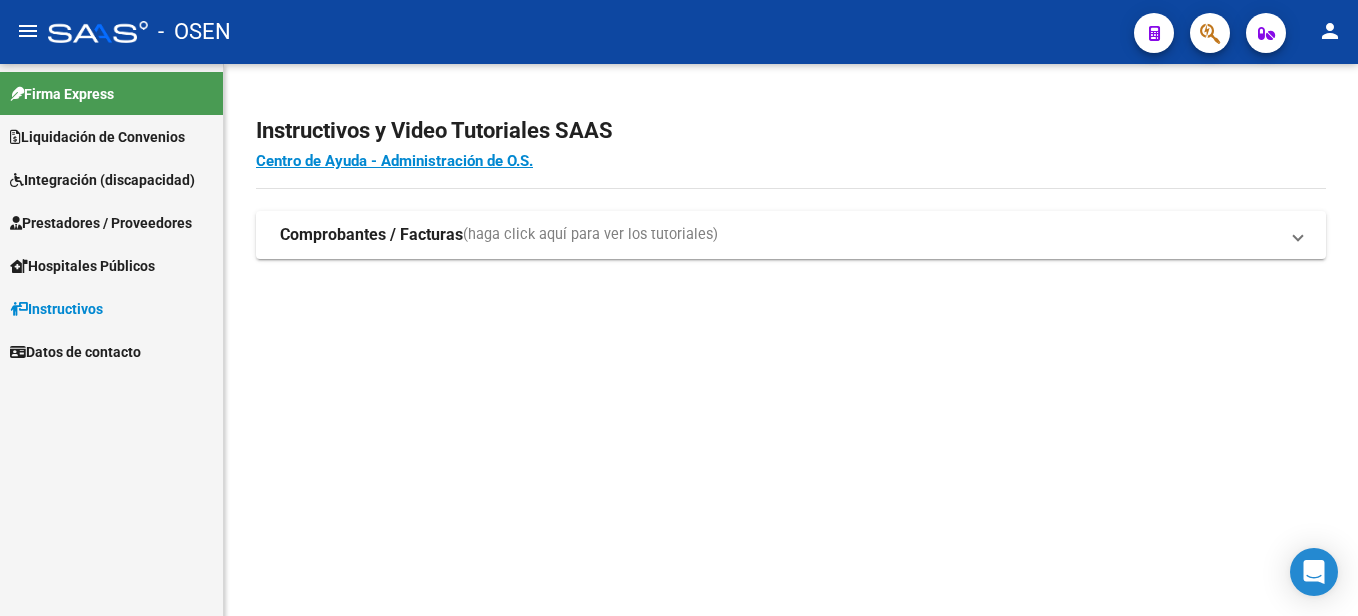 scroll, scrollTop: 0, scrollLeft: 0, axis: both 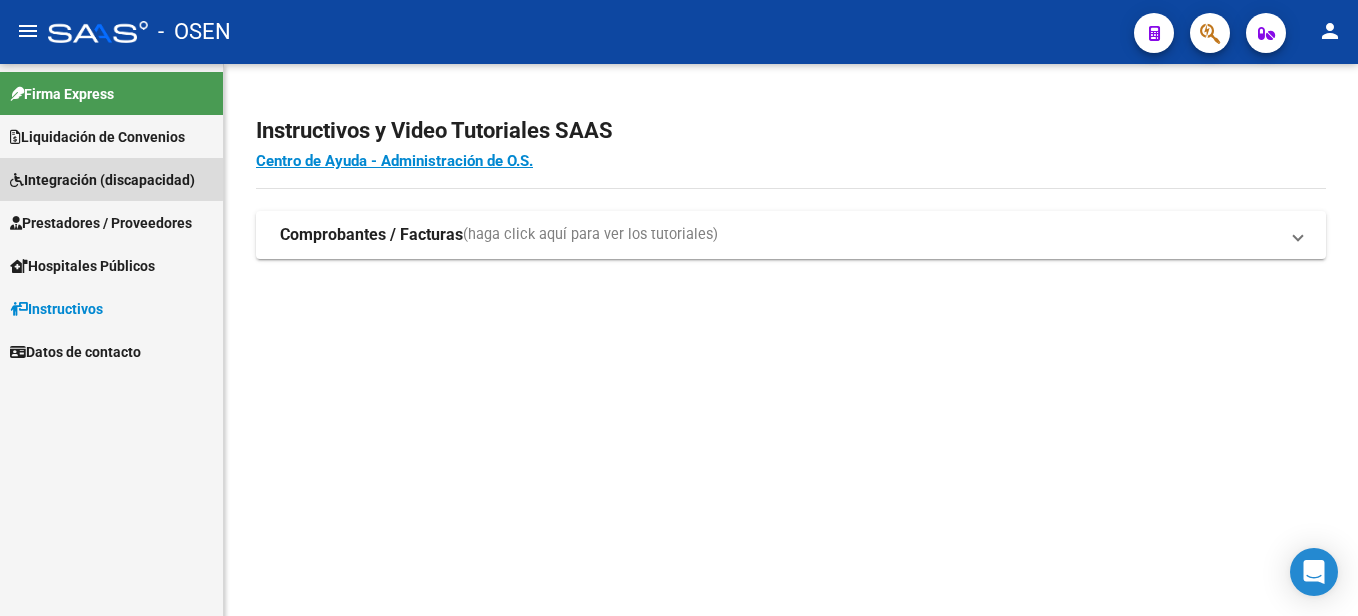 click on "Integración (discapacidad)" at bounding box center [102, 180] 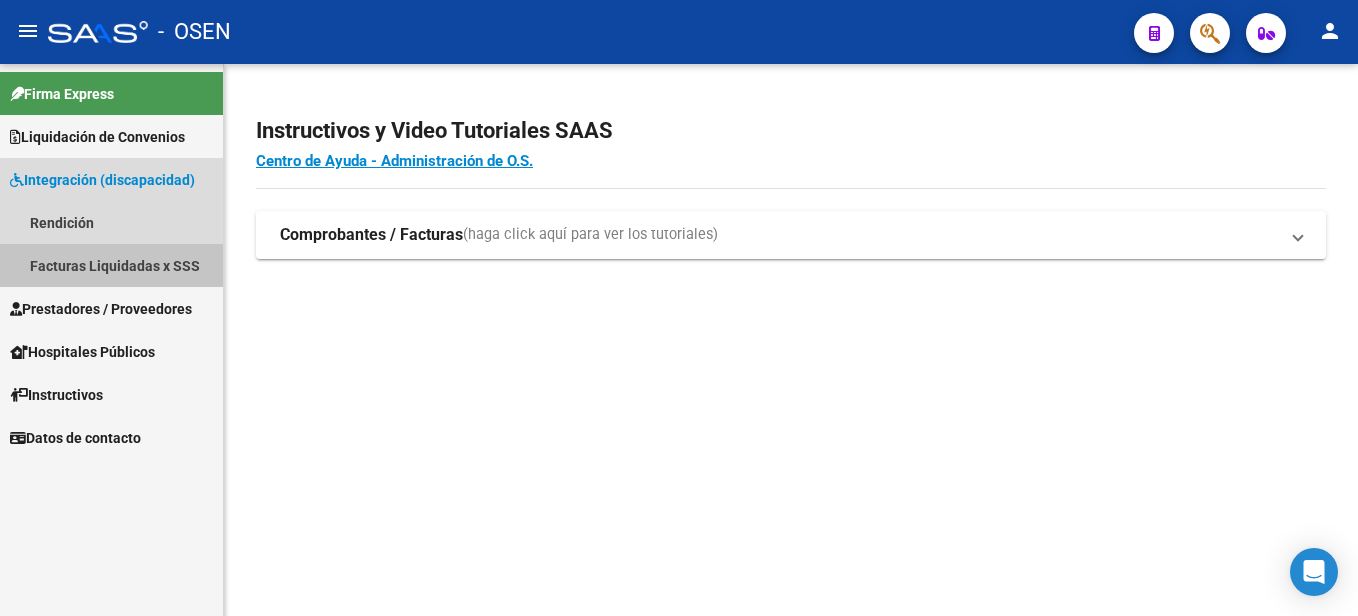 click on "Facturas Liquidadas x SSS" at bounding box center (111, 265) 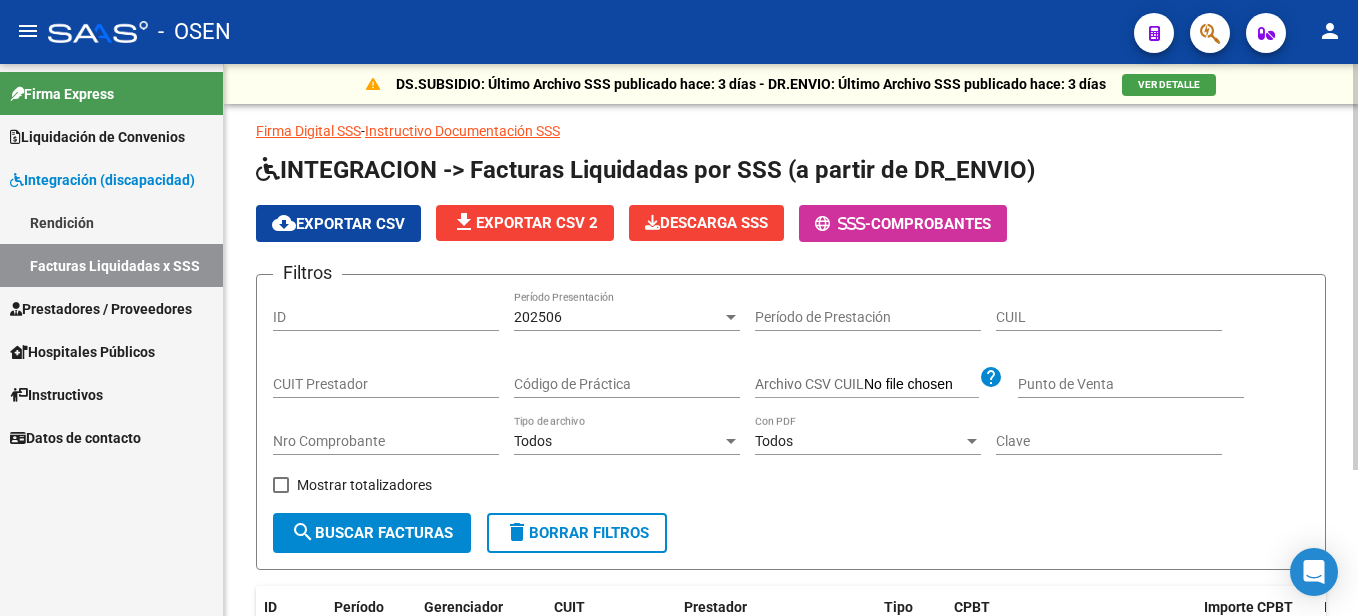 click on "202506" at bounding box center [618, 317] 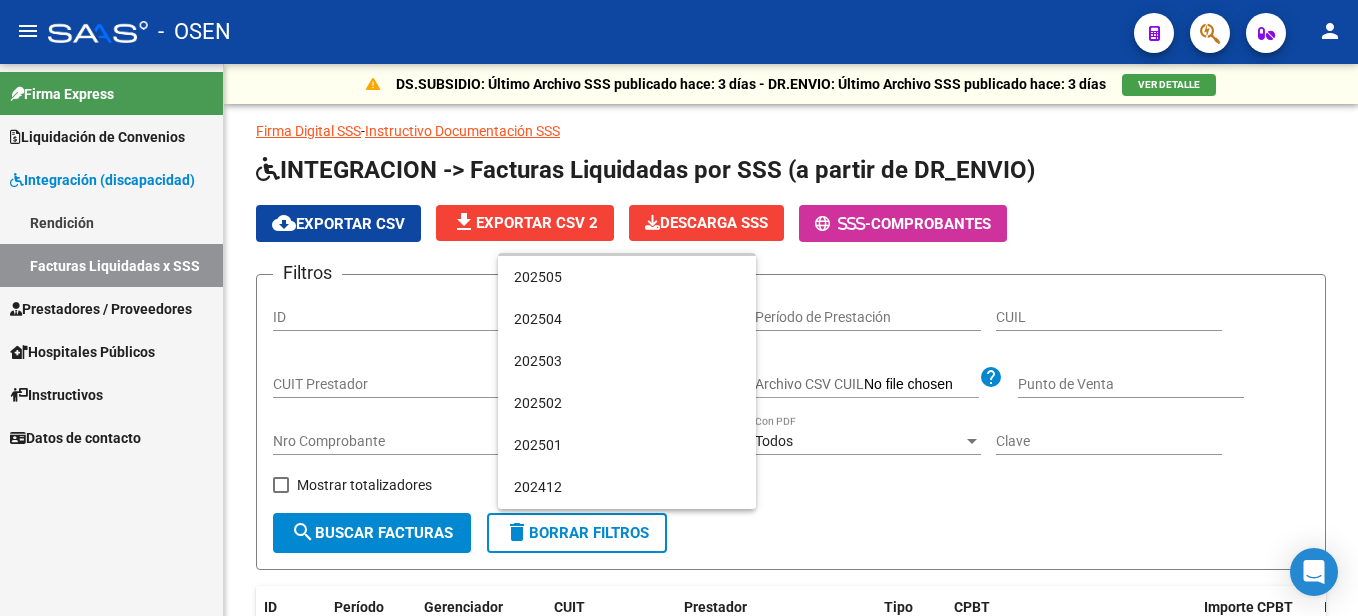 scroll, scrollTop: 0, scrollLeft: 0, axis: both 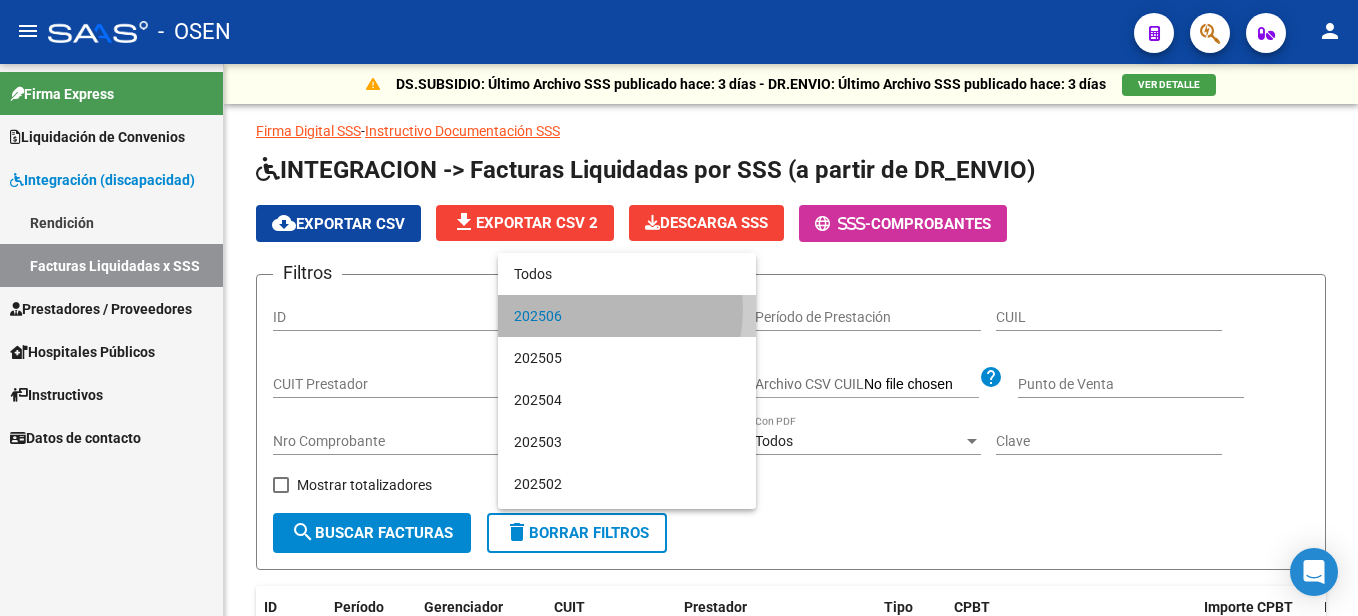 click on "202506" at bounding box center [627, 316] 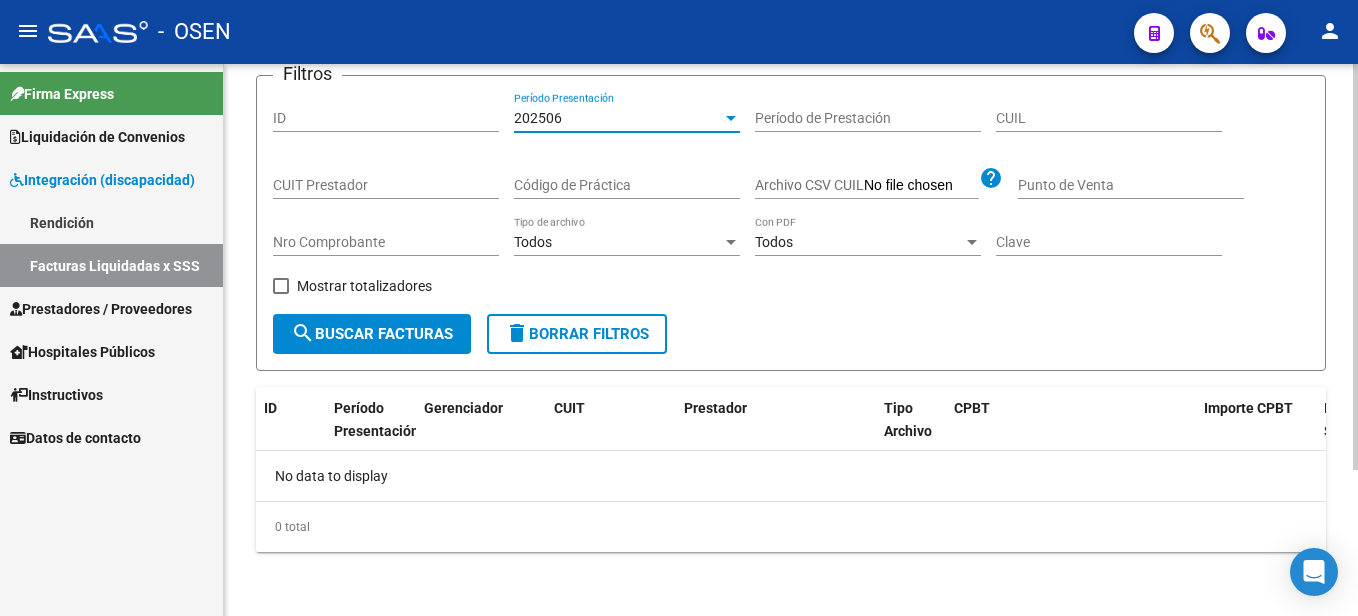 scroll, scrollTop: 0, scrollLeft: 0, axis: both 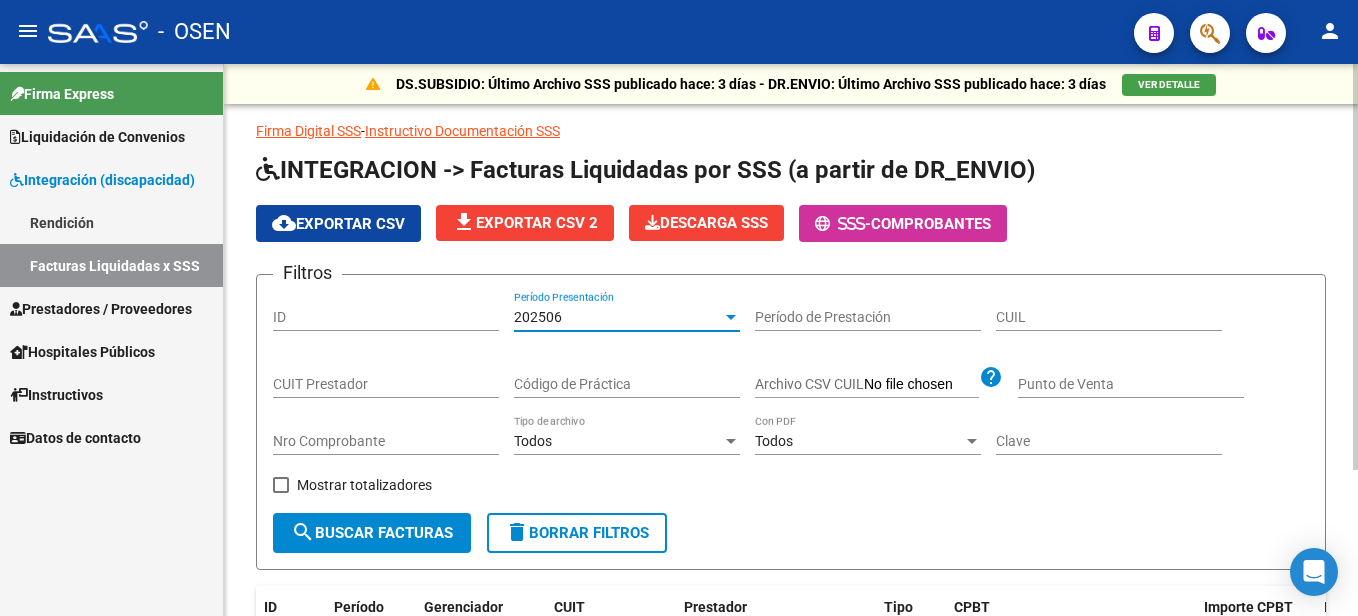 click on "DS.SUBSIDIO: Último Archivo SSS publicado hace: 3 días - DR.ENVIO: Último Archivo SSS publicado hace: 3 días  VER DETALLE  Firma Digital SSS  -  Instructivo Documentación SSS  INTEGRACION -> Facturas Liquidadas por SSS (a partir de DR_ENVIO) cloud_download  Exportar CSV  file_download  Exportar CSV 2
Descarga SSS
-  Comprobantes Filtros ID 202506 Período Presentación Período de Prestación CUIL CUIT Prestador Código de Práctica Archivo CSV CUIL help Punto de Venta Nro Comprobante Todos Tipo de archivo Todos Con PDF Clave   Mostrar totalizadores  search  Buscar Facturas  delete  Borrar Filtros  ID Período Presentación Gerenciador CUIT Prestador Tipo Archivo CPBT Importe CPBT Importe Solicitado Importe Liquidado Importe Aplicado (x SAAS) Dif. Solicitado - Aplicado Importe CPBT DS/DC Cuil Afiliado Práctica Período de Prestación Clave No data to display  0 total   1" 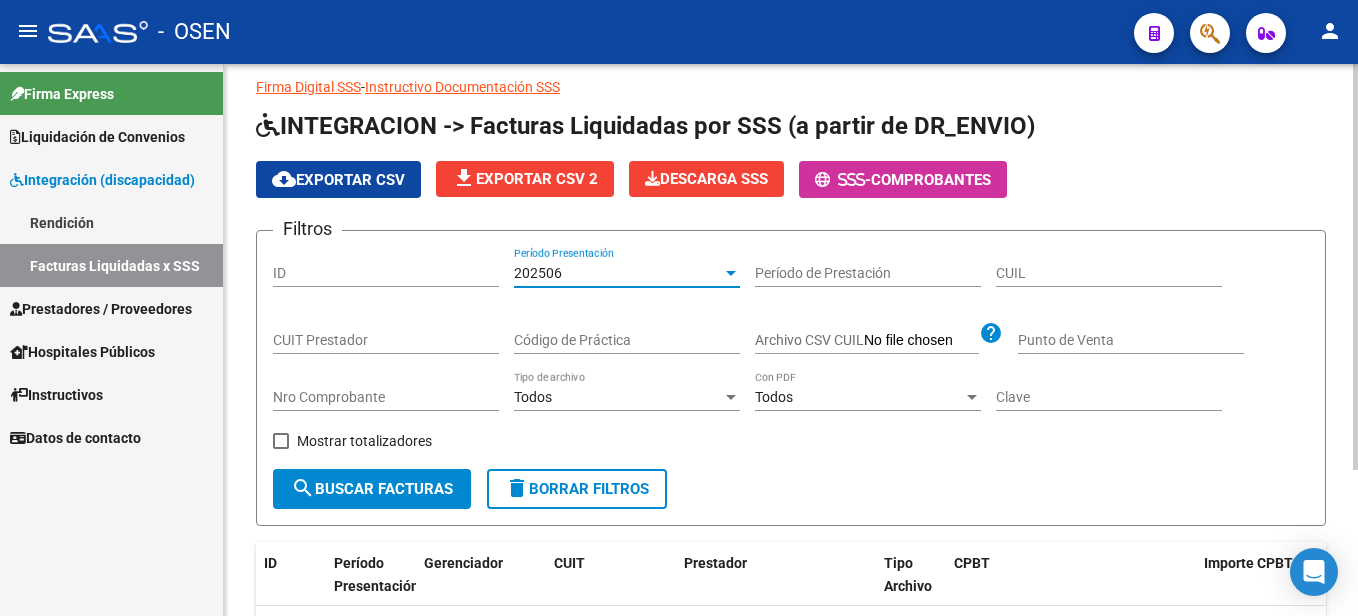 click 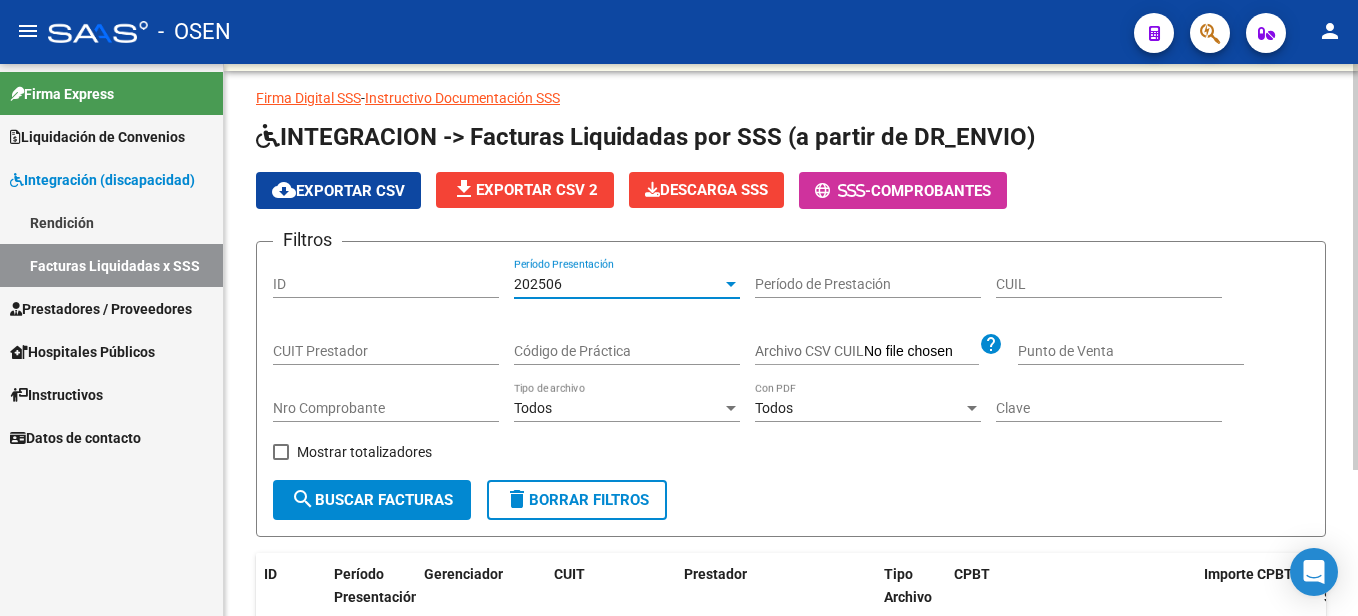 click at bounding box center [731, 284] 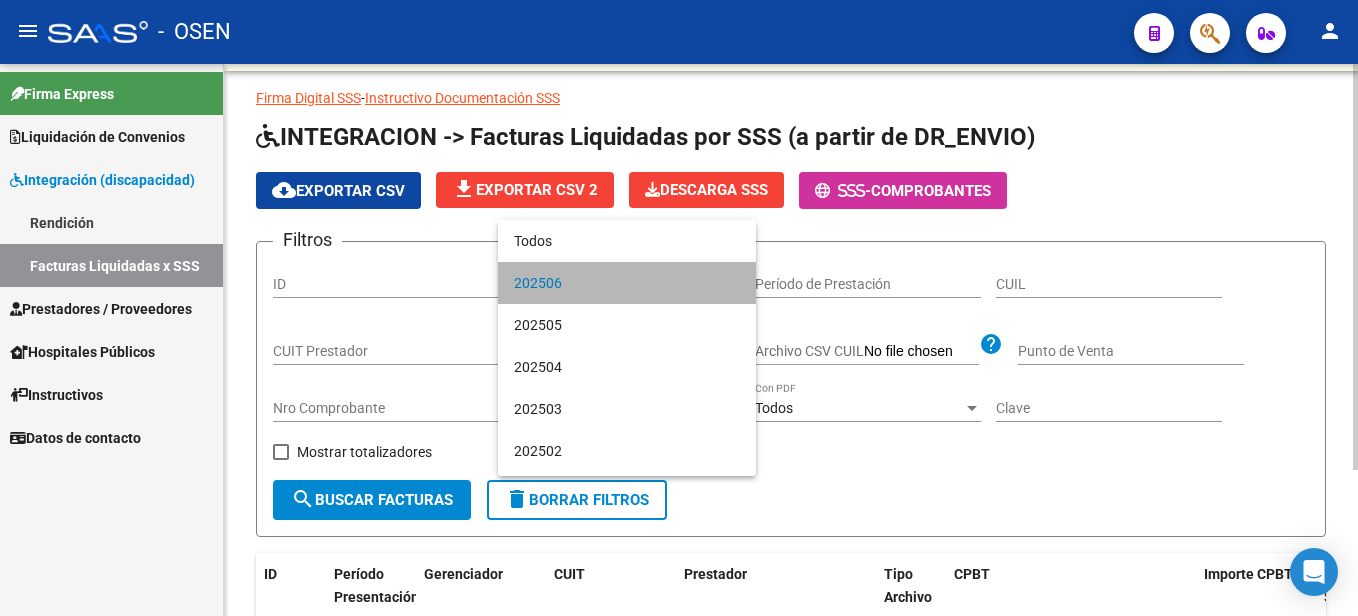 click on "202506" at bounding box center (627, 283) 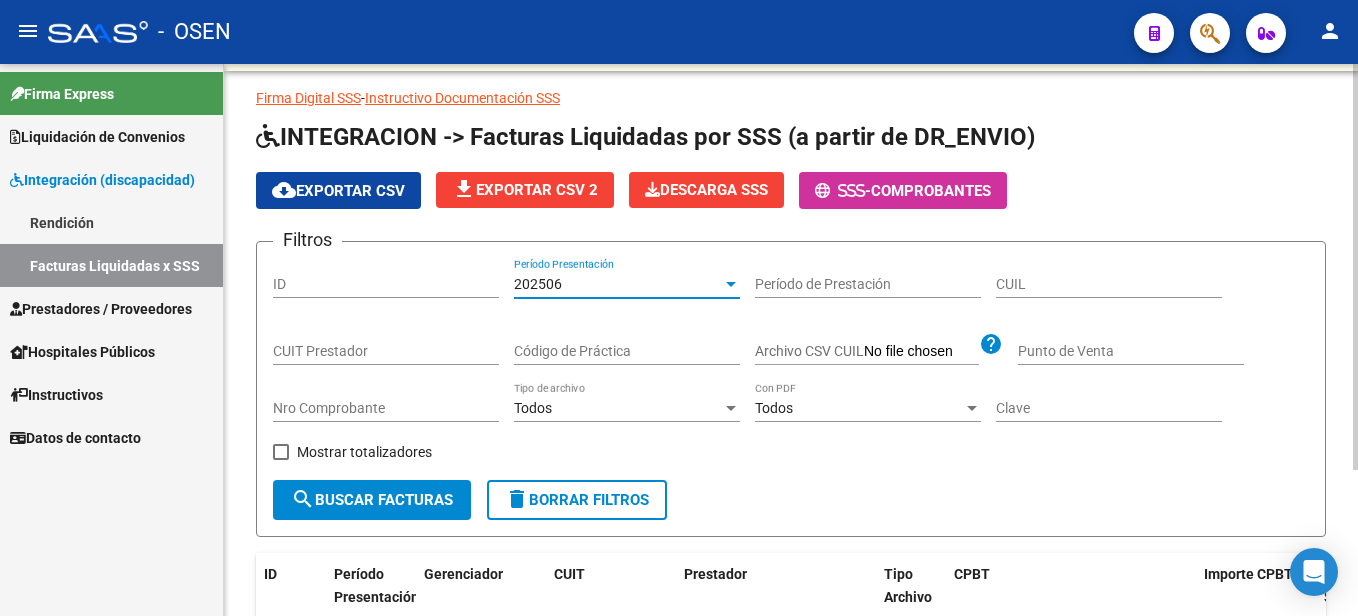 click on "search  Buscar Facturas" 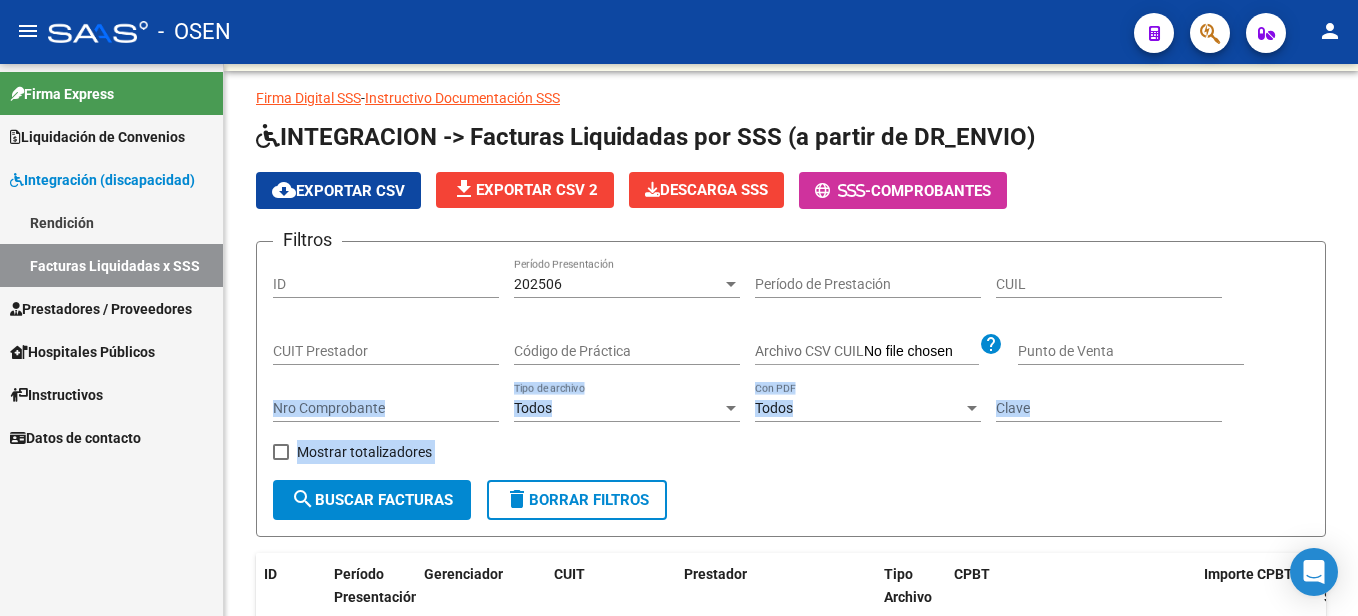 drag, startPoint x: 1352, startPoint y: 352, endPoint x: 1361, endPoint y: 498, distance: 146.27713 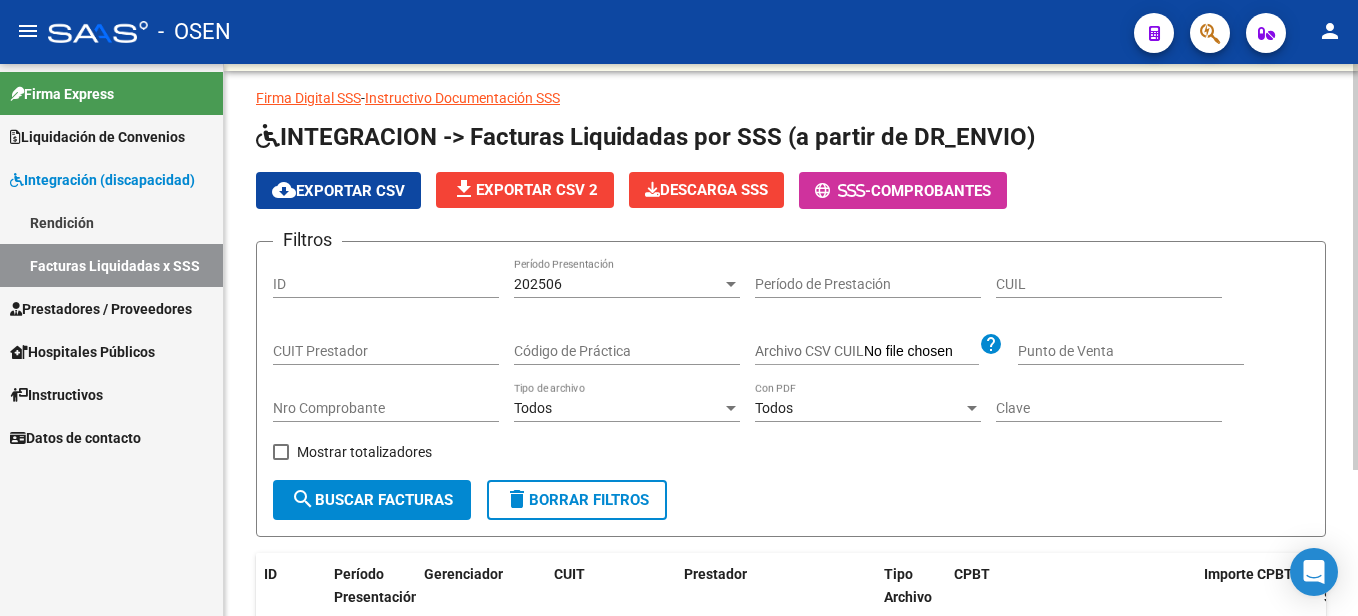 drag, startPoint x: 1361, startPoint y: 498, endPoint x: 1322, endPoint y: 298, distance: 203.76703 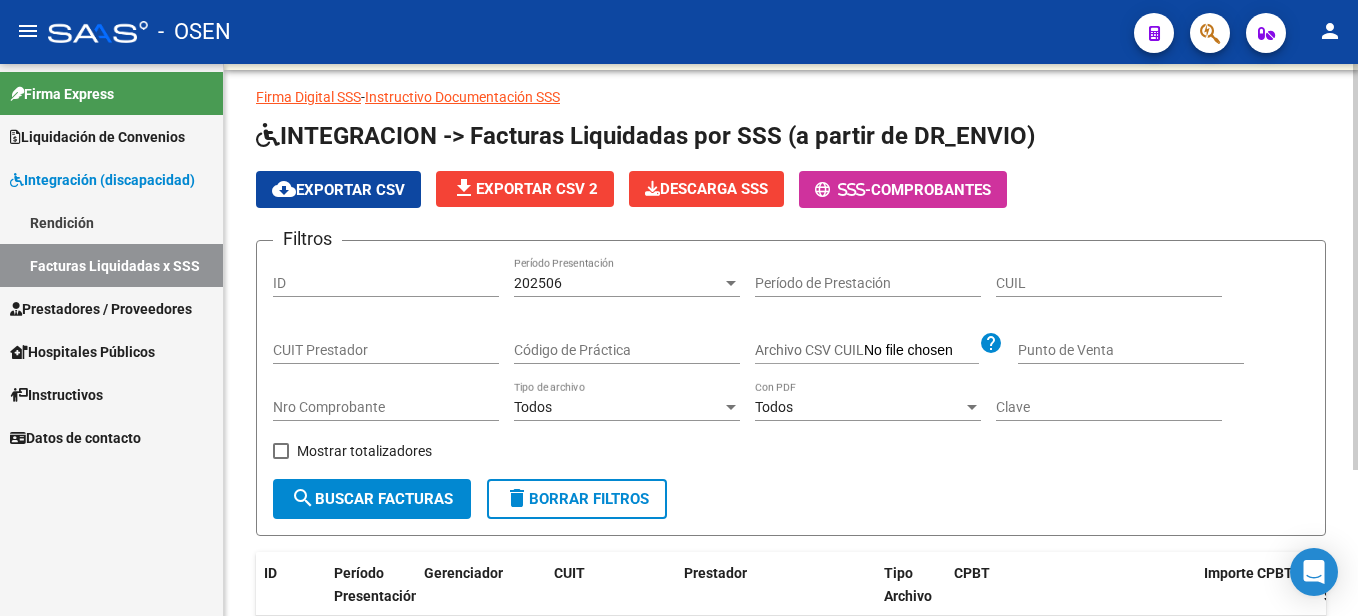 scroll, scrollTop: 6, scrollLeft: 0, axis: vertical 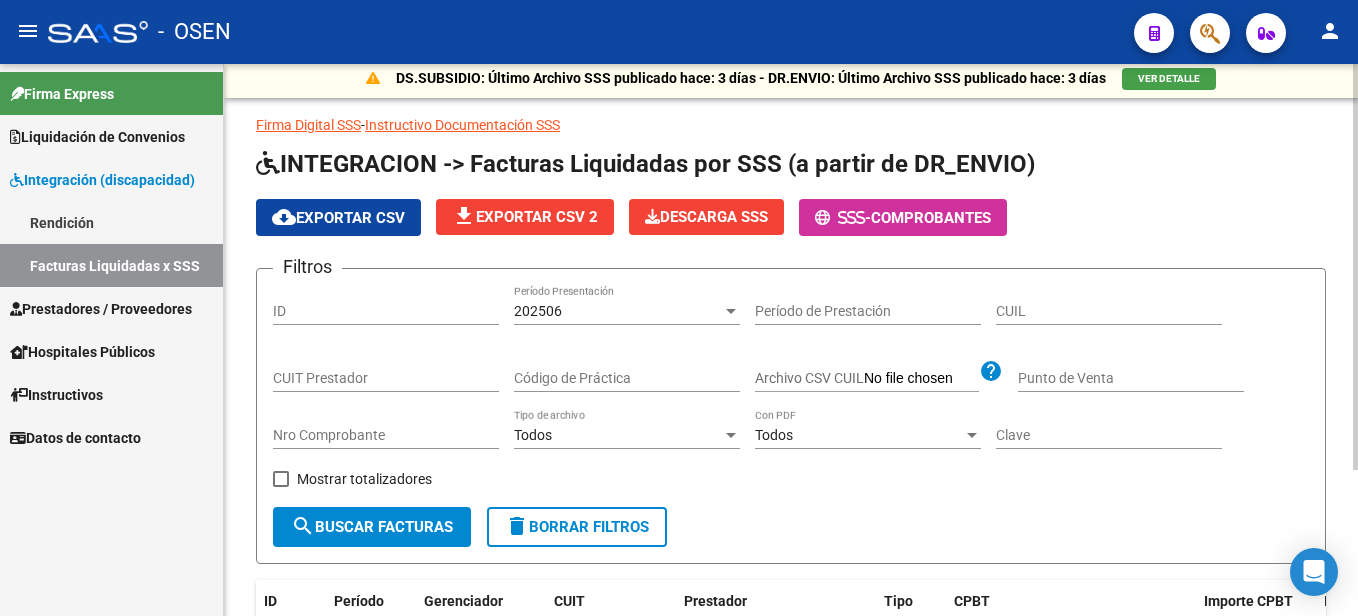 click on "menu -   OSEN  person    Firma Express     Liquidación de Convenios Liquidación Publicada ARCA - Aportes RG / MT / PD ARCA - Reprocesadas ANSES - Desempleo Fiscalización Gastos - Items Gastos - Facturas Otros Débitos y Créditos    Integración (discapacidad) Rendición Facturas Liquidadas x SSS    Prestadores / Proveedores Auditorías - Listado Auditorías - Comentarios Auditorías - Cambios Área Auditoría - Ítems    Hospitales Públicos SSS - Preliquidación SSS - Comprobantes SSS - CPBTs Atenciones Débitos Autogestión (viejo)    Instructivos    Datos de contacto DS.SUBSIDIO: Último Archivo SSS publicado hace: 3 días - DR.ENVIO: Último Archivo SSS publicado hace: 3 días  VER DETALLE  Firma Digital SSS  -  Instructivo Documentación SSS  INTEGRACION -> Facturas Liquidadas por SSS (a partir de DR_ENVIO) cloud_download  Exportar CSV  file_download  Exportar CSV 2
Descarga SSS
-  Comprobantes Filtros ID 202506 Período Presentación Período de Prestación CUIL CUIT Prestador" at bounding box center [679, 308] 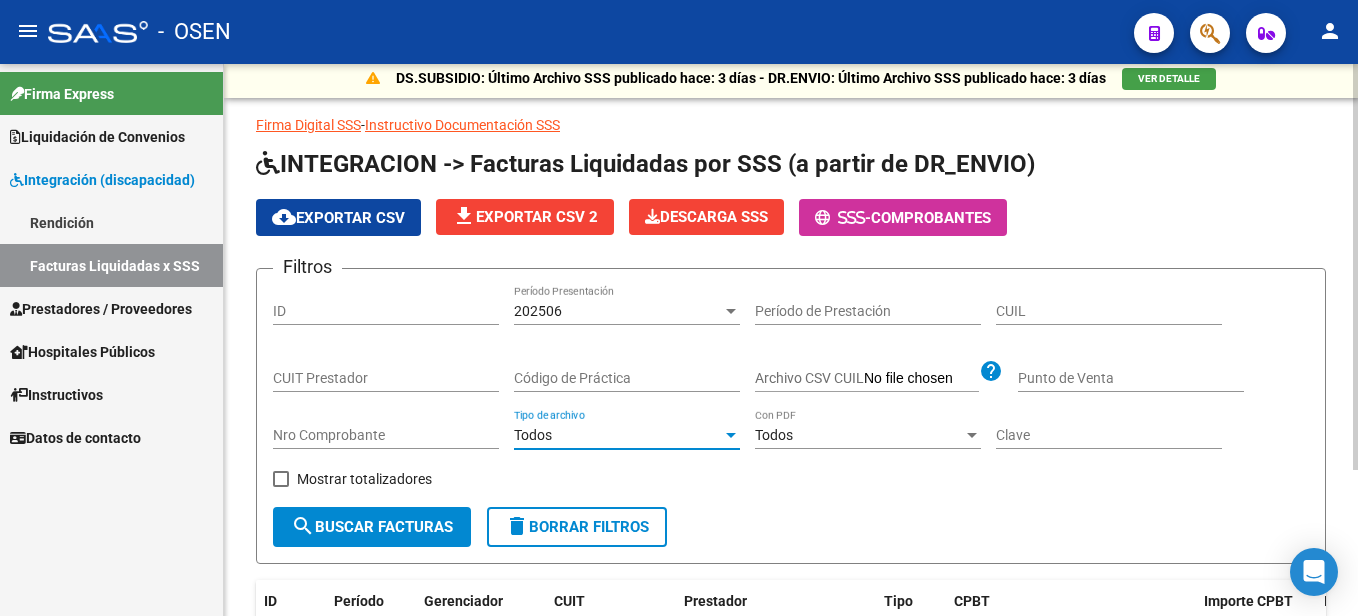 click on "Todos" at bounding box center [618, 435] 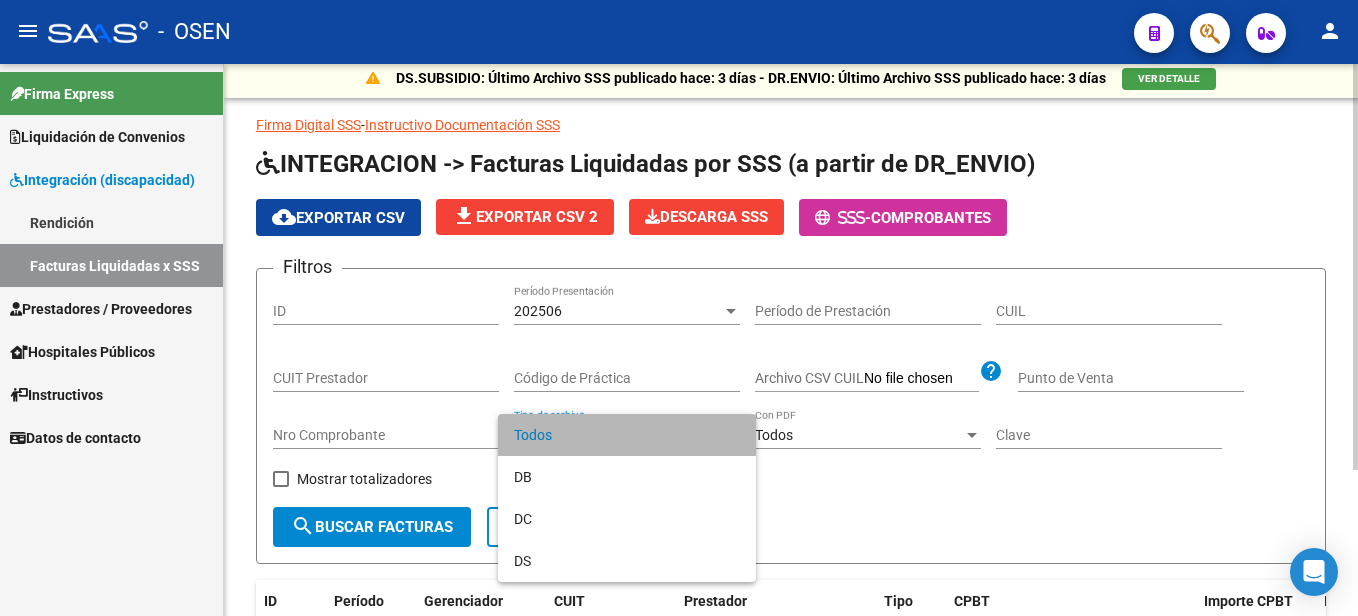 click on "Todos" at bounding box center [627, 435] 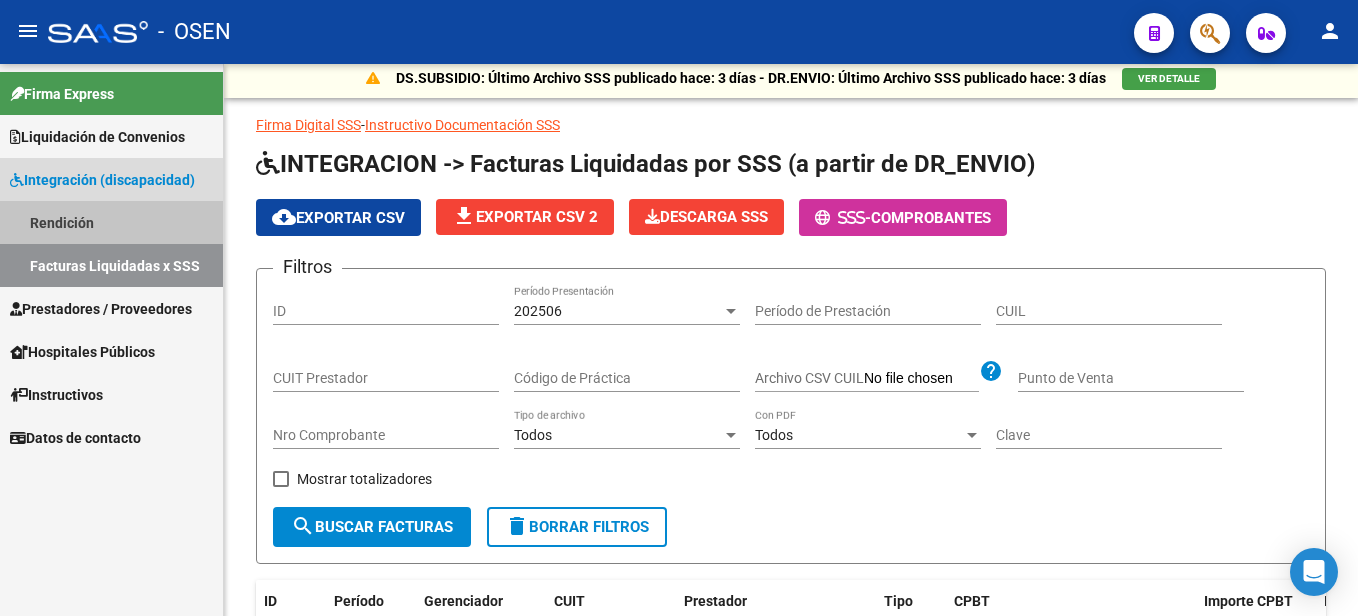 click on "Rendición" at bounding box center [111, 222] 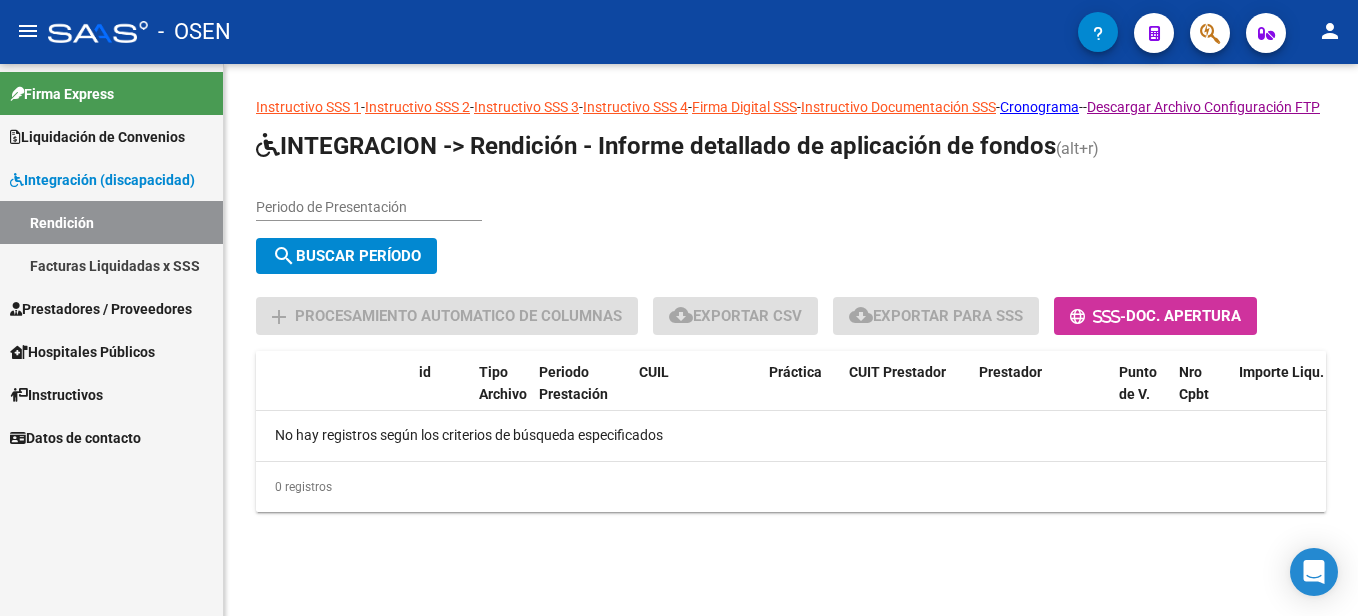 scroll, scrollTop: 0, scrollLeft: 0, axis: both 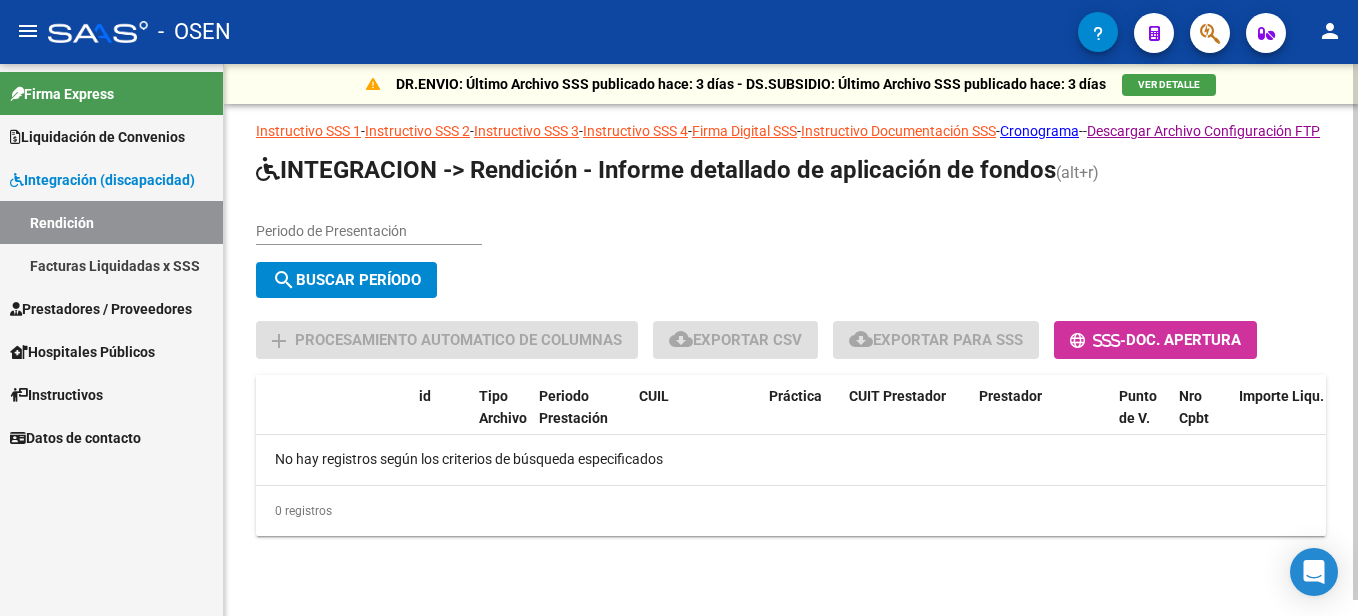 click on "Periodo de Presentación" 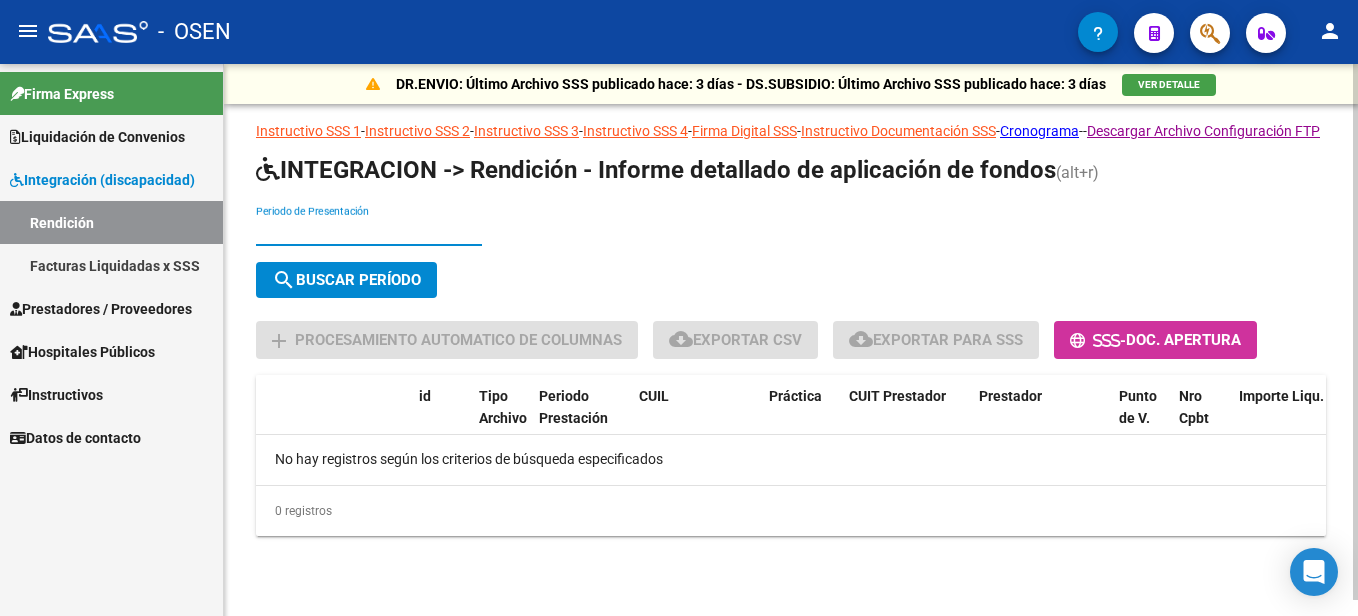 click on "Periodo de Presentación" at bounding box center (369, 231) 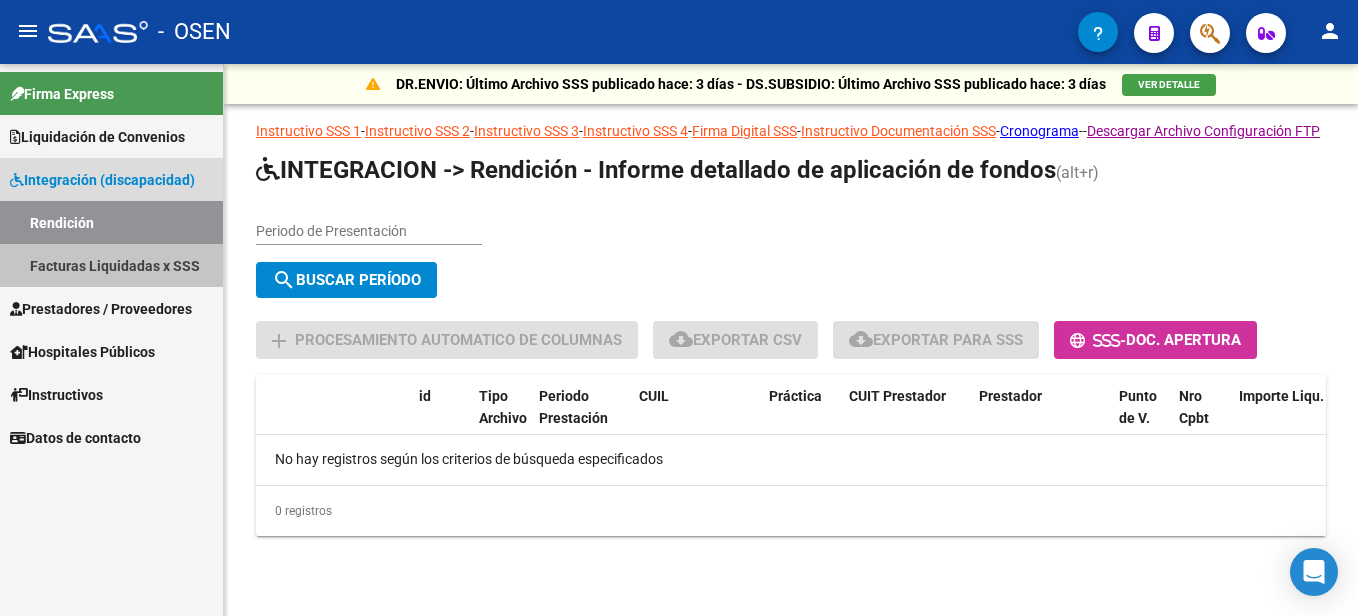 click on "Facturas Liquidadas x SSS" at bounding box center [111, 265] 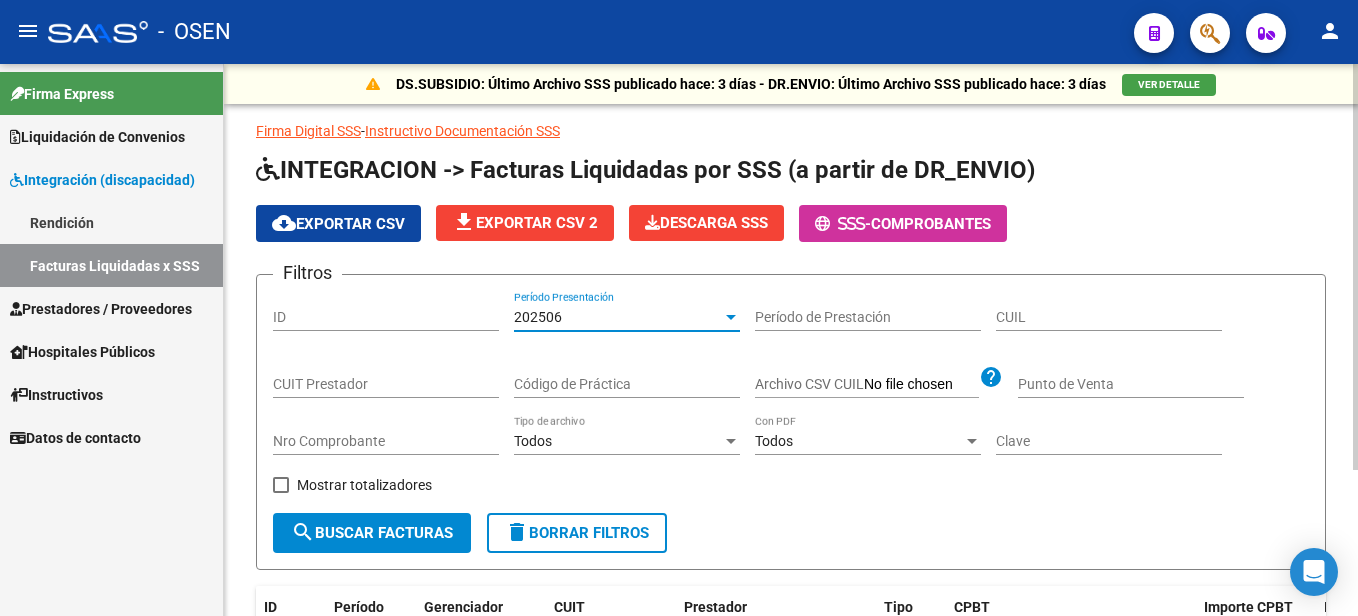 click at bounding box center [731, 317] 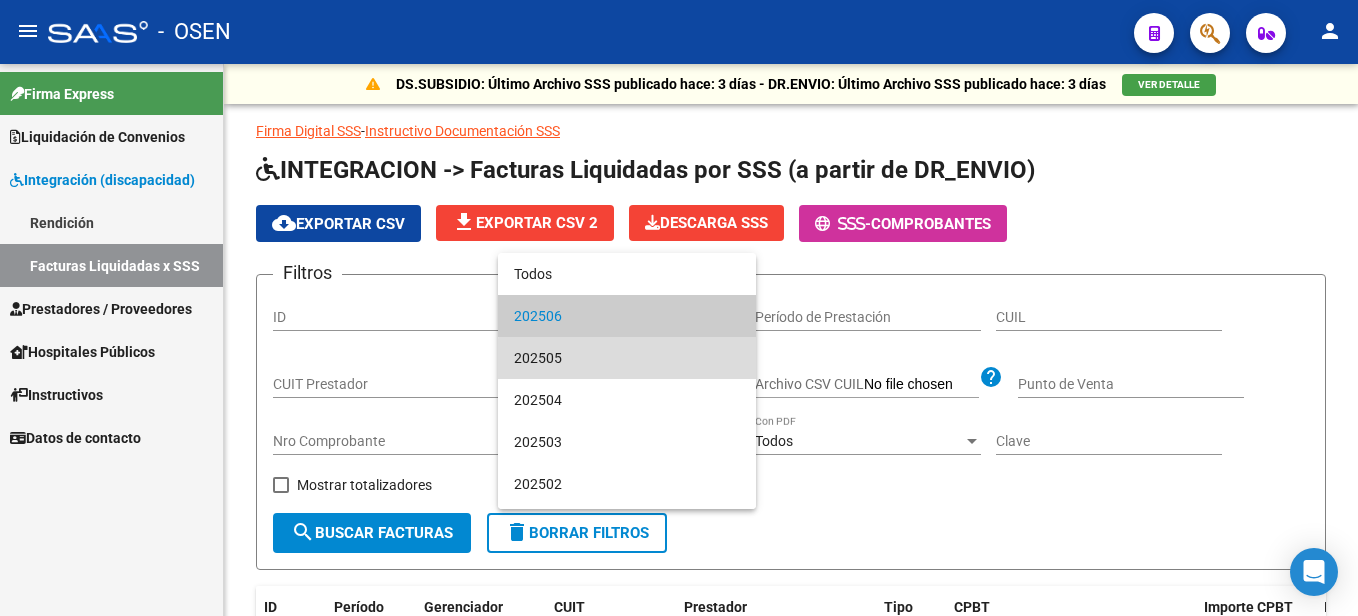 click on "202505" at bounding box center (627, 358) 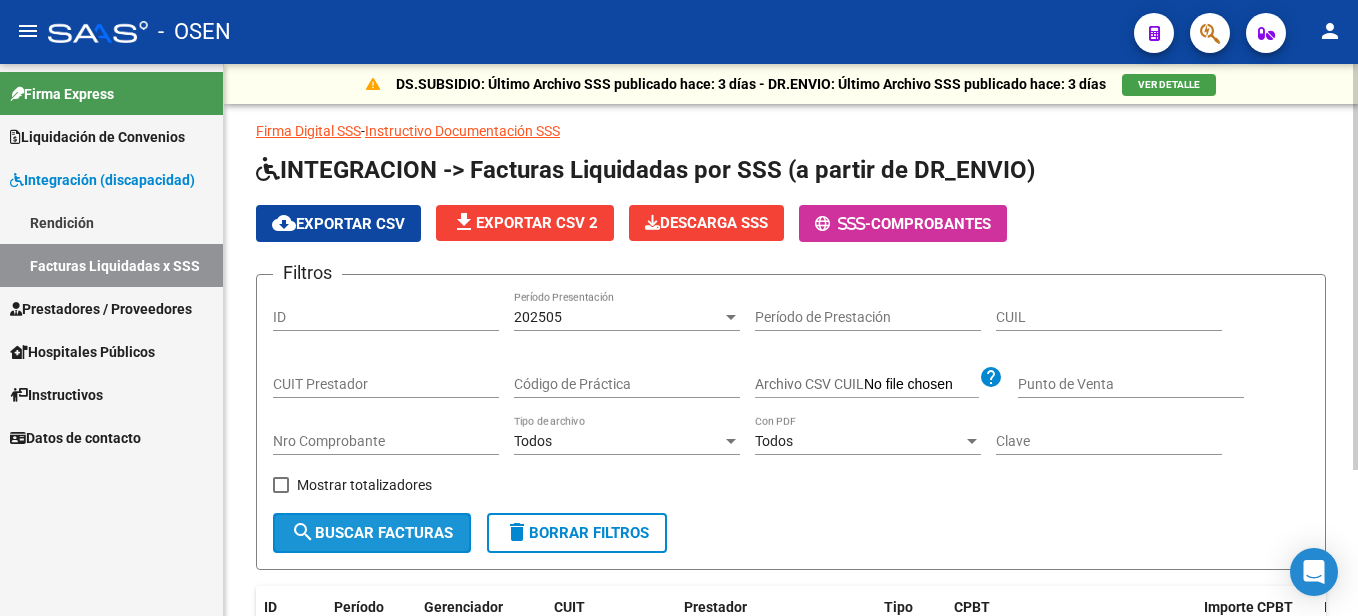 click on "search  Buscar Facturas" 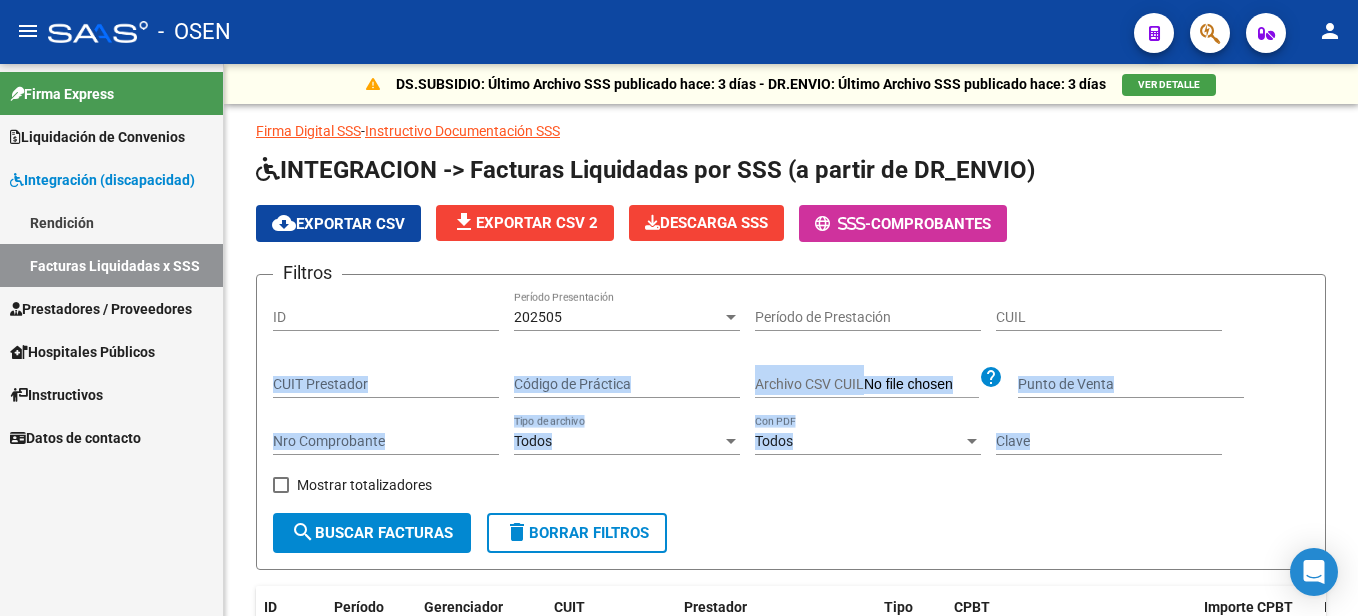 drag, startPoint x: 1352, startPoint y: 308, endPoint x: 1361, endPoint y: 431, distance: 123.32883 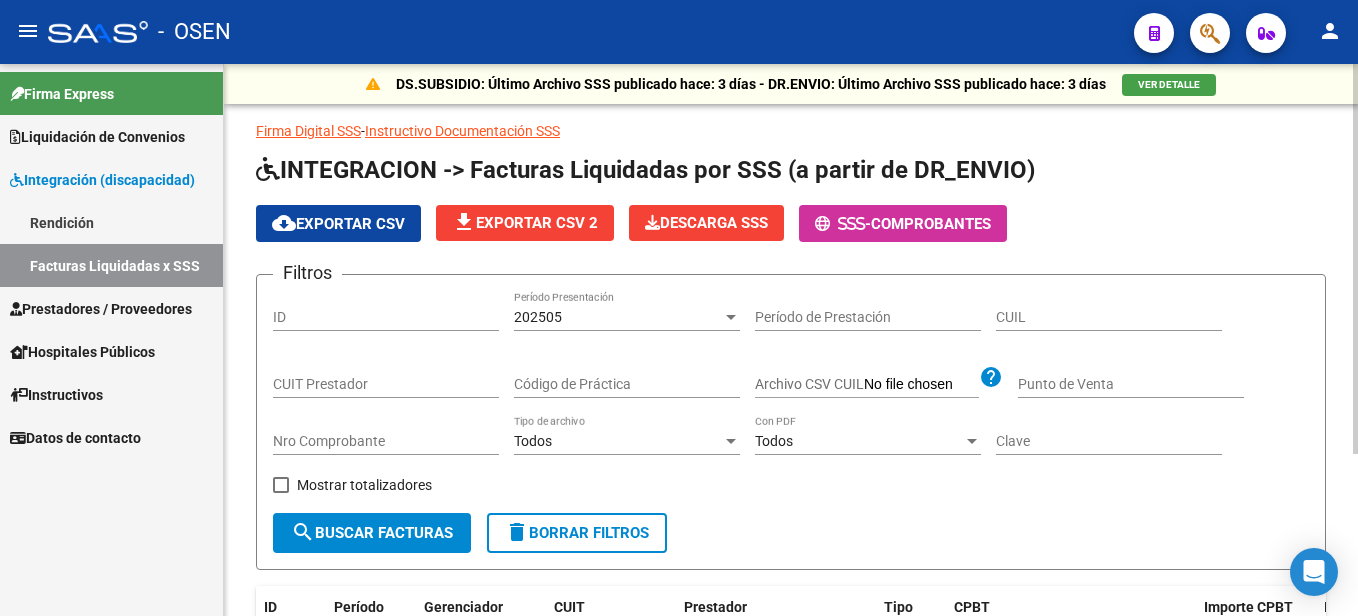 click 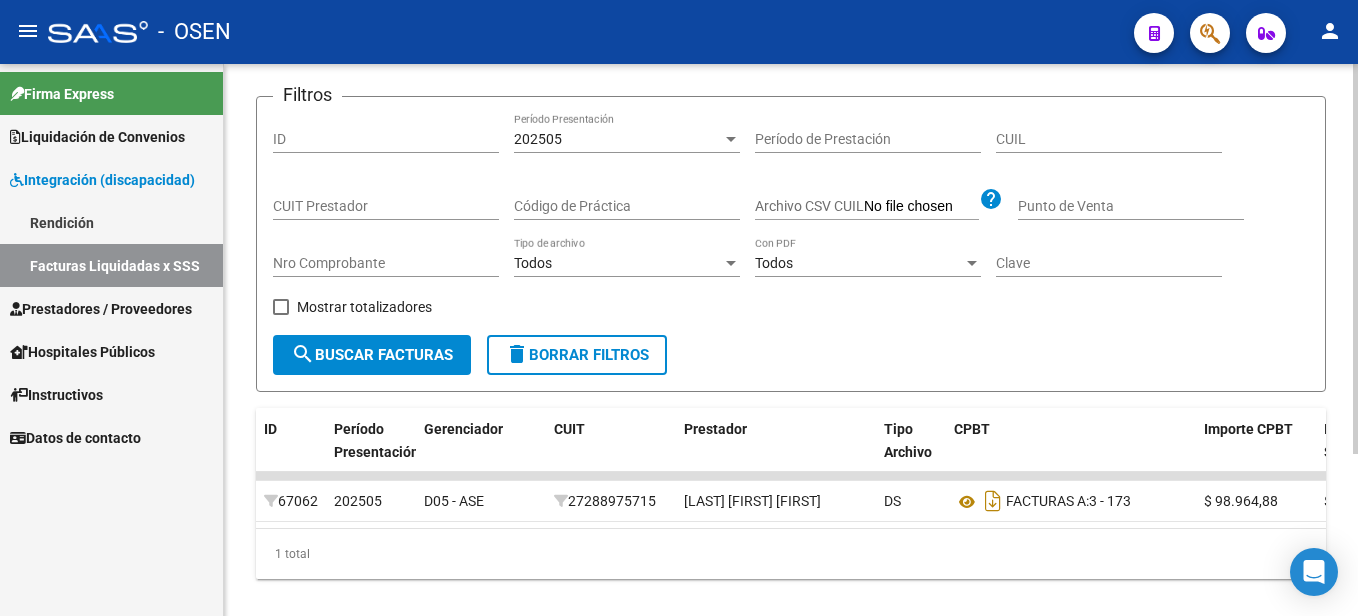 scroll, scrollTop: 230, scrollLeft: 0, axis: vertical 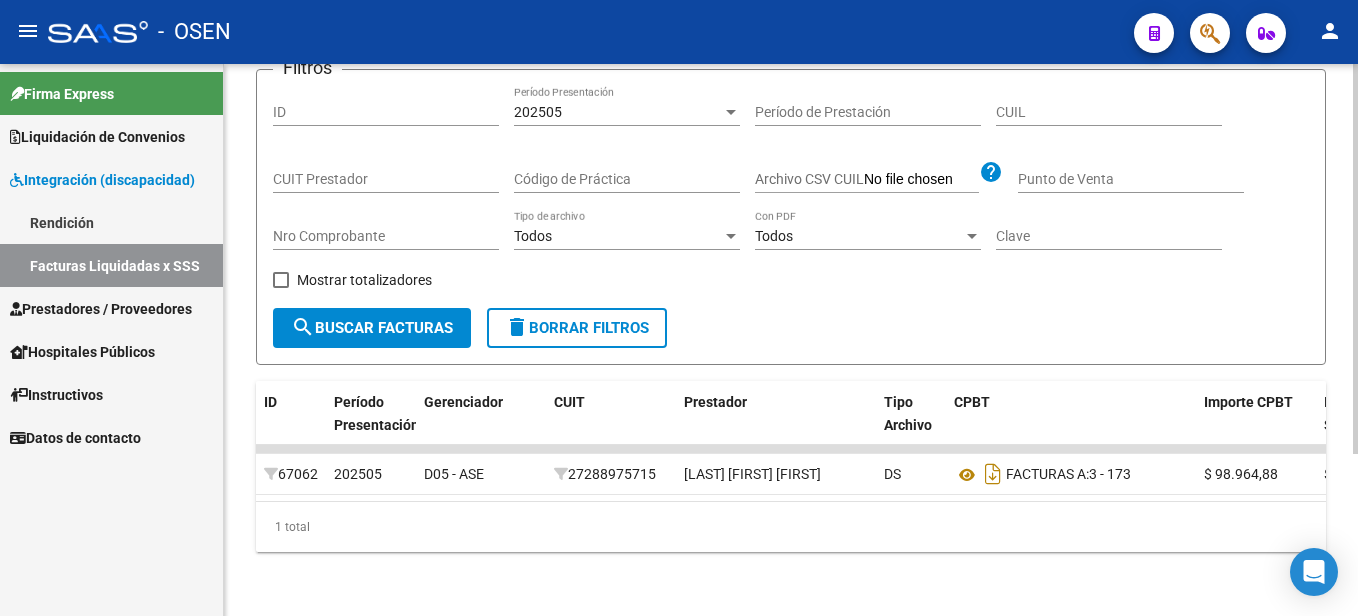 click on "menu -   OSEN  person    Firma Express     Liquidación de Convenios Liquidación Publicada ARCA - Aportes RG / MT / PD ARCA - Reprocesadas ANSES - Desempleo Fiscalización Gastos - Items Gastos - Facturas Otros Débitos y Créditos    Integración (discapacidad) Rendición Facturas Liquidadas x SSS    Prestadores / Proveedores Auditorías - Listado Auditorías - Comentarios Auditorías - Cambios Área Auditoría - Ítems    Hospitales Públicos SSS - Preliquidación SSS - Comprobantes SSS - CPBTs Atenciones Débitos Autogestión (viejo)    Instructivos    Datos de contacto DS.SUBSIDIO: Último Archivo SSS publicado hace: 3 días - DR.ENVIO: Último Archivo SSS publicado hace: 3 días  VER DETALLE  Firma Digital SSS  -  Instructivo Documentación SSS  INTEGRACION -> Facturas Liquidadas por SSS (a partir de DR_ENVIO) cloud_download  Exportar CSV  file_download  Exportar CSV 2
Descarga SSS
-  Comprobantes Filtros ID 202505 Período Presentación Período de Prestación CUIL CUIT Prestador" at bounding box center [679, 308] 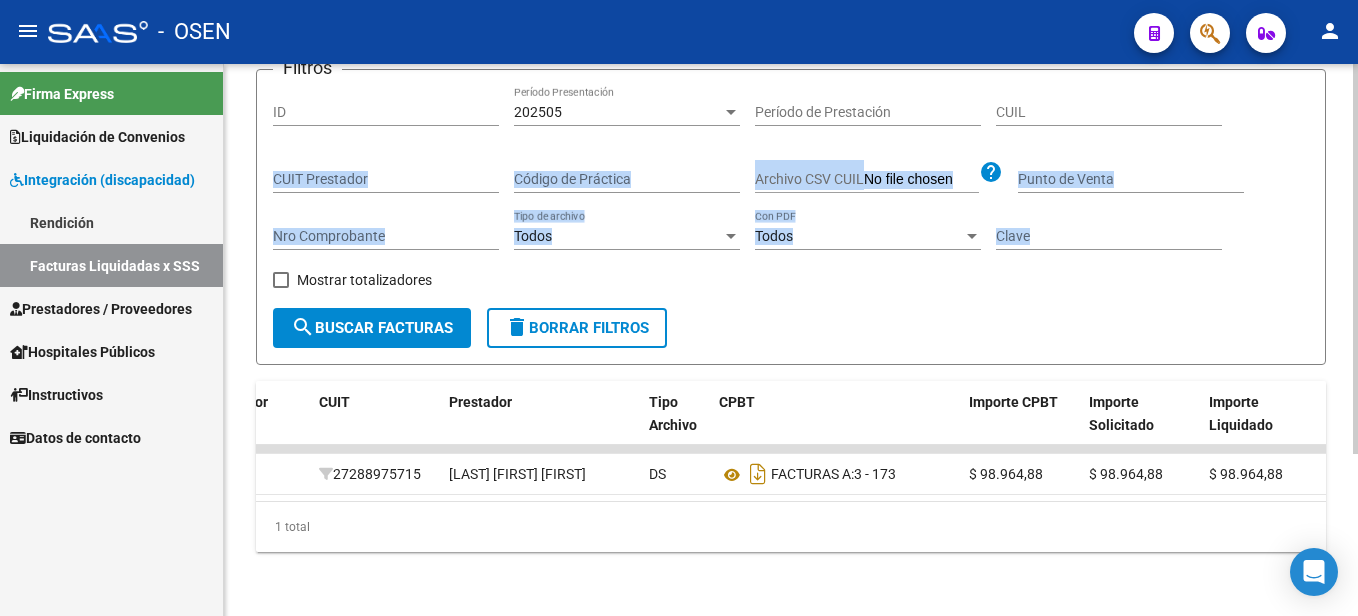 scroll, scrollTop: 0, scrollLeft: 0, axis: both 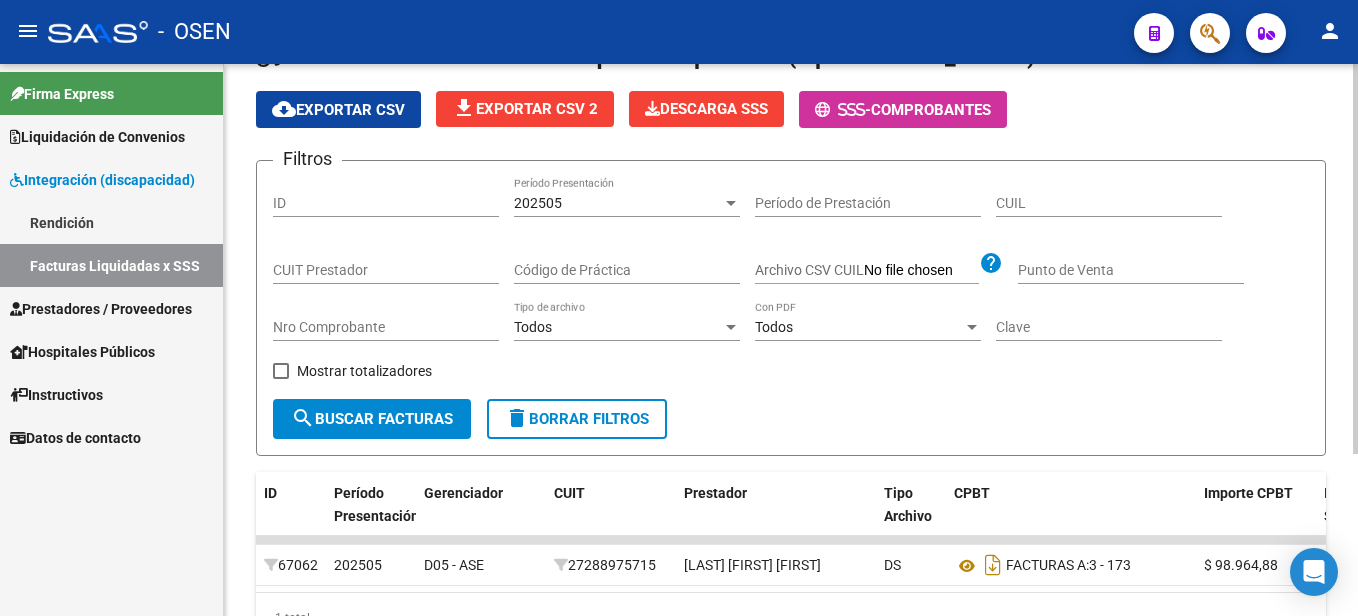 click on "menu -   OSEN  person    Firma Express     Liquidación de Convenios Liquidación Publicada ARCA - Aportes RG / MT / PD ARCA - Reprocesadas ANSES - Desempleo Fiscalización Gastos - Items Gastos - Facturas Otros Débitos y Créditos    Integración (discapacidad) Rendición Facturas Liquidadas x SSS    Prestadores / Proveedores Auditorías - Listado Auditorías - Comentarios Auditorías - Cambios Área Auditoría - Ítems    Hospitales Públicos SSS - Preliquidación SSS - Comprobantes SSS - CPBTs Atenciones Débitos Autogestión (viejo)    Instructivos    Datos de contacto DS.SUBSIDIO: Último Archivo SSS publicado hace: 3 días - DR.ENVIO: Último Archivo SSS publicado hace: 3 días  VER DETALLE  Firma Digital SSS  -  Instructivo Documentación SSS  INTEGRACION -> Facturas Liquidadas por SSS (a partir de DR_ENVIO) cloud_download  Exportar CSV  file_download  Exportar CSV 2
Descarga SSS
-  Comprobantes Filtros ID 202505 Período Presentación Período de Prestación CUIL CUIT Prestador" at bounding box center [679, 308] 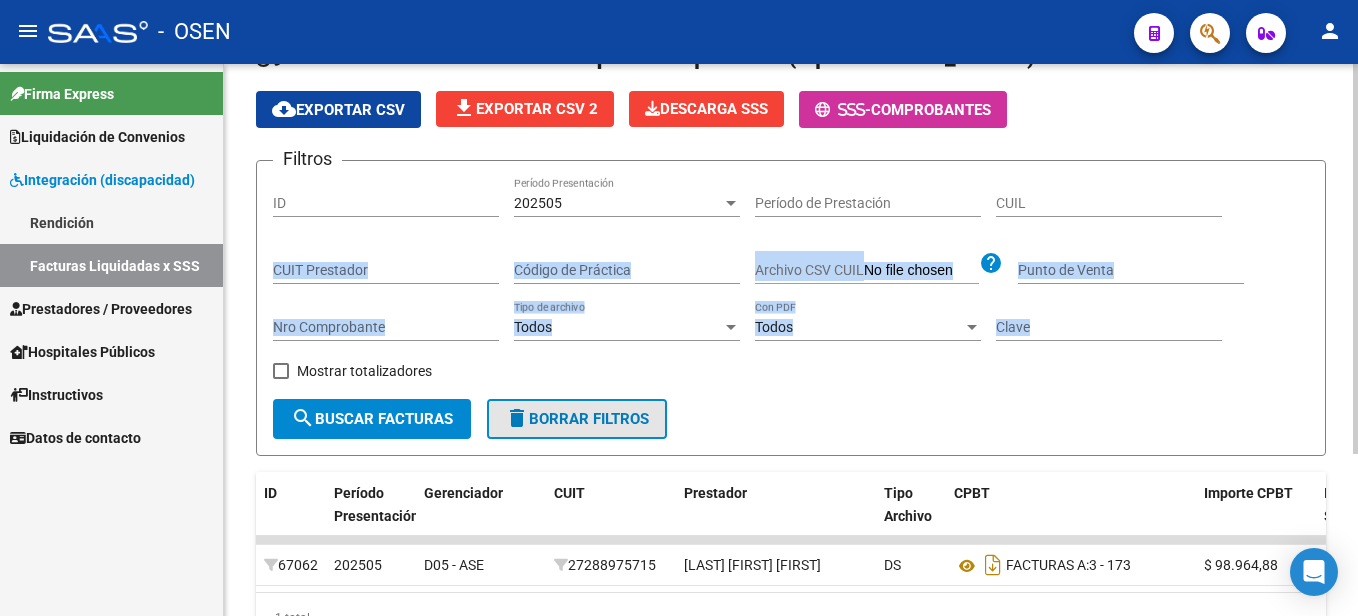 click on "delete  Borrar Filtros" 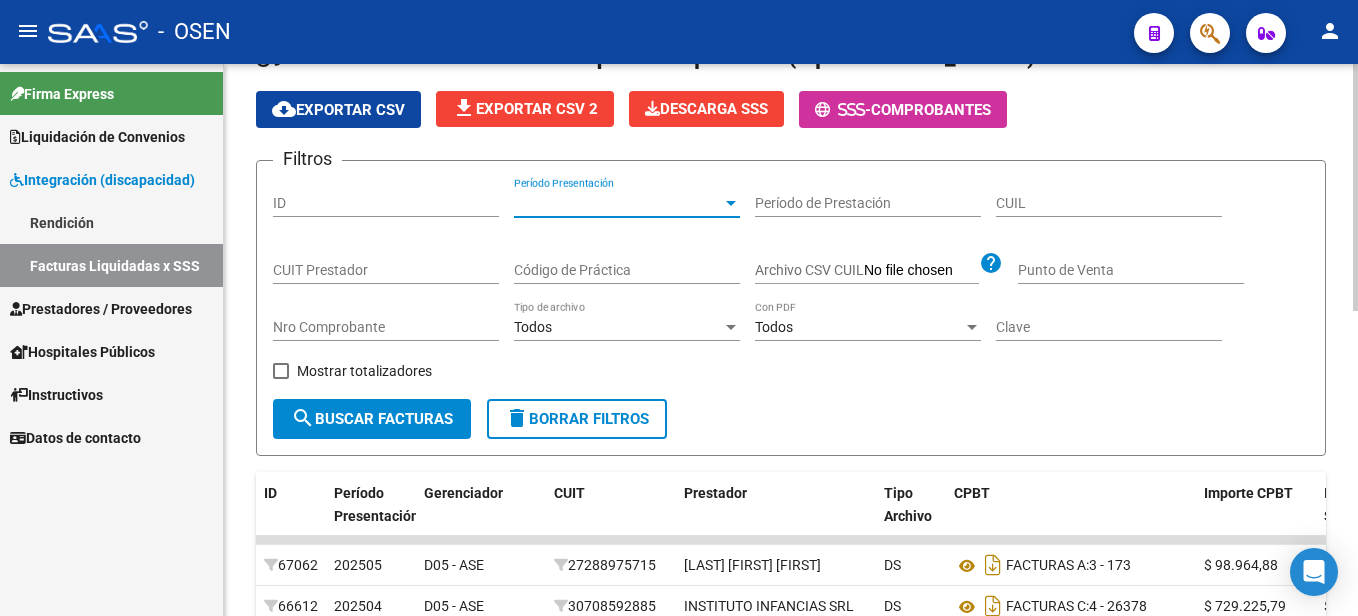 click at bounding box center (731, 203) 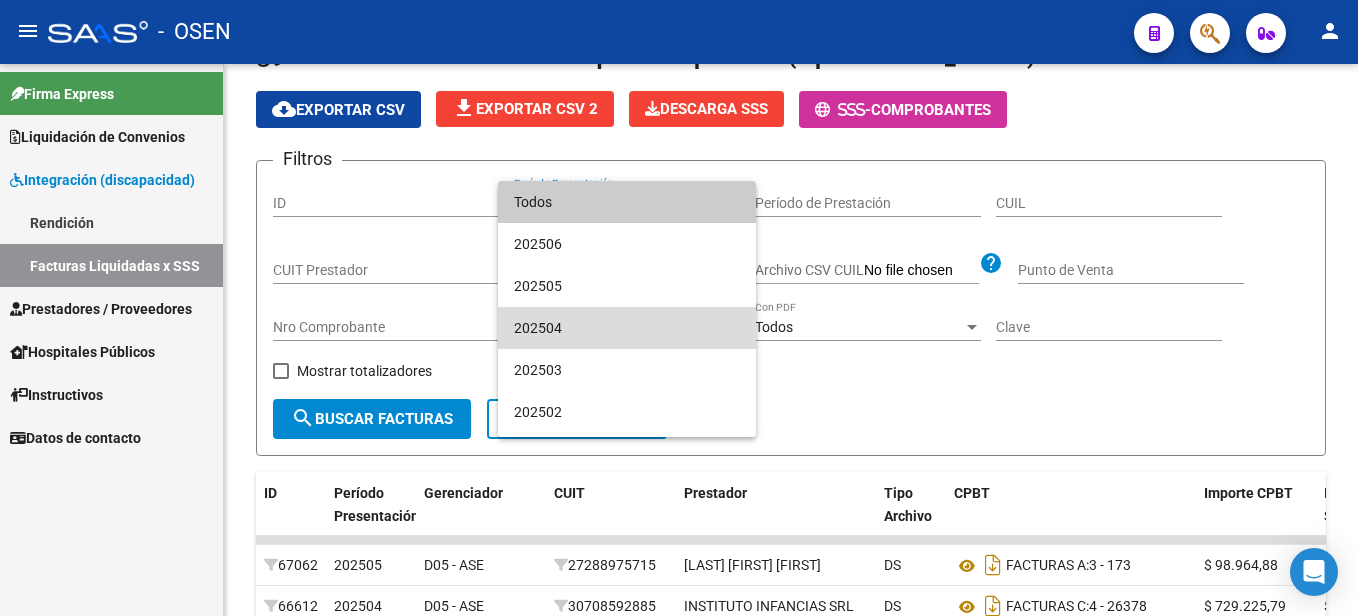 click on "202504" at bounding box center (627, 328) 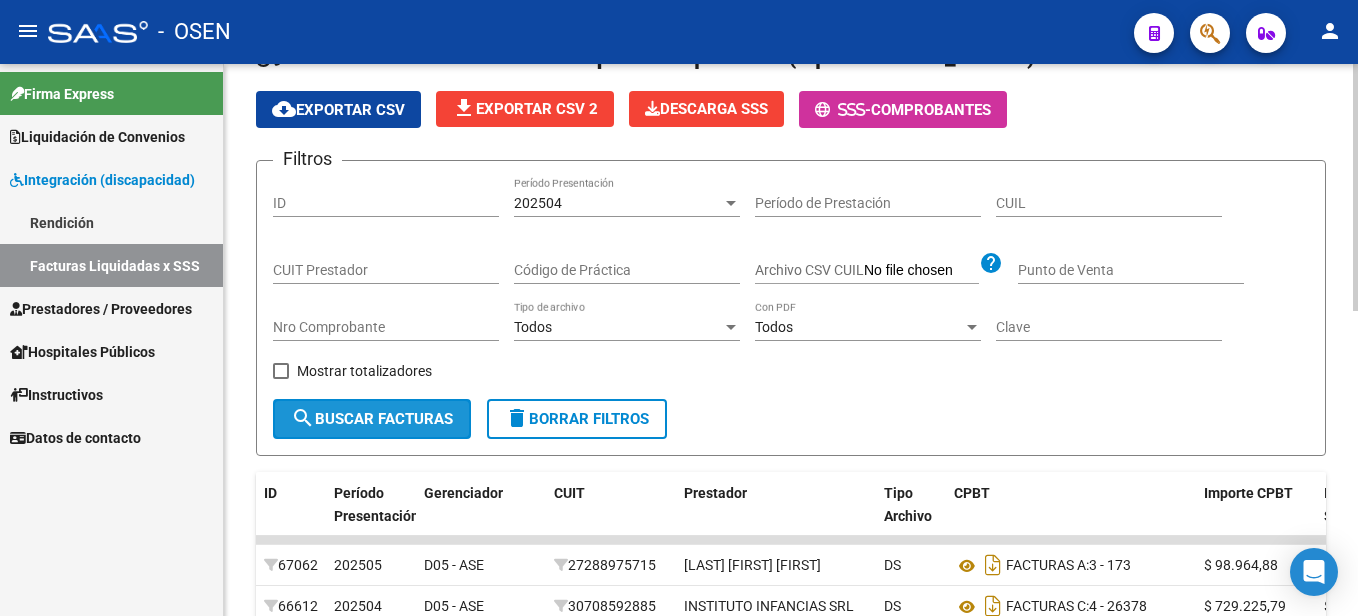 click on "search  Buscar Facturas" 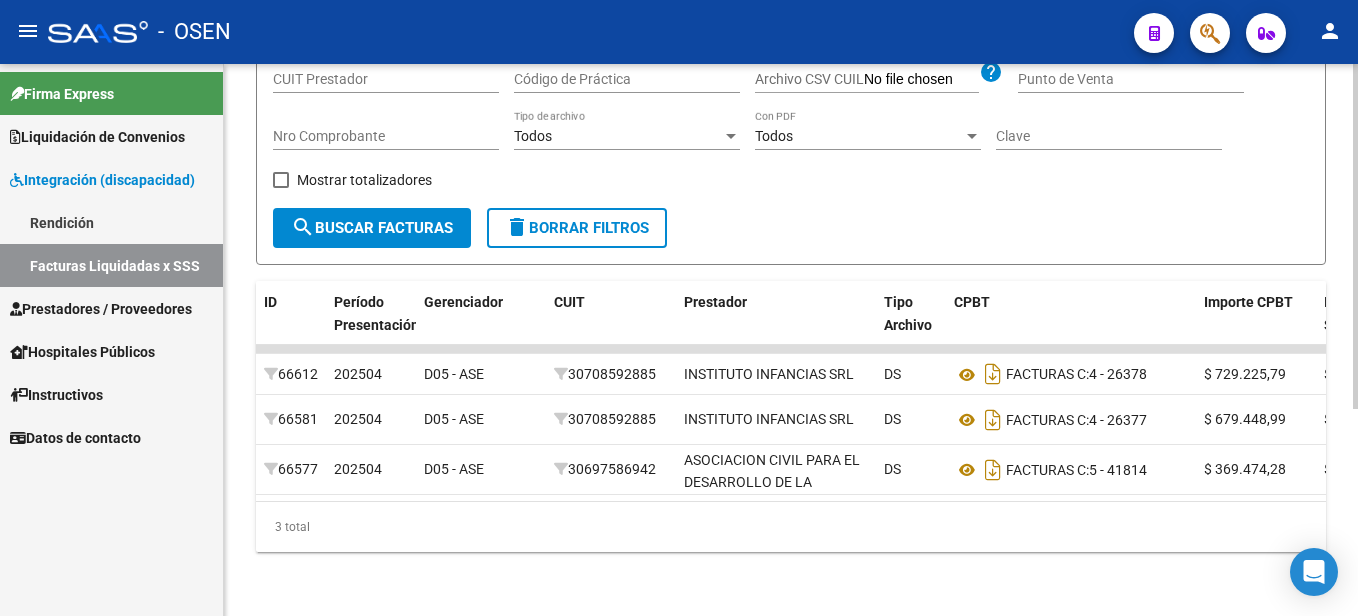 scroll, scrollTop: 322, scrollLeft: 0, axis: vertical 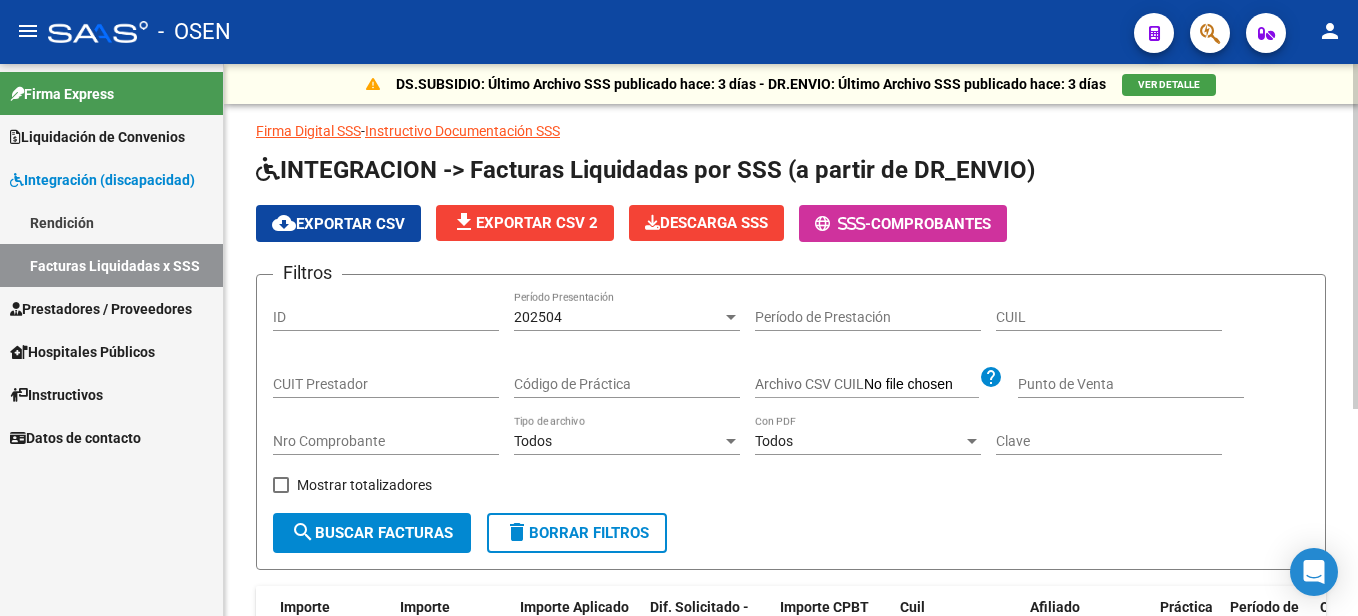 click on "DS.SUBSIDIO: Último Archivo SSS publicado hace: 3 días - DR.ENVIO: Último Archivo SSS publicado hace: 3 días  VER DETALLE  Firma Digital SSS  -  Instructivo Documentación SSS  INTEGRACION -> Facturas Liquidadas por SSS (a partir de DR_ENVIO) cloud_download  Exportar CSV  file_download  Exportar CSV 2
Descarga SSS
-  Comprobantes Filtros ID 202504 Período Presentación Período de Prestación CUIL CUIT Prestador Código de Práctica Archivo CSV CUIL help Punto de Venta Nro Comprobante Todos Tipo de archivo Todos Con PDF Clave   Mostrar totalizadores  search  Buscar Facturas  delete  Borrar Filtros  ID Período Presentación Gerenciador CUIT Prestador Tipo Archivo CPBT Importe CPBT Importe Solicitado Importe Liquidado Importe Aplicado (x SAAS) Dif. Solicitado - Aplicado Importe CPBT DS/DC Cuil Afiliado Práctica Período de Prestación Clave    66612  202504 D05 - ASE    [CUIL]  INSTITUTO INFANCIAS SRL DS FACTURAS C:    4 - 26378  $ 729.225,79 $ 729.225,79 $ 729.225,79 $ 729.225,79 31" 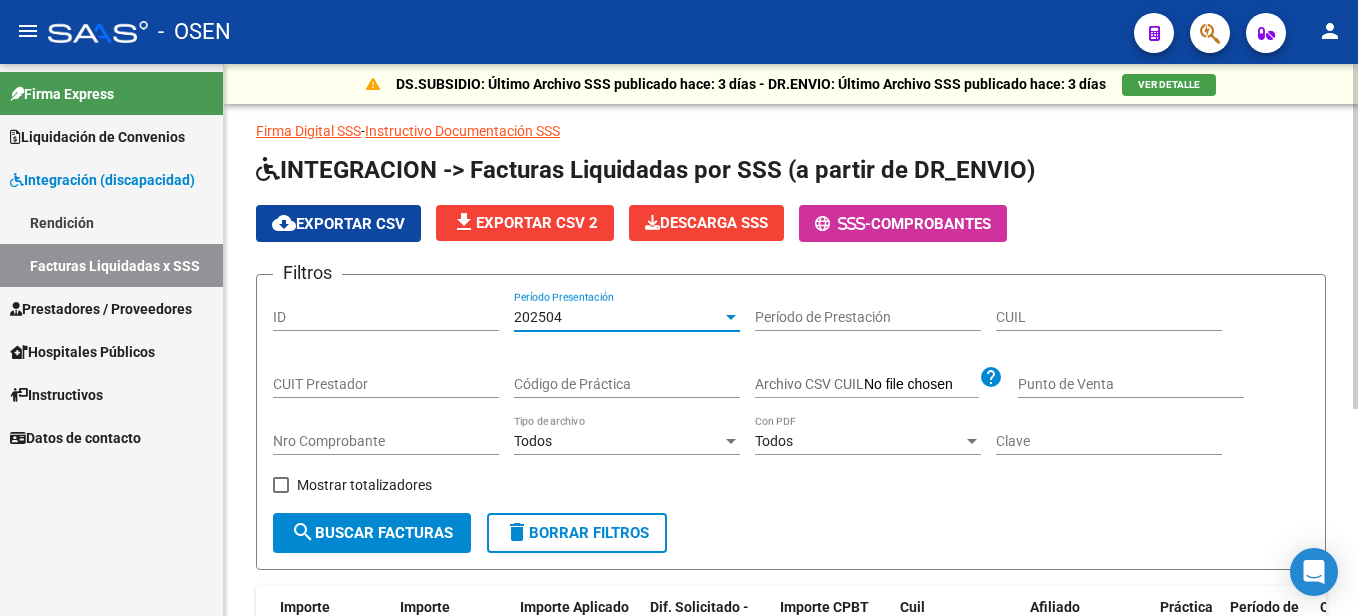 click on "202504" at bounding box center [618, 317] 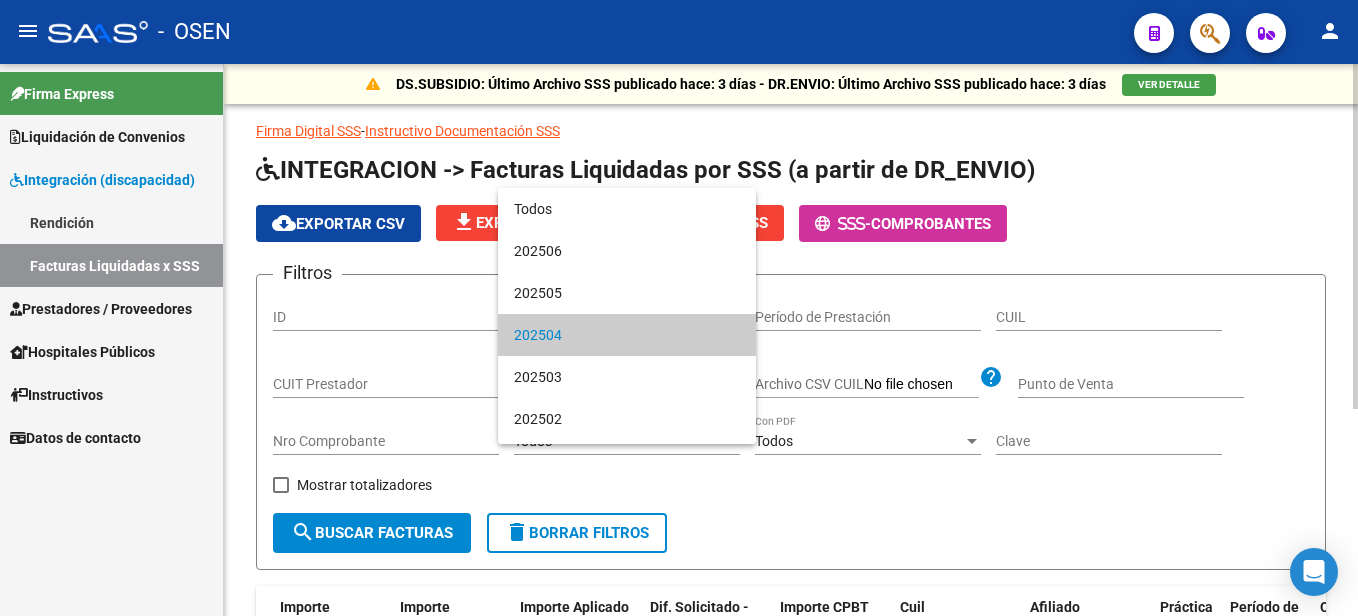 scroll, scrollTop: 19, scrollLeft: 0, axis: vertical 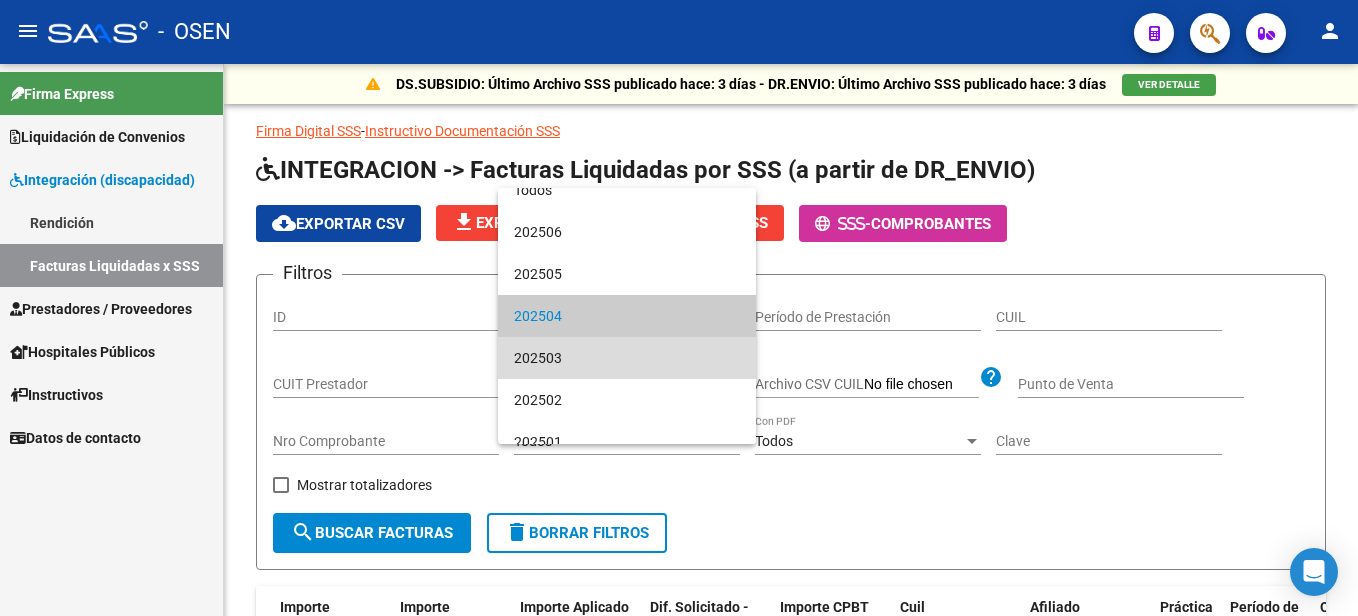 click on "202503" at bounding box center (627, 358) 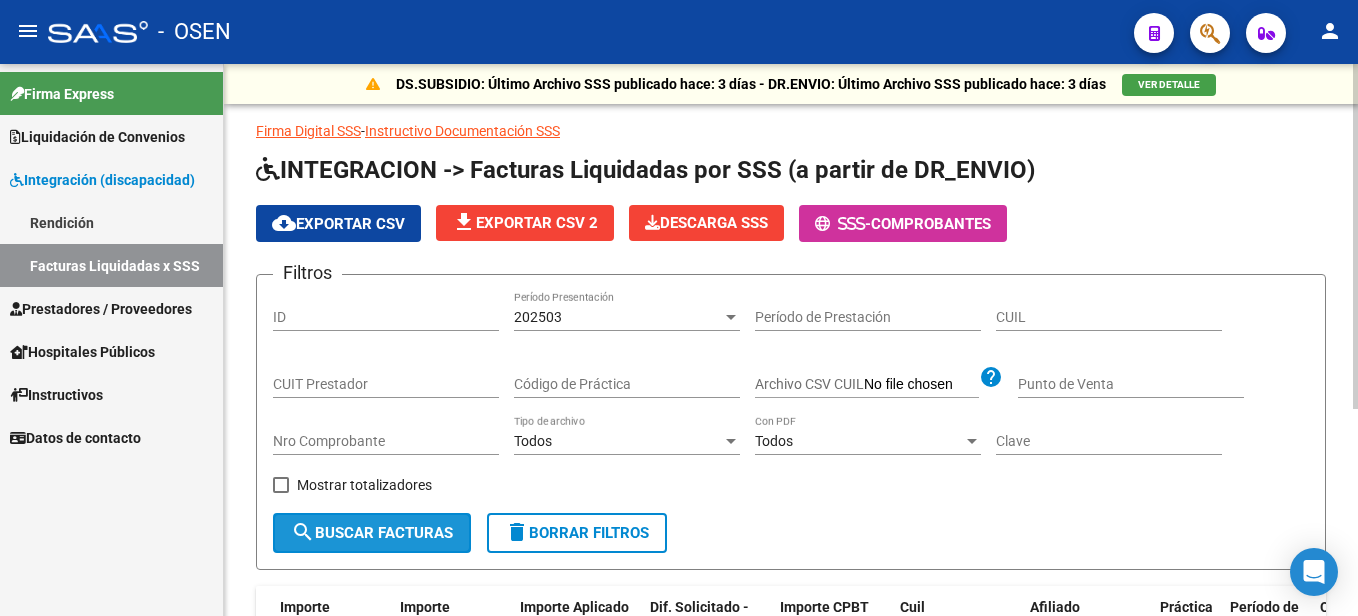 click on "search  Buscar Facturas" 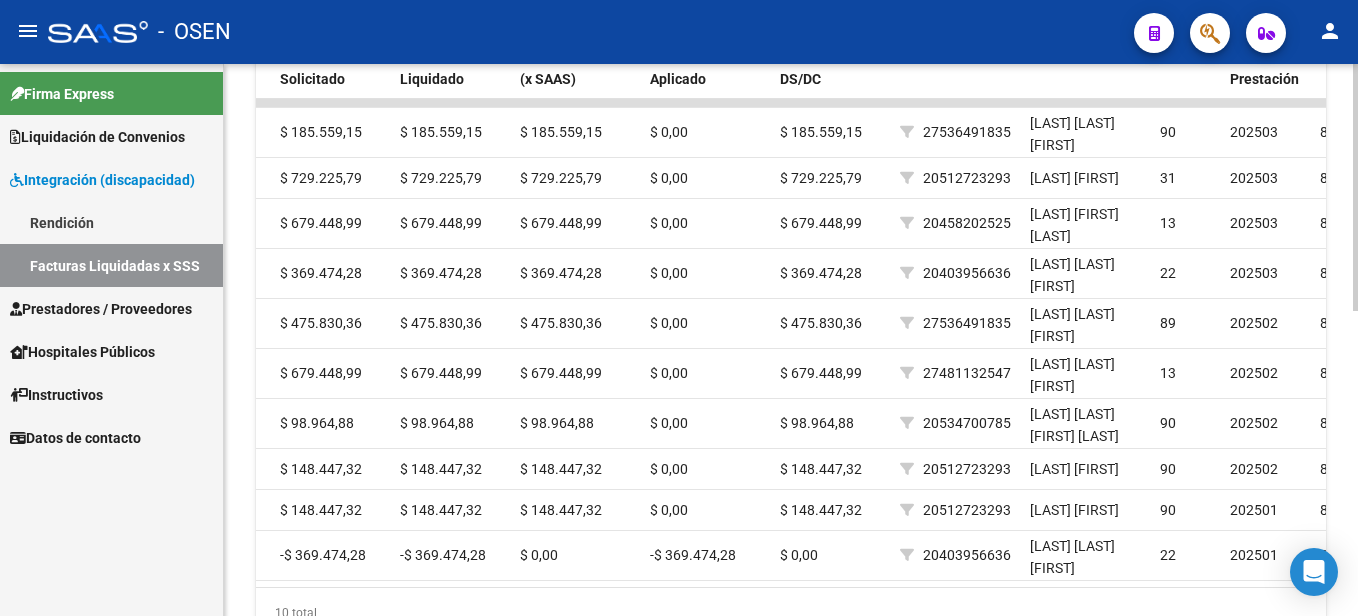 scroll, scrollTop: 549, scrollLeft: 0, axis: vertical 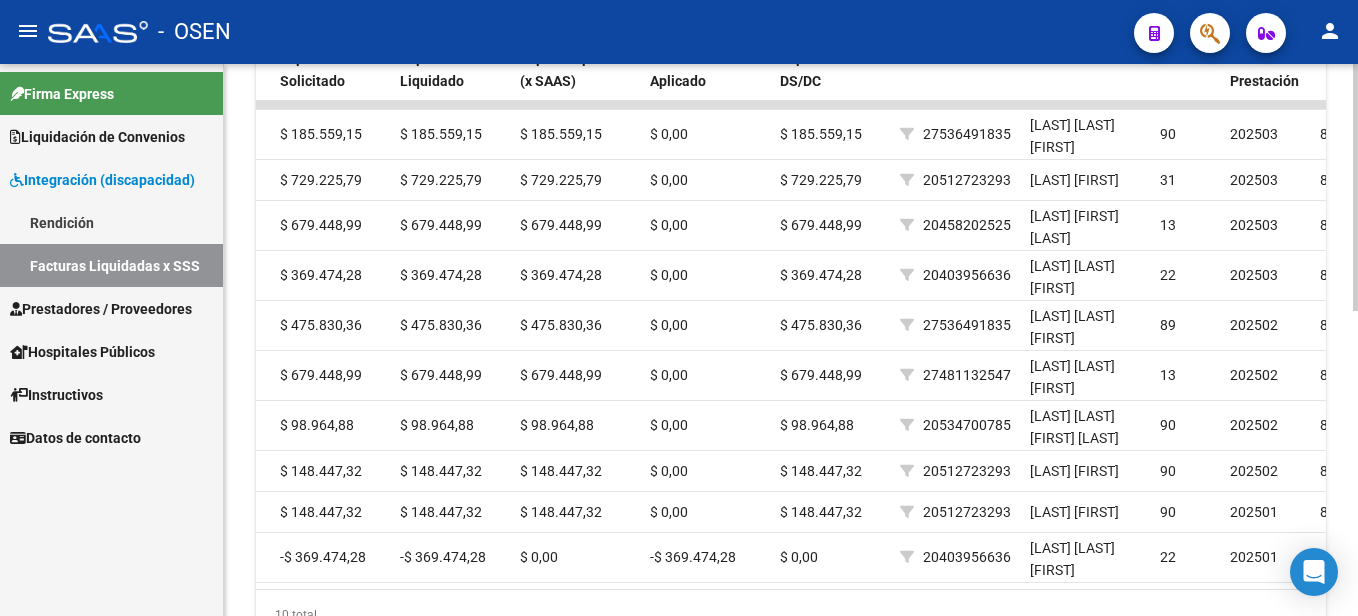 click on "menu -   OSEN  person    Firma Express     Liquidación de Convenios Liquidación Publicada ARCA - Aportes RG / MT / PD ARCA - Reprocesadas ANSES - Desempleo Fiscalización Gastos - Items Gastos - Facturas Otros Débitos y Créditos    Integración (discapacidad) Rendición Facturas Liquidadas x SSS    Prestadores / Proveedores Auditorías - Listado Auditorías - Comentarios Auditorías - Cambios Área Auditoría - Ítems    Hospitales Públicos SSS - Preliquidación SSS - Comprobantes SSS - CPBTs Atenciones Débitos Autogestión (viejo)    Instructivos    Datos de contacto DS.SUBSIDIO: Último Archivo SSS publicado hace: 3 días - DR.ENVIO: Último Archivo SSS publicado hace: 3 días  VER DETALLE  Firma Digital SSS  -  Instructivo Documentación SSS  INTEGRACION -> Facturas Liquidadas por SSS (a partir de DR_ENVIO) cloud_download  Exportar CSV  file_download  Exportar CSV 2
Descarga SSS
-  Comprobantes Filtros ID 202503 Período Presentación Período de Prestación CUIL CUIT Prestador" at bounding box center (679, 308) 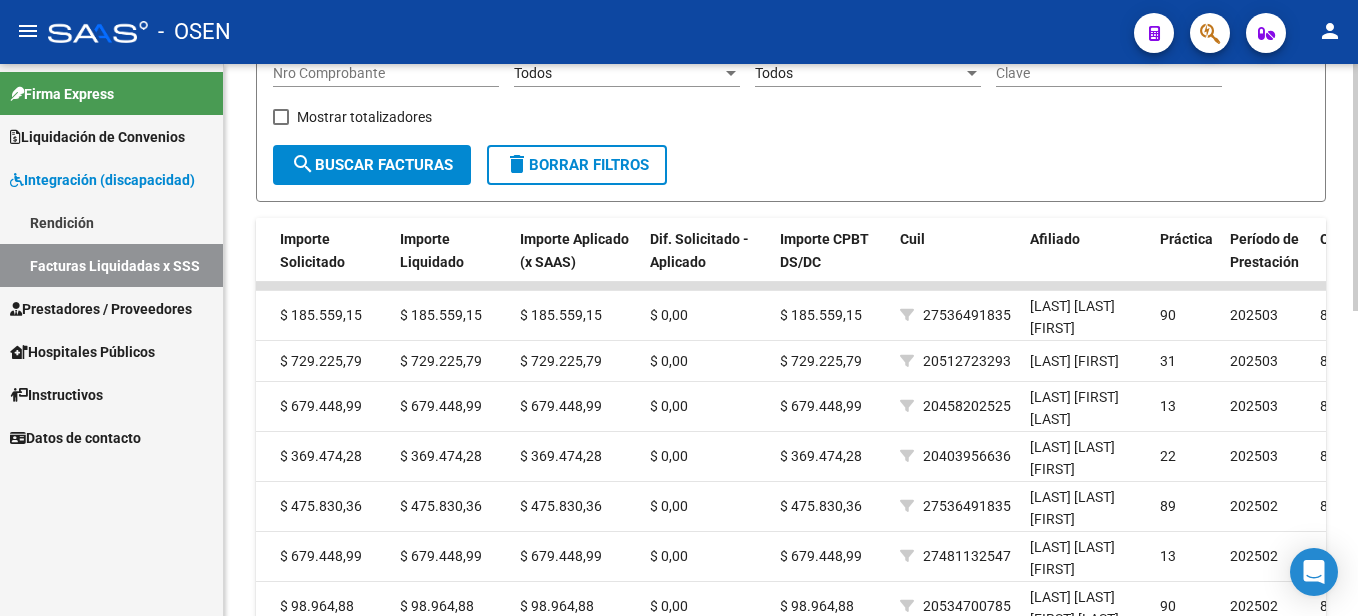 scroll, scrollTop: 312, scrollLeft: 0, axis: vertical 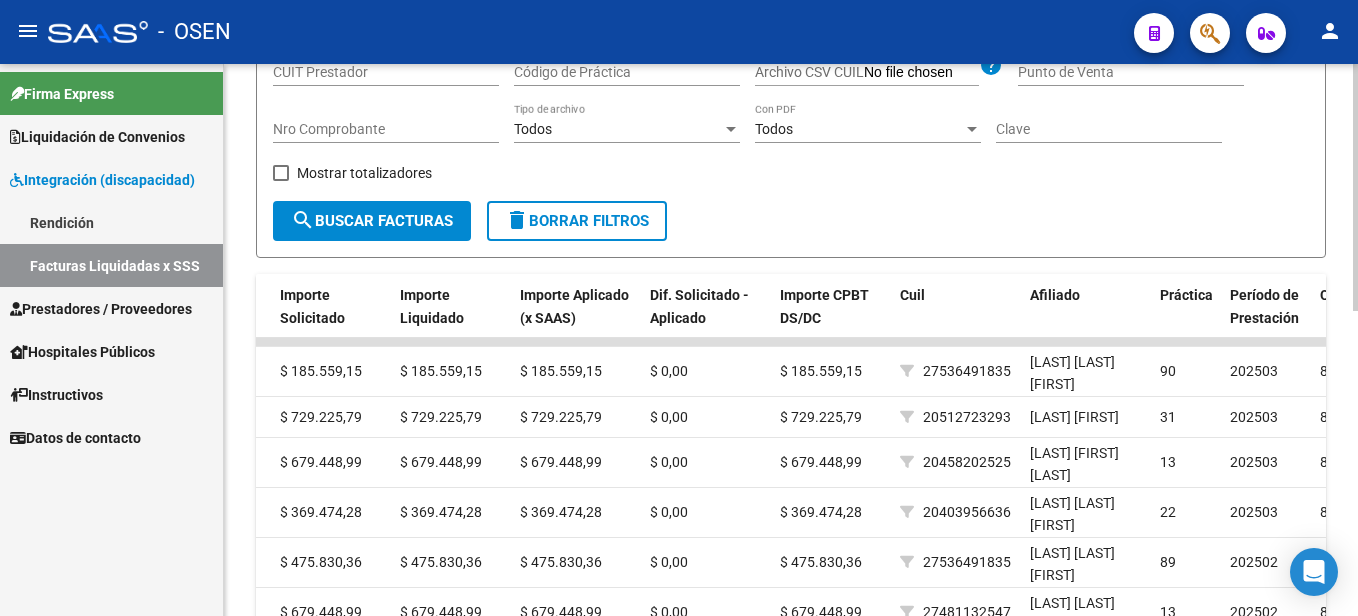 click on "menu -   OSEN  person    Firma Express     Liquidación de Convenios Liquidación Publicada ARCA - Aportes RG / MT / PD ARCA - Reprocesadas ANSES - Desempleo Fiscalización Gastos - Items Gastos - Facturas Otros Débitos y Créditos    Integración (discapacidad) Rendición Facturas Liquidadas x SSS    Prestadores / Proveedores Auditorías - Listado Auditorías - Comentarios Auditorías - Cambios Área Auditoría - Ítems    Hospitales Públicos SSS - Preliquidación SSS - Comprobantes SSS - CPBTs Atenciones Débitos Autogestión (viejo)    Instructivos    Datos de contacto DS.SUBSIDIO: Último Archivo SSS publicado hace: 3 días - DR.ENVIO: Último Archivo SSS publicado hace: 3 días  VER DETALLE  Firma Digital SSS  -  Instructivo Documentación SSS  INTEGRACION -> Facturas Liquidadas por SSS (a partir de DR_ENVIO) cloud_download  Exportar CSV  file_download  Exportar CSV 2
Descarga SSS
-  Comprobantes Filtros ID 202503 Período Presentación Período de Prestación CUIL CUIT Prestador" at bounding box center [679, 308] 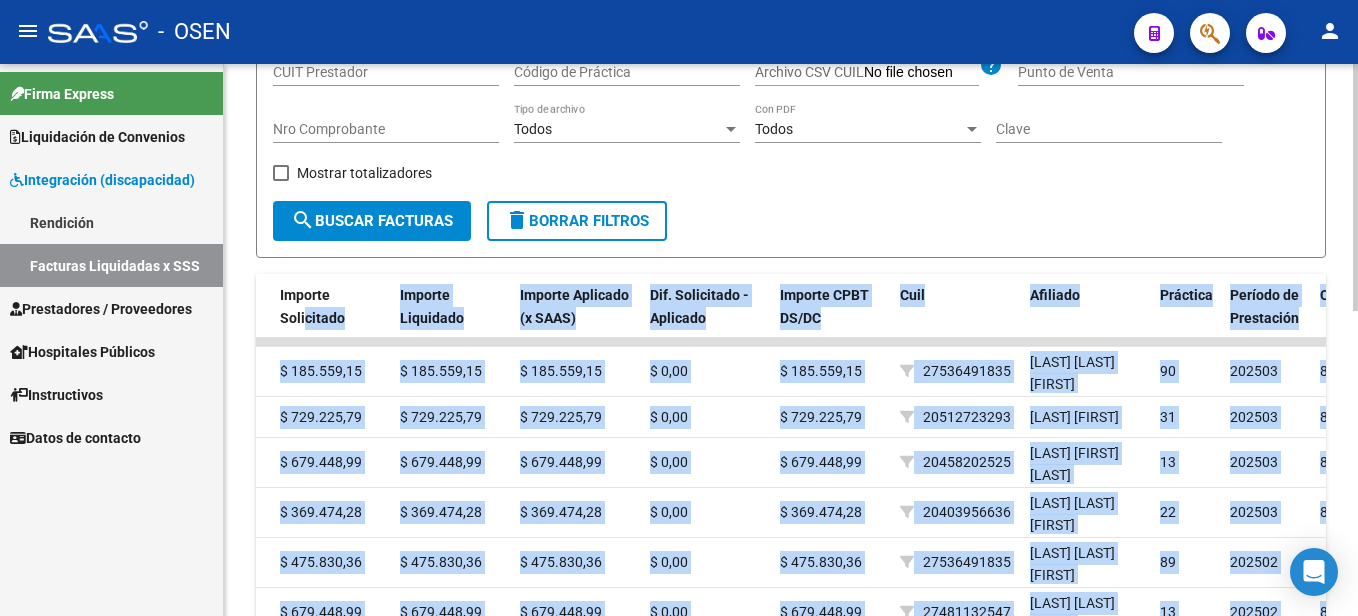 drag, startPoint x: 1349, startPoint y: 386, endPoint x: 1348, endPoint y: 330, distance: 56.008926 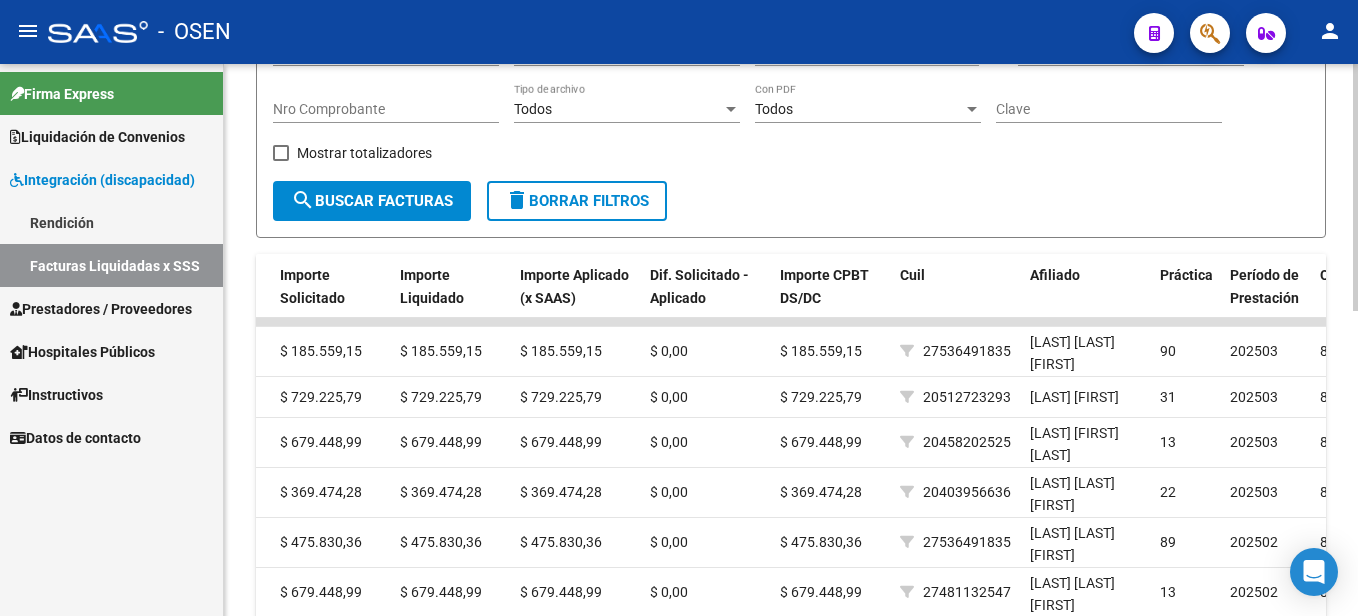 scroll, scrollTop: 0, scrollLeft: 0, axis: both 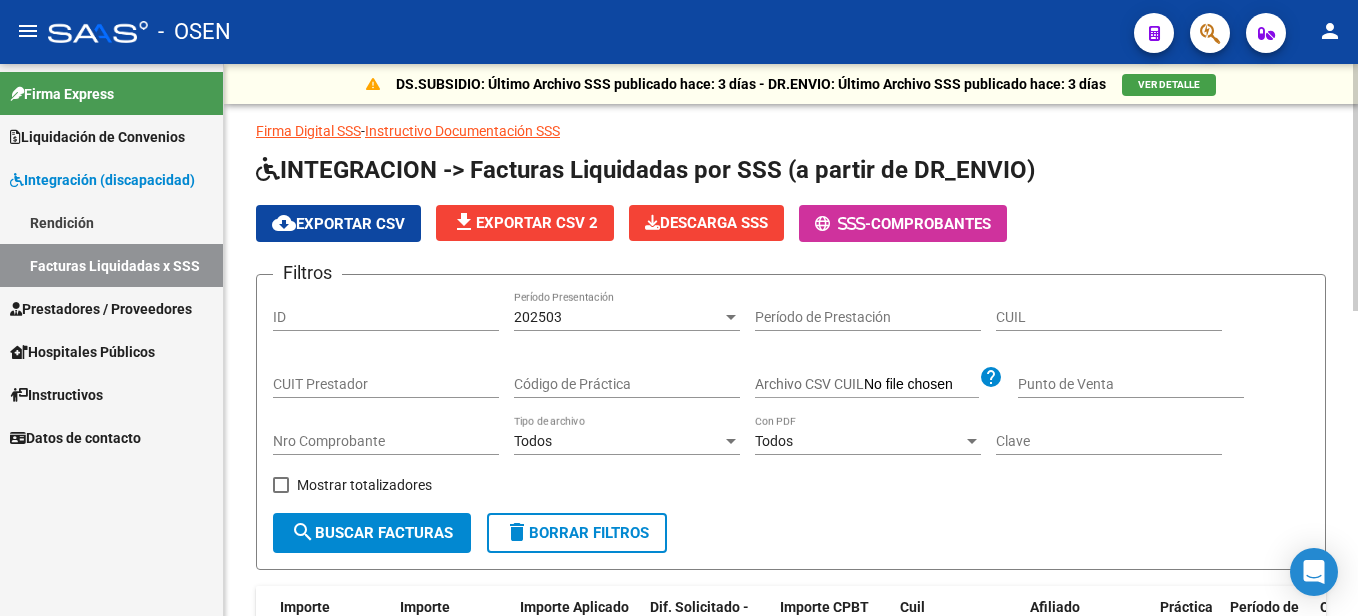 click on "DS.SUBSIDIO: Último Archivo SSS publicado hace: 3 días - DR.ENVIO: Último Archivo SSS publicado hace: 3 días  VER DETALLE  Firma Digital SSS  -  Instructivo Documentación SSS  INTEGRACION -> Facturas Liquidadas por SSS (a partir de DR_ENVIO) cloud_download  Exportar CSV  file_download  Exportar CSV 2
Descarga SSS
-  Comprobantes Filtros ID 202503 Período Presentación Período de Prestación CUIL CUIT Prestador Código de Práctica Archivo CSV CUIL help Punto de Venta Nro Comprobante Todos Tipo de archivo Todos Con PDF Clave   Mostrar totalizadores  search  Buscar Facturas  delete  Borrar Filtros  ID Período Presentación Gerenciador CUIT Prestador Tipo Archivo CPBT Importe CPBT Importe Solicitado Importe Liquidado Importe Aplicado (x SAAS) Dif. Solicitado - Aplicado Importe CPBT DS/DC Cuil Afiliado Práctica Período de Prestación Clave    66420  202503 D05 - ASE    [CUIL]  CHUIT [NAME] DS FACTURAS C:    2 - 1055  $ 185.559,15 $ 185.559,15 $ 185.559,15 $ 185.559,15 $ 0,00" 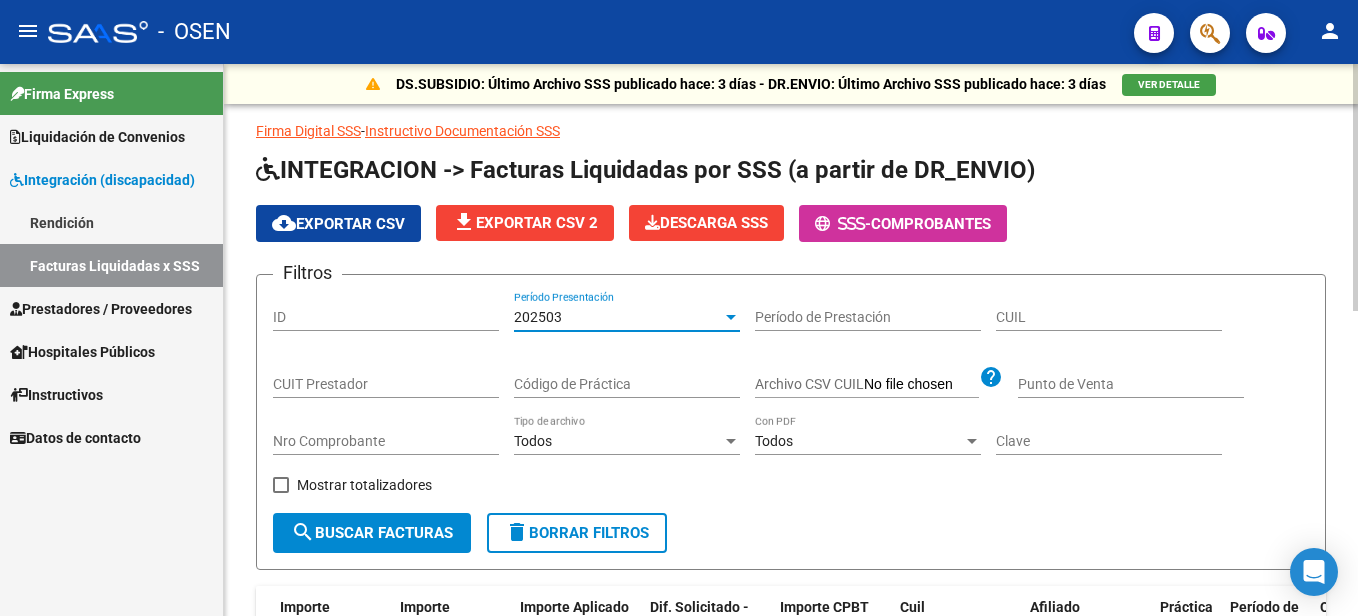 click on "202503" at bounding box center (618, 317) 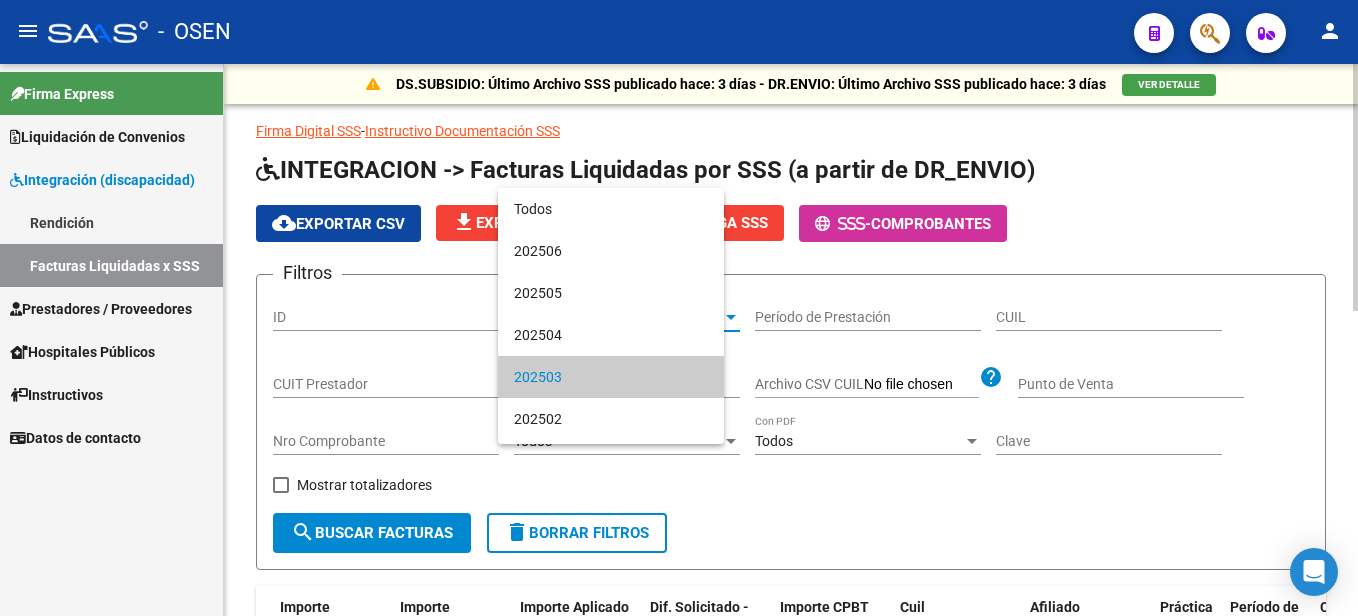 scroll, scrollTop: 61, scrollLeft: 0, axis: vertical 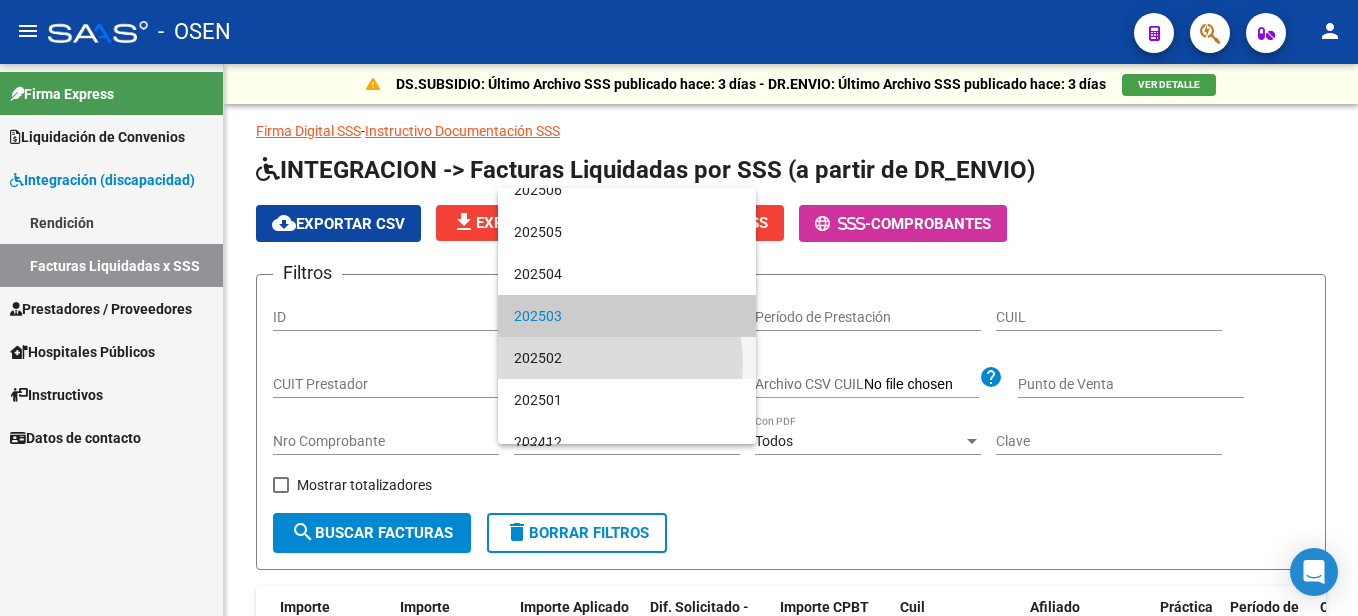 click on "202502" at bounding box center (627, 358) 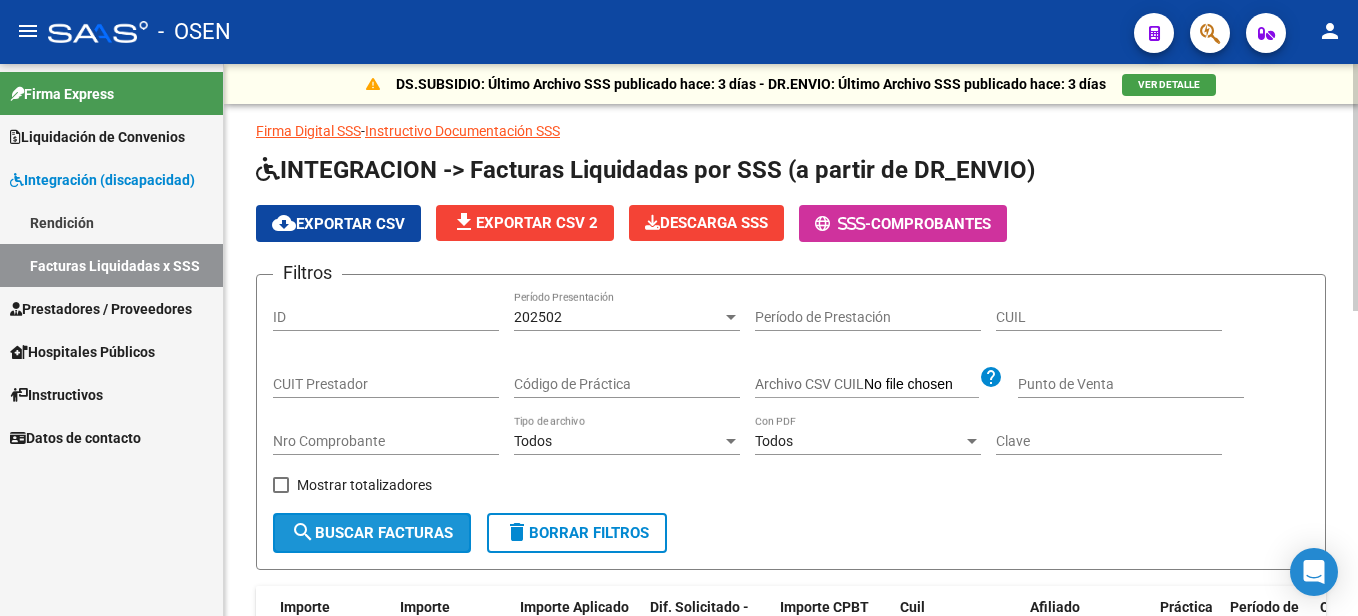 click on "search  Buscar Facturas" 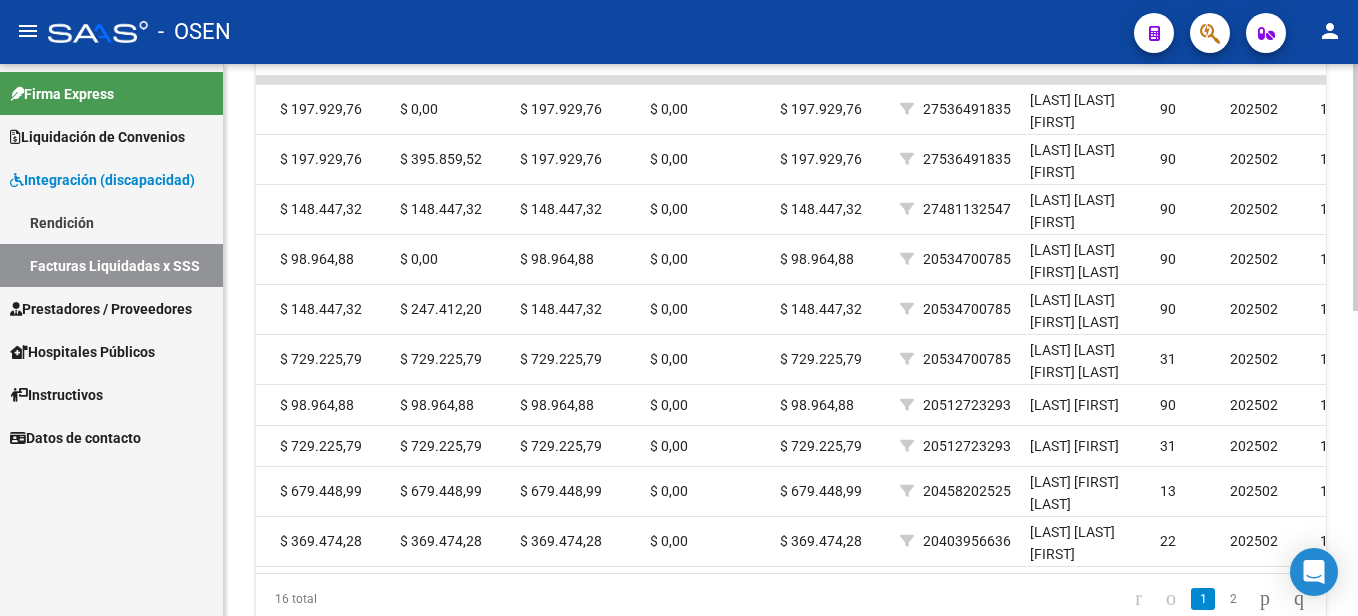 scroll, scrollTop: 571, scrollLeft: 0, axis: vertical 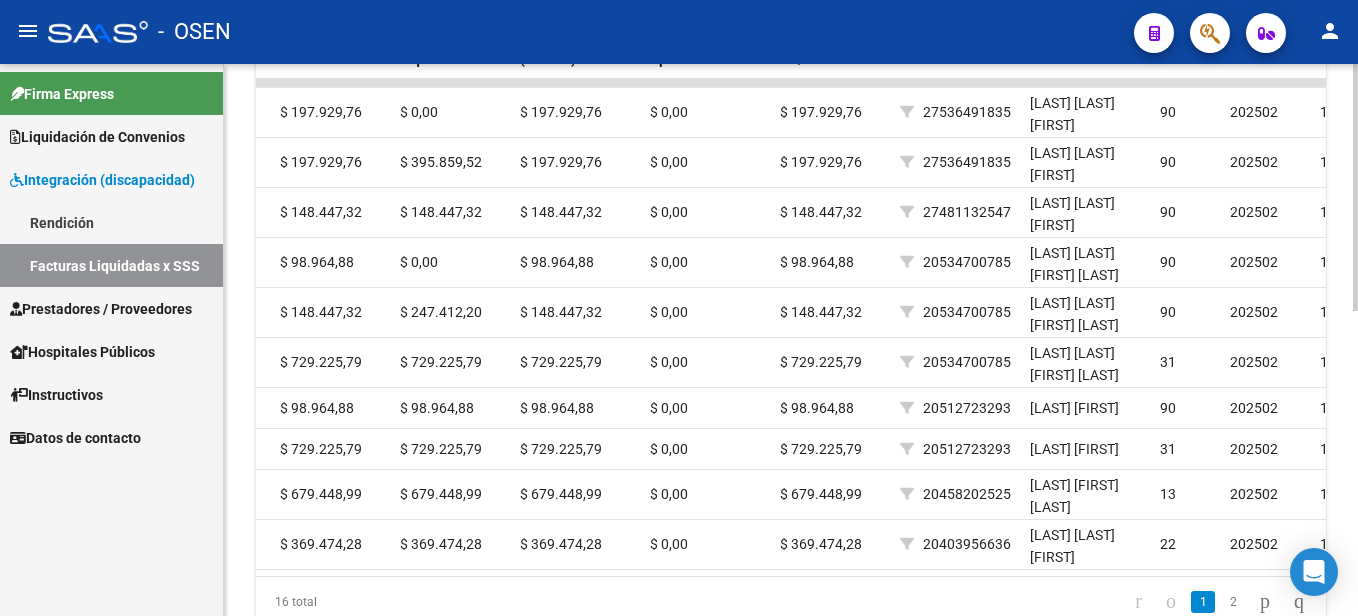 click on "menu -   OSEN  person    Firma Express     Liquidación de Convenios Liquidación Publicada ARCA - Aportes RG / MT / PD ARCA - Reprocesadas ANSES - Desempleo Fiscalización Gastos - Items Gastos - Facturas Otros Débitos y Créditos    Integración (discapacidad) Rendición Facturas Liquidadas x SSS    Prestadores / Proveedores Auditorías - Listado Auditorías - Comentarios Auditorías - Cambios Área Auditoría - Ítems    Hospitales Públicos SSS - Preliquidación SSS - Comprobantes SSS - CPBTs Atenciones Débitos Autogestión (viejo)    Instructivos    Datos de contacto DS.SUBSIDIO: Último Archivo SSS publicado hace: 3 días - DR.ENVIO: Último Archivo SSS publicado hace: 3 días  VER DETALLE  Firma Digital SSS  -  Instructivo Documentación SSS  INTEGRACION -> Facturas Liquidadas por SSS (a partir de DR_ENVIO) cloud_download  Exportar CSV  file_download  Exportar CSV 2
Descarga SSS
-  Comprobantes Filtros ID 202502 Período Presentación Período de Prestación CUIL CUIT Prestador" at bounding box center [679, 308] 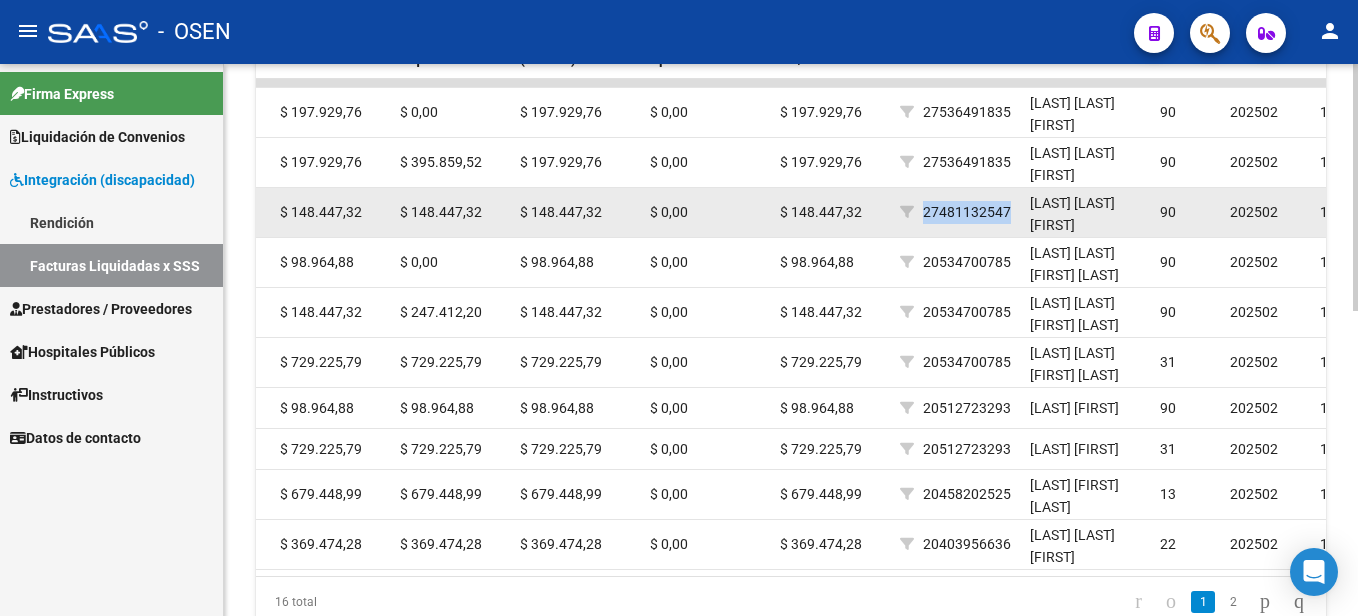 drag, startPoint x: 1010, startPoint y: 211, endPoint x: 924, endPoint y: 215, distance: 86.09297 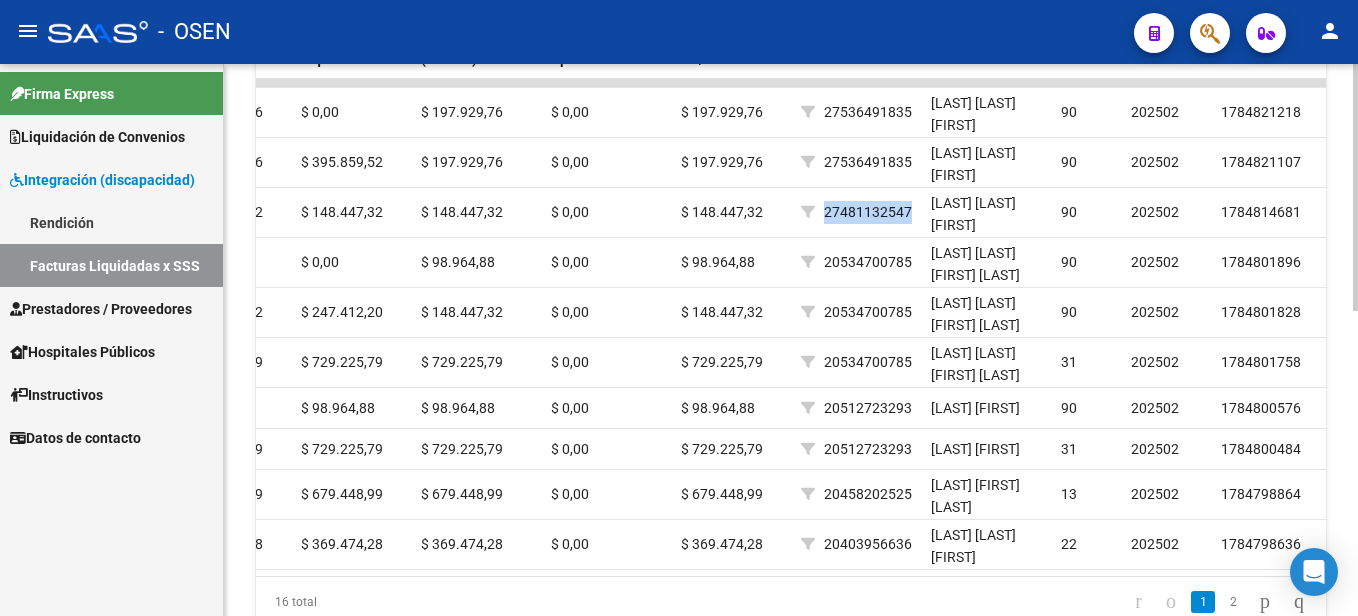 scroll, scrollTop: 0, scrollLeft: 1180, axis: horizontal 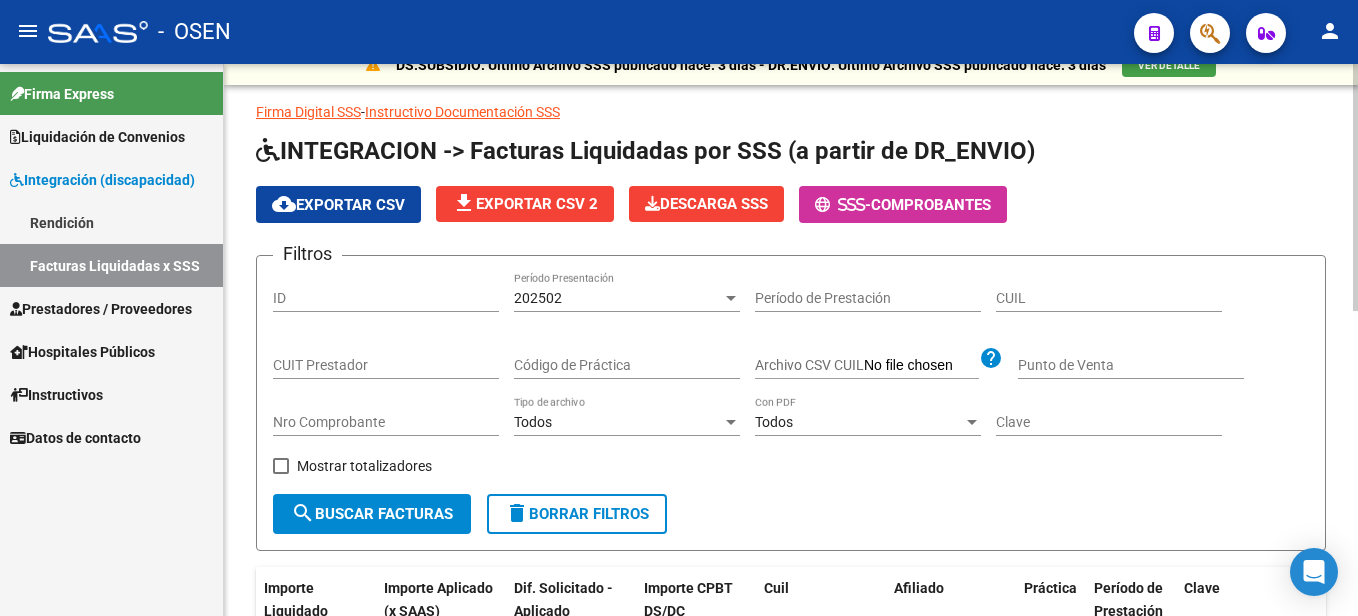 click 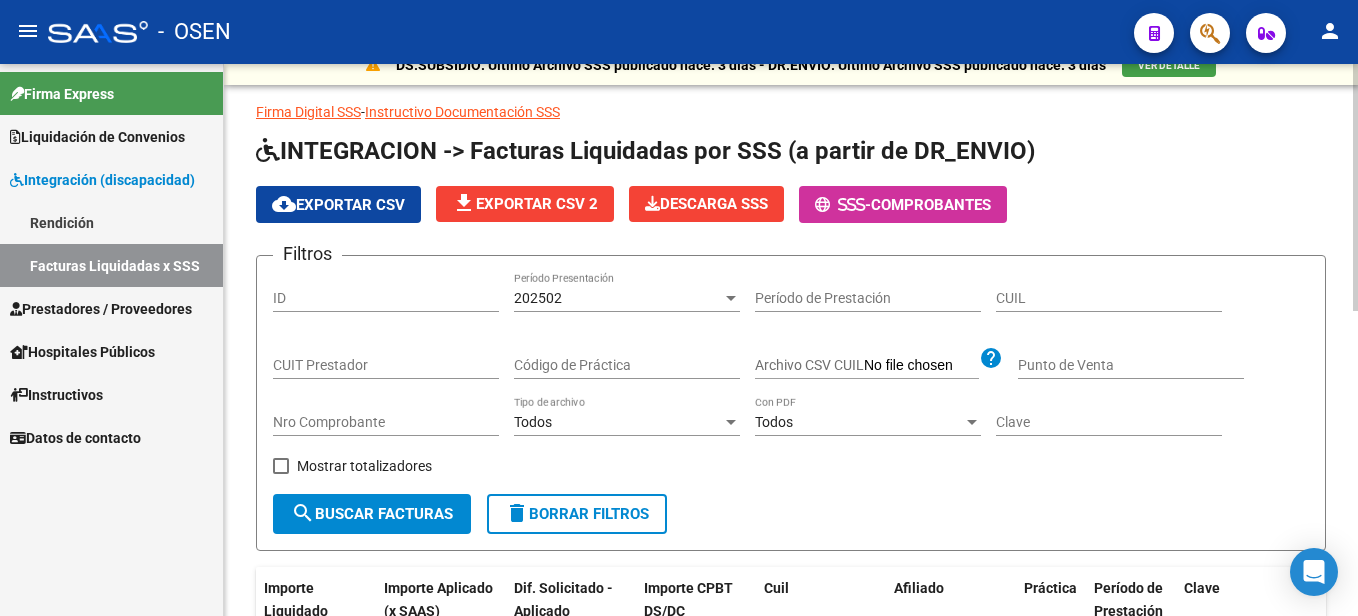 click 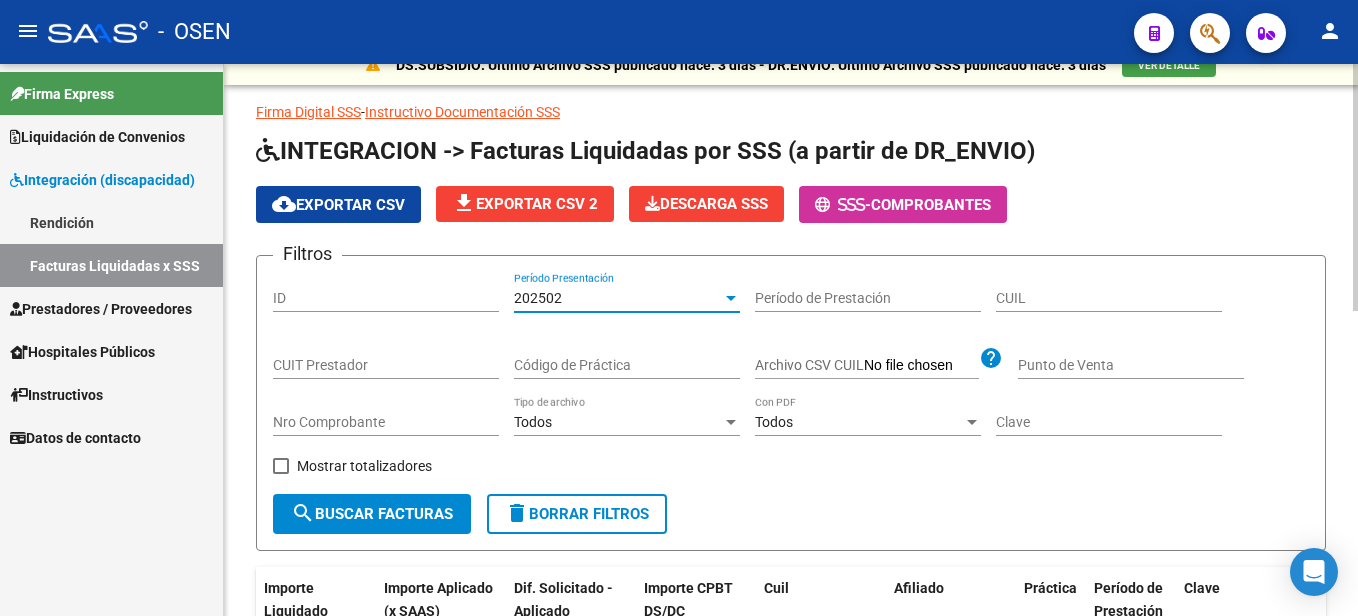 click on "202502" at bounding box center (618, 298) 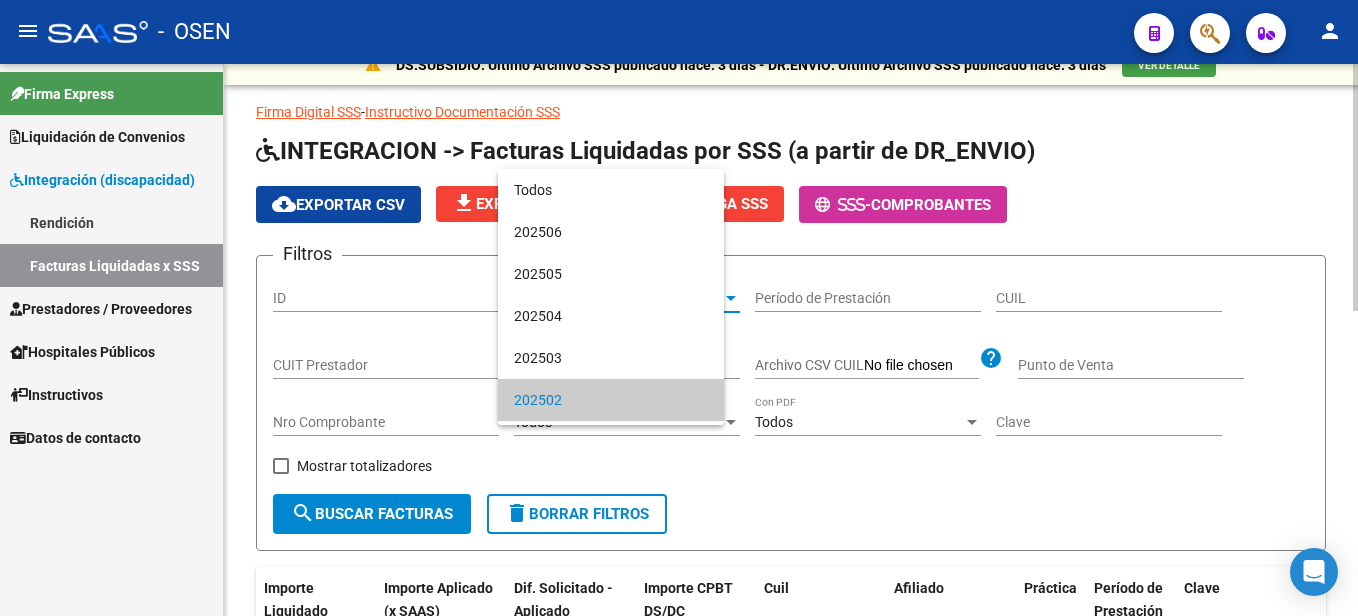 scroll, scrollTop: 103, scrollLeft: 0, axis: vertical 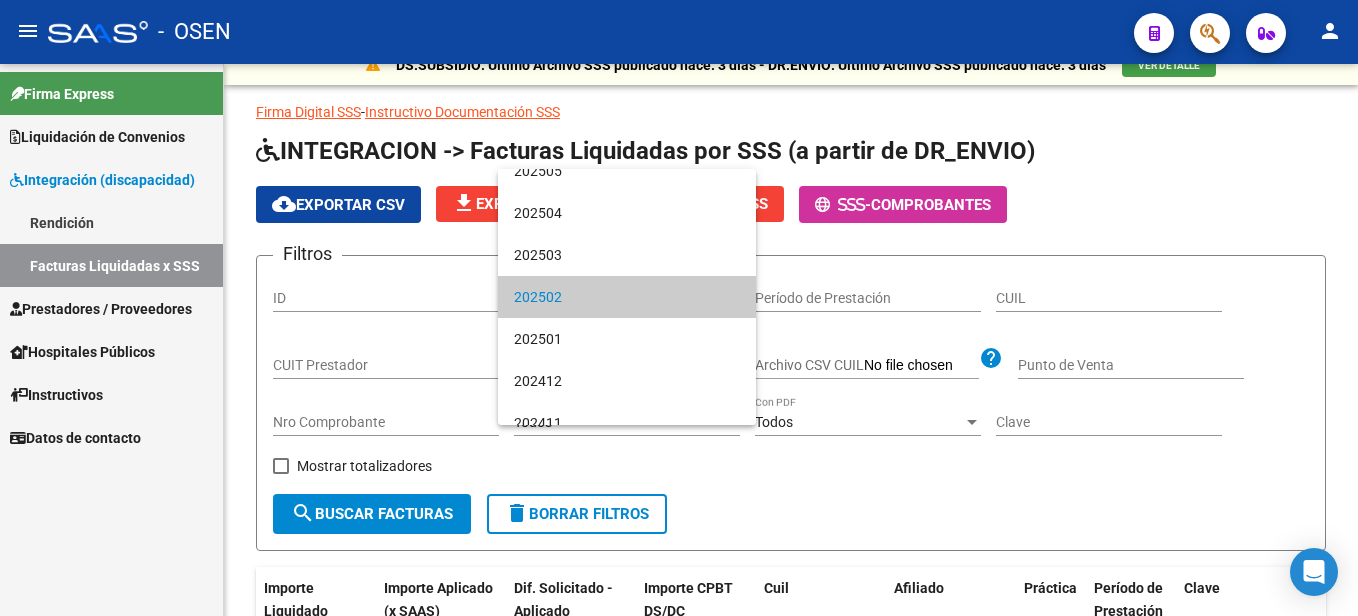 click at bounding box center (679, 308) 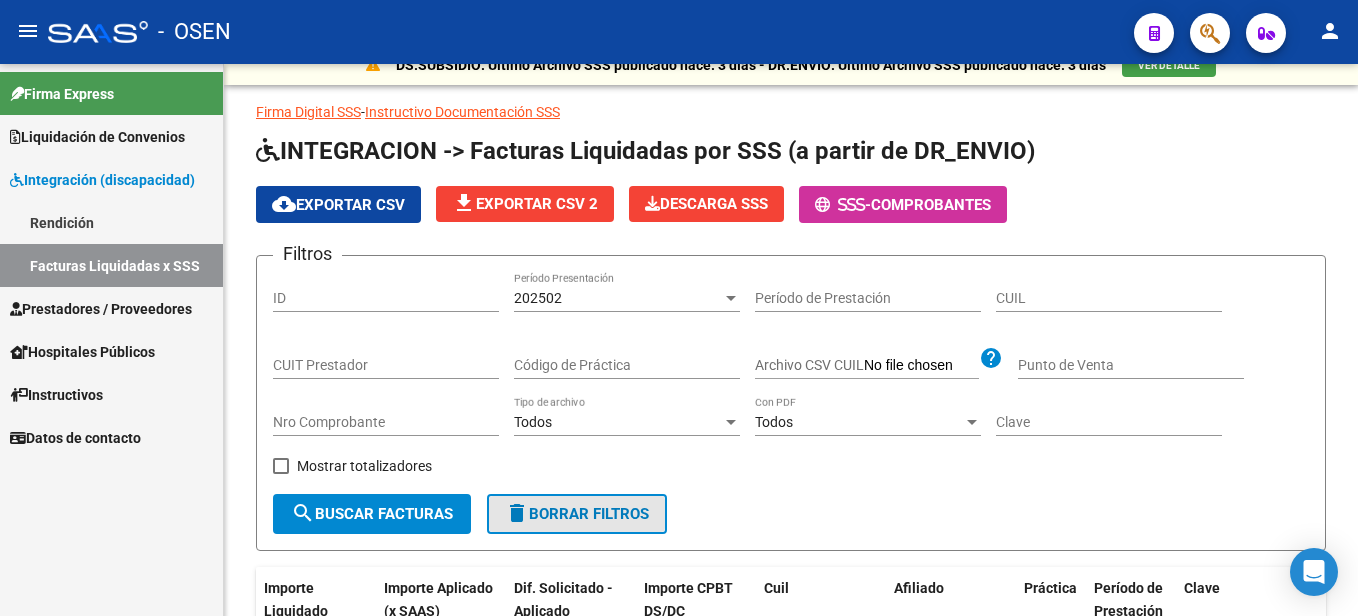 click on "delete  Borrar Filtros" 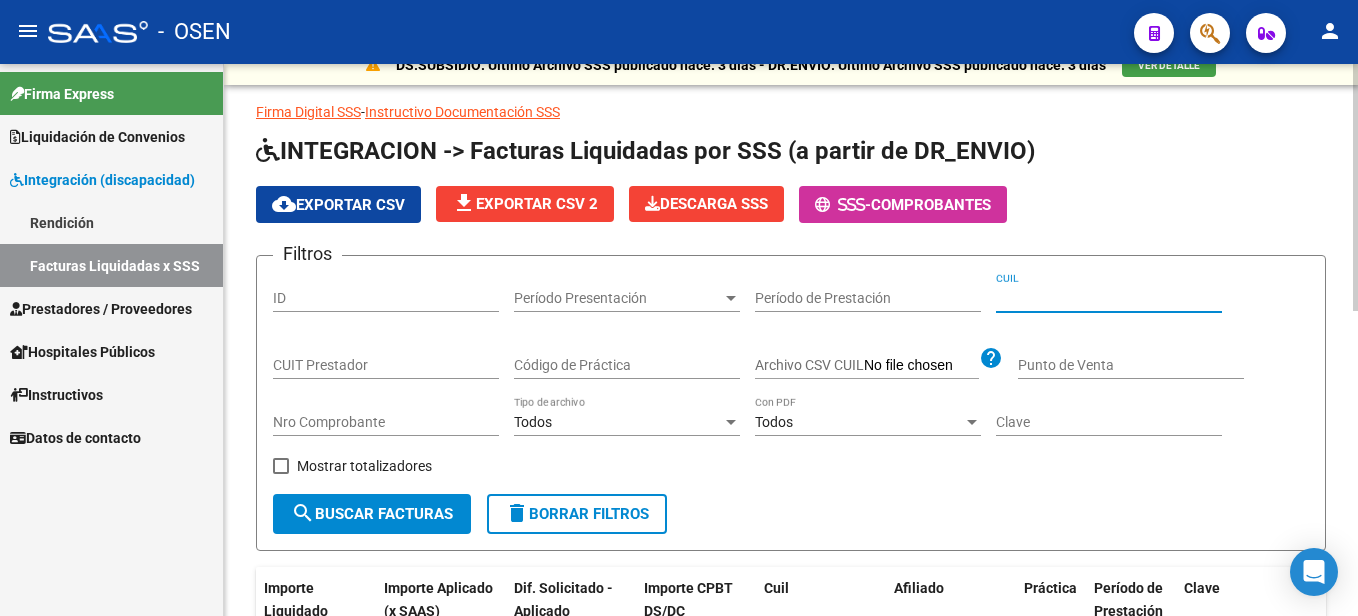 click on "CUIL" at bounding box center [1109, 298] 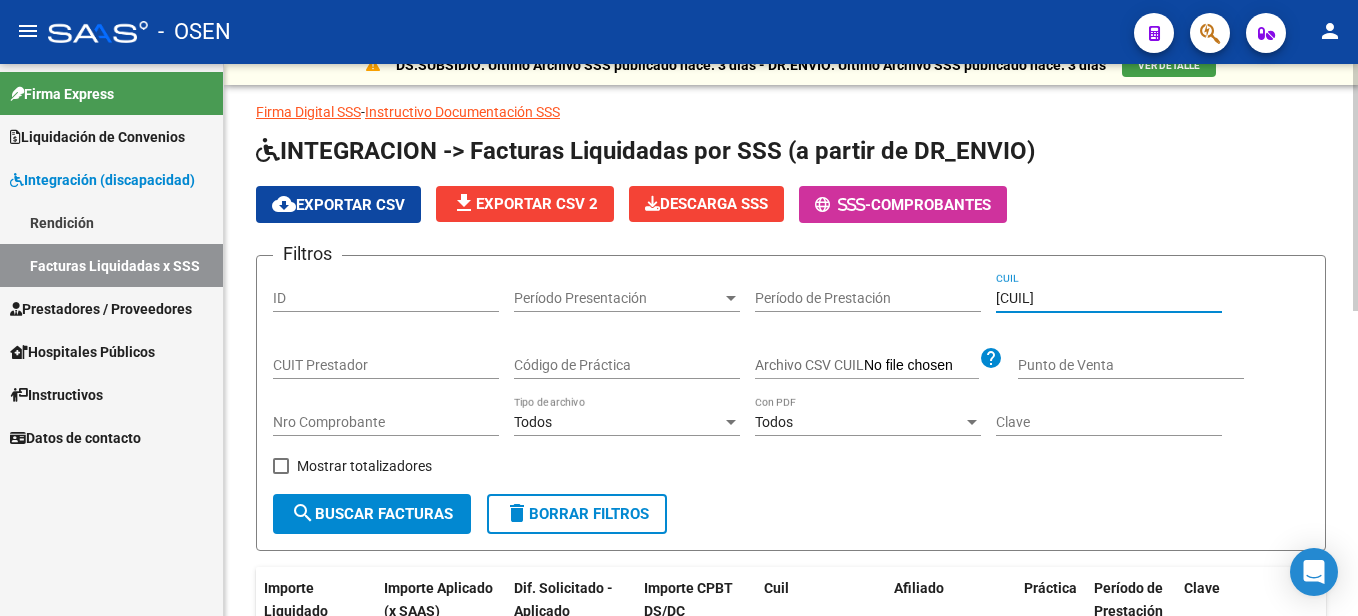 type on "[CUIL]" 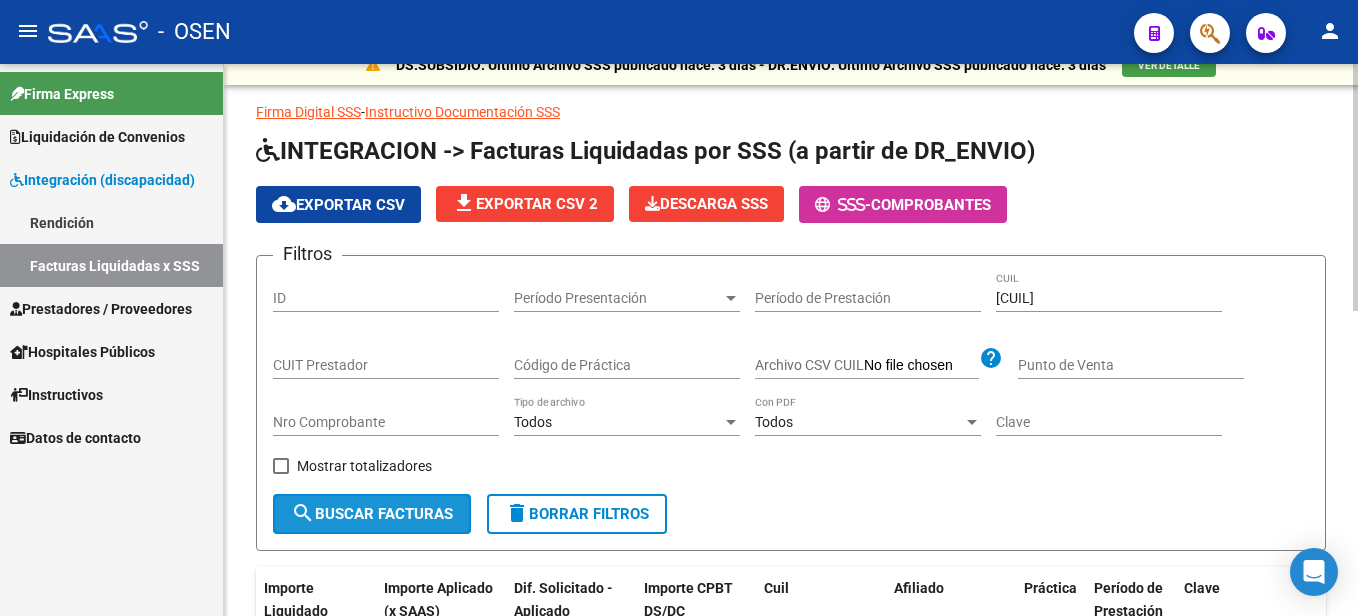 click on "search  Buscar Facturas" 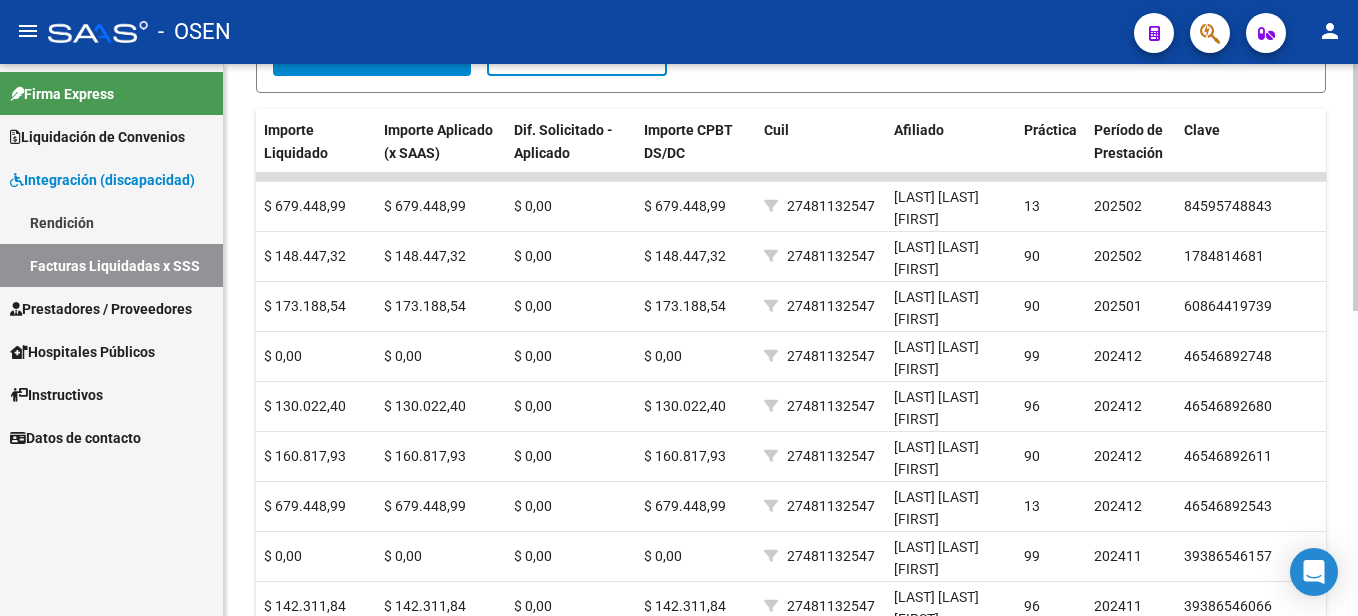 scroll, scrollTop: 474, scrollLeft: 0, axis: vertical 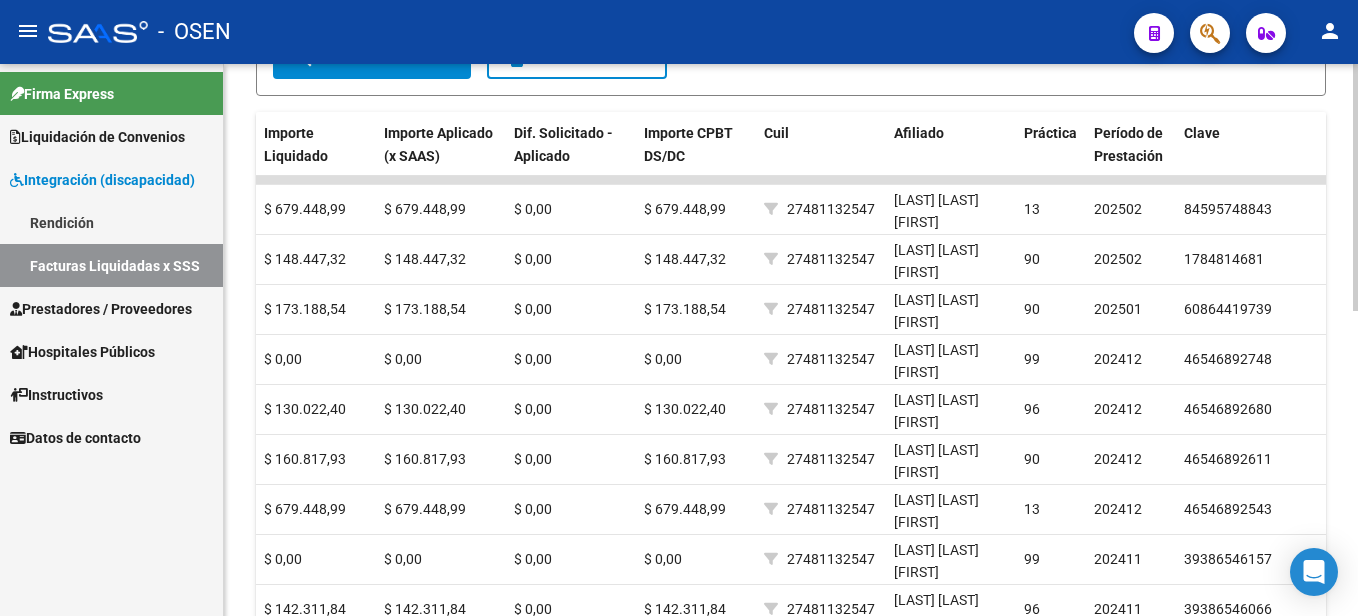 click 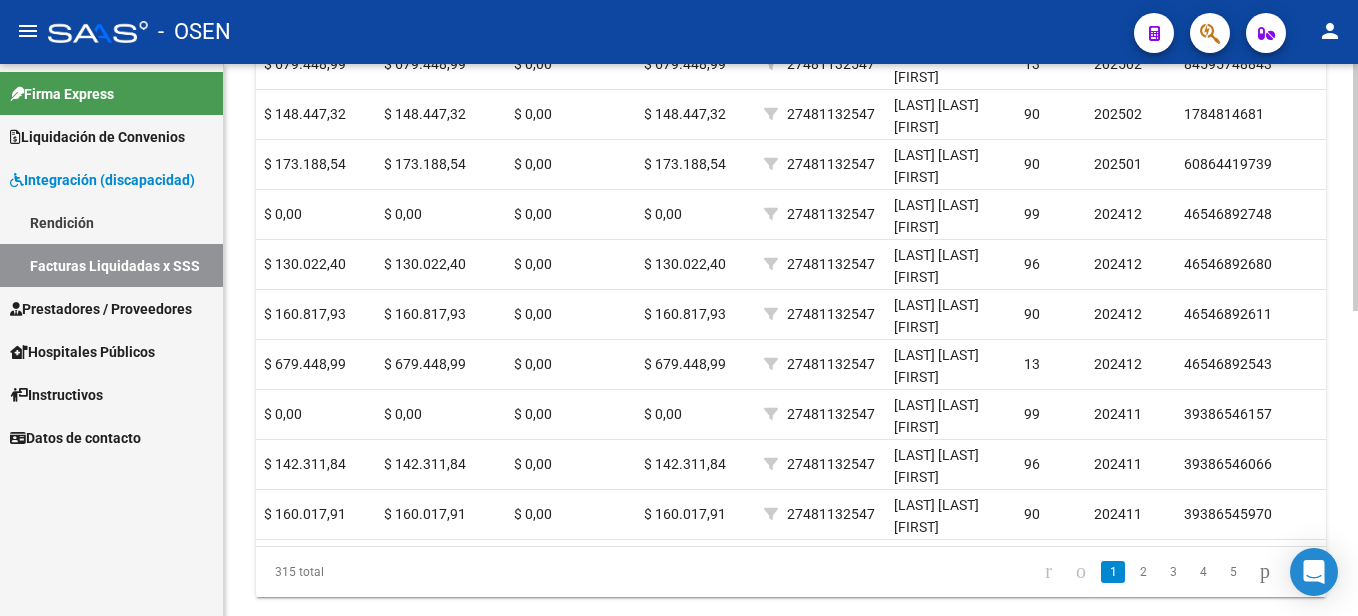 scroll, scrollTop: 621, scrollLeft: 0, axis: vertical 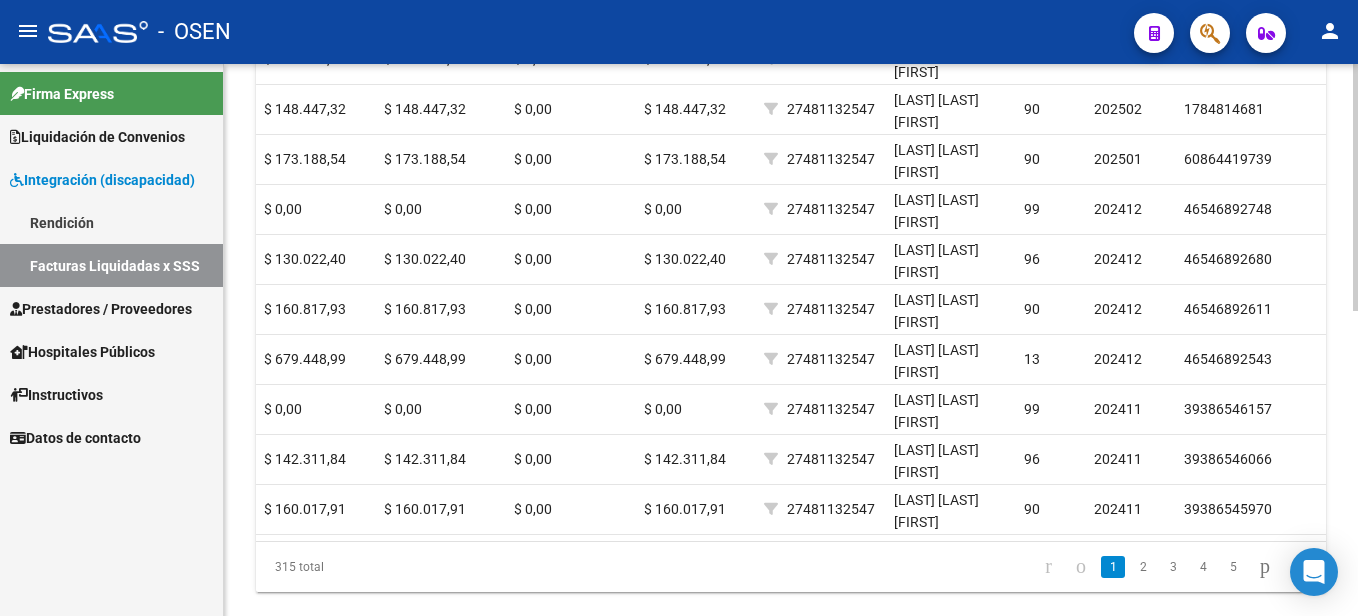 click on "menu -   OSEN  person    Firma Express     Liquidación de Convenios Liquidación Publicada ARCA - Aportes RG / MT / PD ARCA - Reprocesadas ANSES - Desempleo Fiscalización Gastos - Items Gastos - Facturas Otros Débitos y Créditos    Integración (discapacidad) Rendición Facturas Liquidadas x SSS    Prestadores / Proveedores Auditorías - Listado Auditorías - Comentarios Auditorías - Cambios Área Auditoría - Ítems    Hospitales Públicos SSS - Preliquidación SSS - Comprobantes SSS - CPBTs Atenciones Débitos Autogestión (viejo)    Instructivos    Datos de contacto DS.SUBSIDIO: Último Archivo SSS publicado hace: 3 días - DR.ENVIO: Último Archivo SSS publicado hace: 3 días  VER DETALLE  Firma Digital SSS  -  Instructivo Documentación SSS  INTEGRACION -> Facturas Liquidadas por SSS (a partir de DR_ENVIO) cloud_download  Exportar CSV  file_download  Exportar CSV 2
Descarga SSS
-  Comprobantes Filtros ID Período Presentación Período Presentación Período de Prestación" at bounding box center (679, 308) 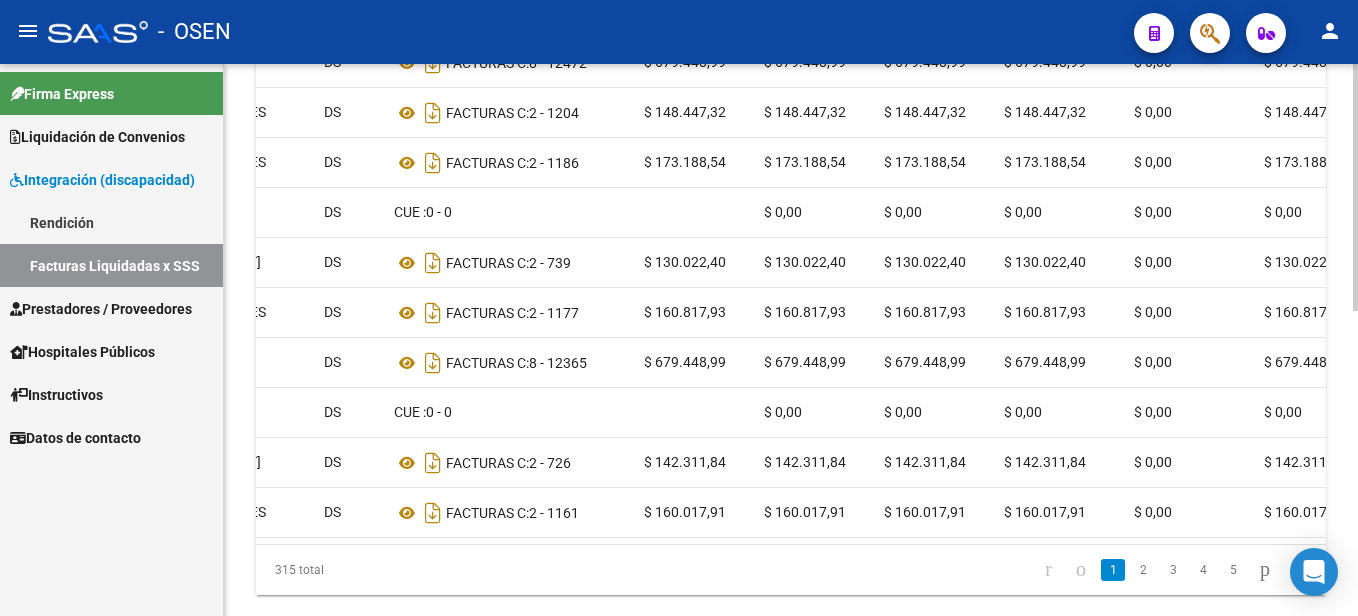 scroll, scrollTop: 0, scrollLeft: 563, axis: horizontal 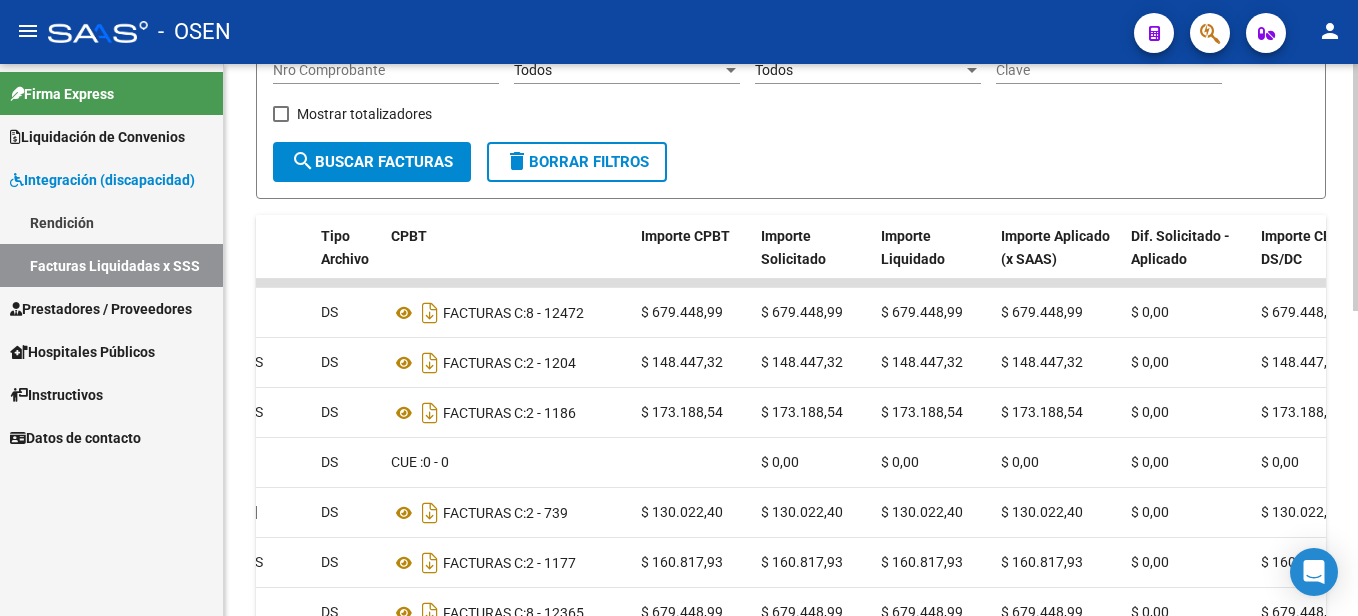 click on "DS.SUBSIDIO: Último Archivo SSS publicado hace: 3 días - DR.ENVIO: Último Archivo SSS publicado hace: 3 días  VER DETALLE  Firma Digital SSS  -  Instructivo Documentación SSS  INTEGRACION -> Facturas Liquidadas por SSS (a partir de DR_ENVIO) cloud_download  Exportar CSV  file_download  Exportar CSV 2
Descarga SSS
-  Comprobantes Filtros ID Período Presentación Período Presentación Período de Prestación [CUIL] CUIL CUIT Prestador Código de Práctica Archivo CSV CUIL help Punto de Venta Nro Comprobante Todos Tipo de archivo Todos Con PDF Clave   Mostrar totalizadores  search  Buscar Facturas  delete  Borrar Filtros  ID Período Presentación Gerenciador CUIT Prestador Tipo Archivo CPBT Importe CPBT Importe Solicitado Importe Liquidado Importe Aplicado (x SAAS) Dif. Solicitado - Aplicado Importe CPBT DS/DC Cuil Afiliado Práctica Período de Prestación Clave    66046  202503 D05 - ASE    [CUIL]  PAZOOS SRL DS FACTURAS C:    8 - 12472  $ 679.448,99 $ 679.448,99 $ 679.448,99" 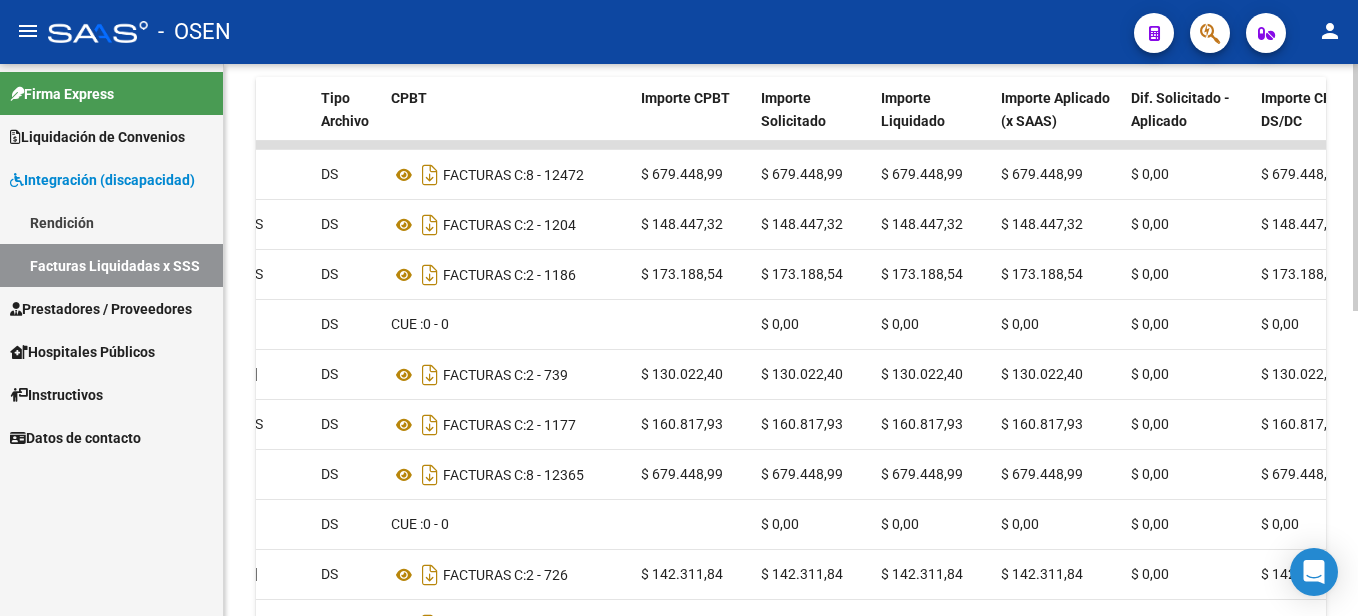 scroll, scrollTop: 532, scrollLeft: 0, axis: vertical 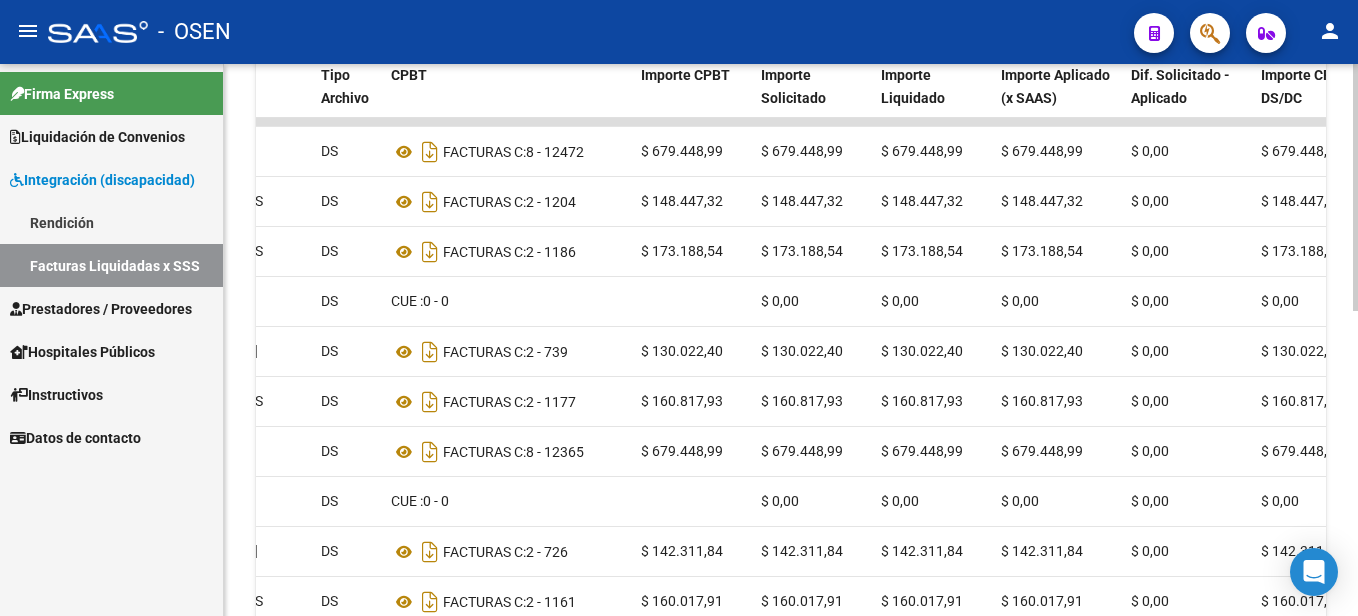 click on "menu -   OSEN  person    Firma Express     Liquidación de Convenios Liquidación Publicada ARCA - Aportes RG / MT / PD ARCA - Reprocesadas ANSES - Desempleo Fiscalización Gastos - Items Gastos - Facturas Otros Débitos y Créditos    Integración (discapacidad) Rendición Facturas Liquidadas x SSS    Prestadores / Proveedores Auditorías - Listado Auditorías - Comentarios Auditorías - Cambios Área Auditoría - Ítems    Hospitales Públicos SSS - Preliquidación SSS - Comprobantes SSS - CPBTs Atenciones Débitos Autogestión (viejo)    Instructivos    Datos de contacto DS.SUBSIDIO: Último Archivo SSS publicado hace: 3 días - DR.ENVIO: Último Archivo SSS publicado hace: 3 días  VER DETALLE  Firma Digital SSS  -  Instructivo Documentación SSS  INTEGRACION -> Facturas Liquidadas por SSS (a partir de DR_ENVIO) cloud_download  Exportar CSV  file_download  Exportar CSV 2
Descarga SSS
-  Comprobantes Filtros ID Período Presentación Período Presentación Período de Prestación" at bounding box center [679, 308] 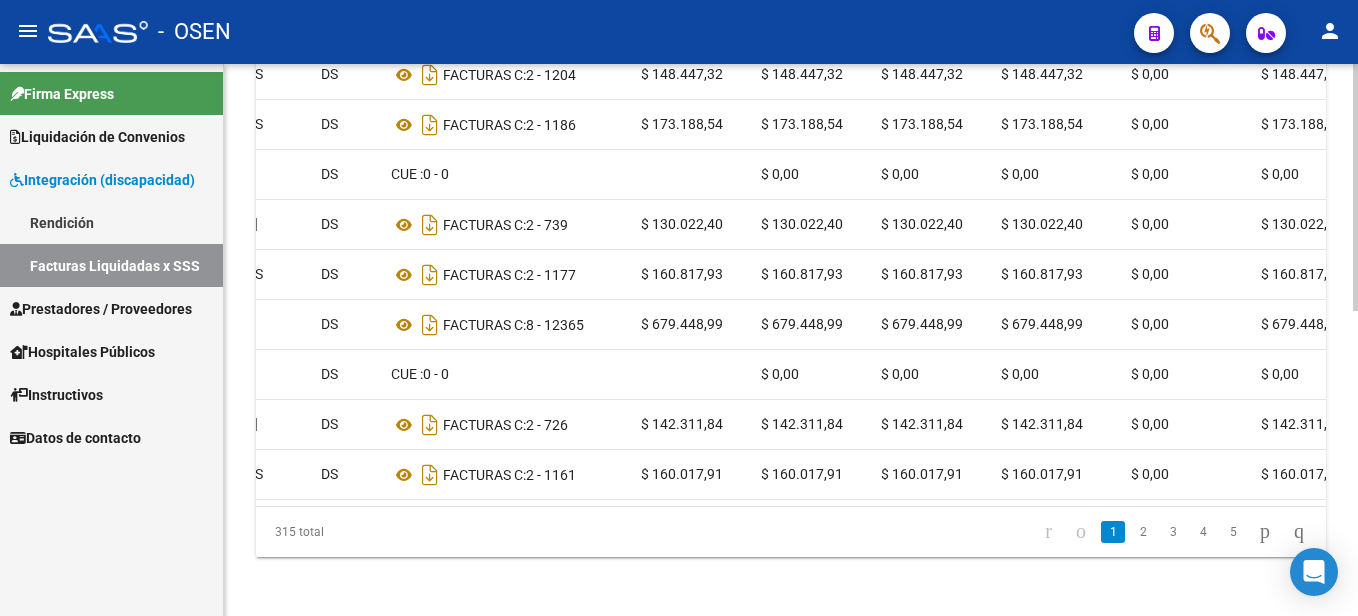 scroll, scrollTop: 680, scrollLeft: 0, axis: vertical 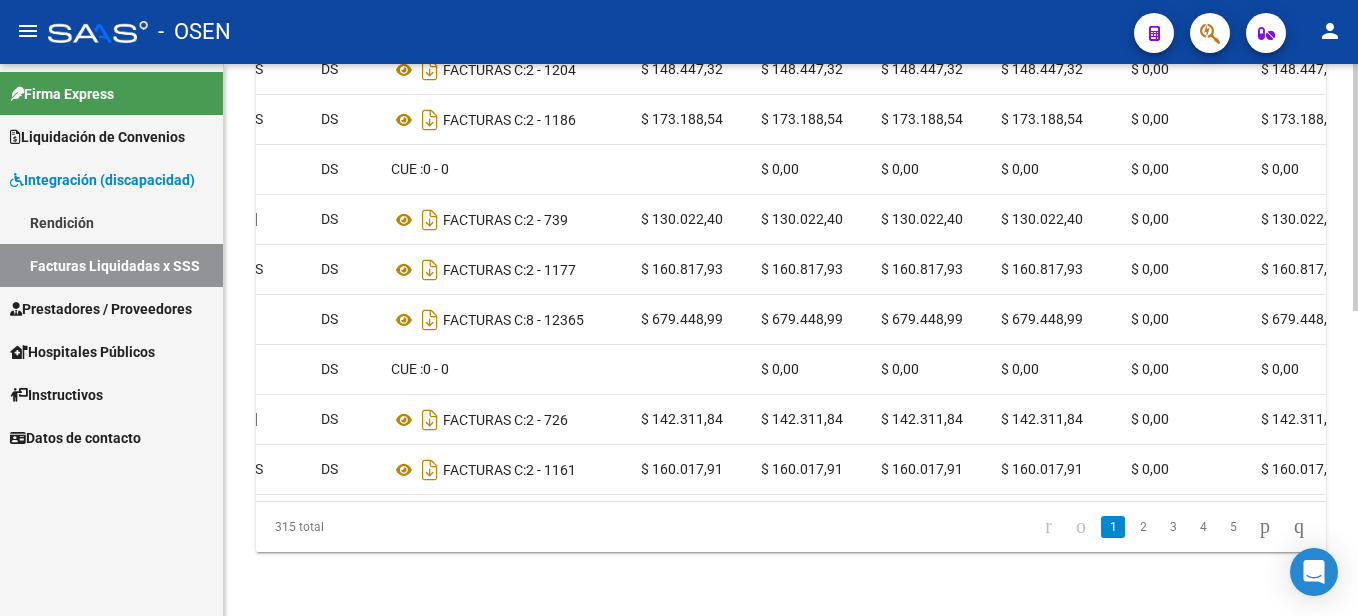 click on "menu -   OSEN  person    Firma Express     Liquidación de Convenios Liquidación Publicada ARCA - Aportes RG / MT / PD ARCA - Reprocesadas ANSES - Desempleo Fiscalización Gastos - Items Gastos - Facturas Otros Débitos y Créditos    Integración (discapacidad) Rendición Facturas Liquidadas x SSS    Prestadores / Proveedores Auditorías - Listado Auditorías - Comentarios Auditorías - Cambios Área Auditoría - Ítems    Hospitales Públicos SSS - Preliquidación SSS - Comprobantes SSS - CPBTs Atenciones Débitos Autogestión (viejo)    Instructivos    Datos de contacto DS.SUBSIDIO: Último Archivo SSS publicado hace: 3 días - DR.ENVIO: Último Archivo SSS publicado hace: 3 días  VER DETALLE  Firma Digital SSS  -  Instructivo Documentación SSS  INTEGRACION -> Facturas Liquidadas por SSS (a partir de DR_ENVIO) cloud_download  Exportar CSV  file_download  Exportar CSV 2
Descarga SSS
-  Comprobantes Filtros ID Período Presentación Período Presentación Período de Prestación" at bounding box center [679, 308] 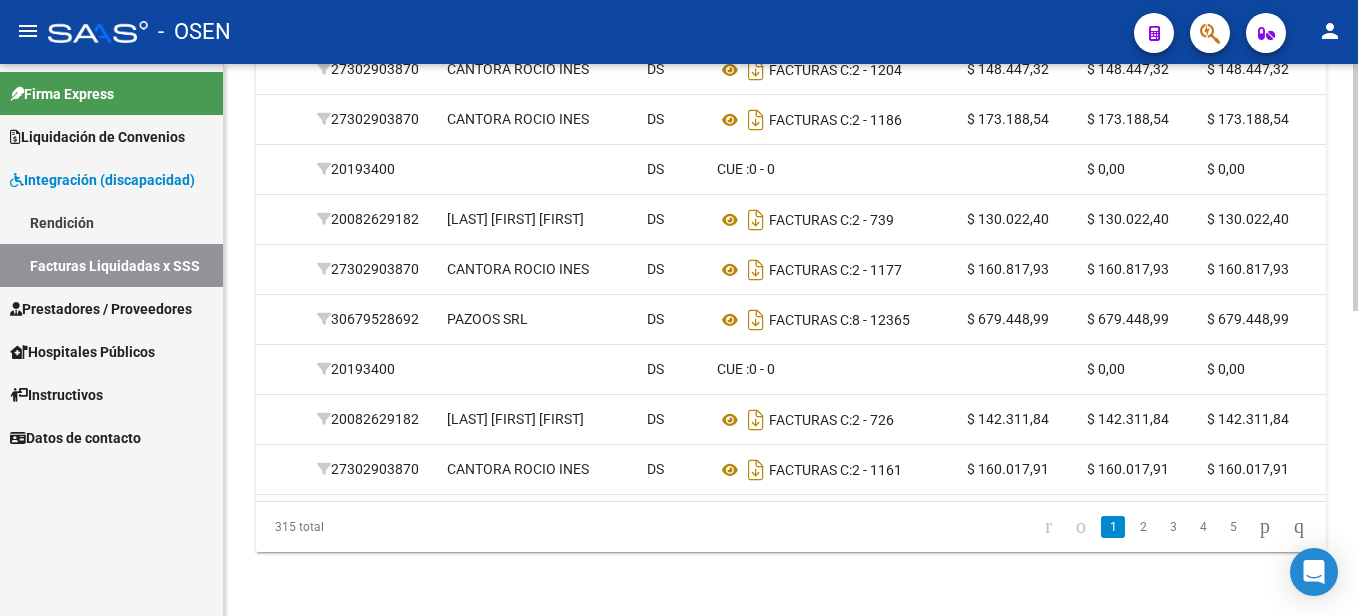 scroll, scrollTop: 0, scrollLeft: 0, axis: both 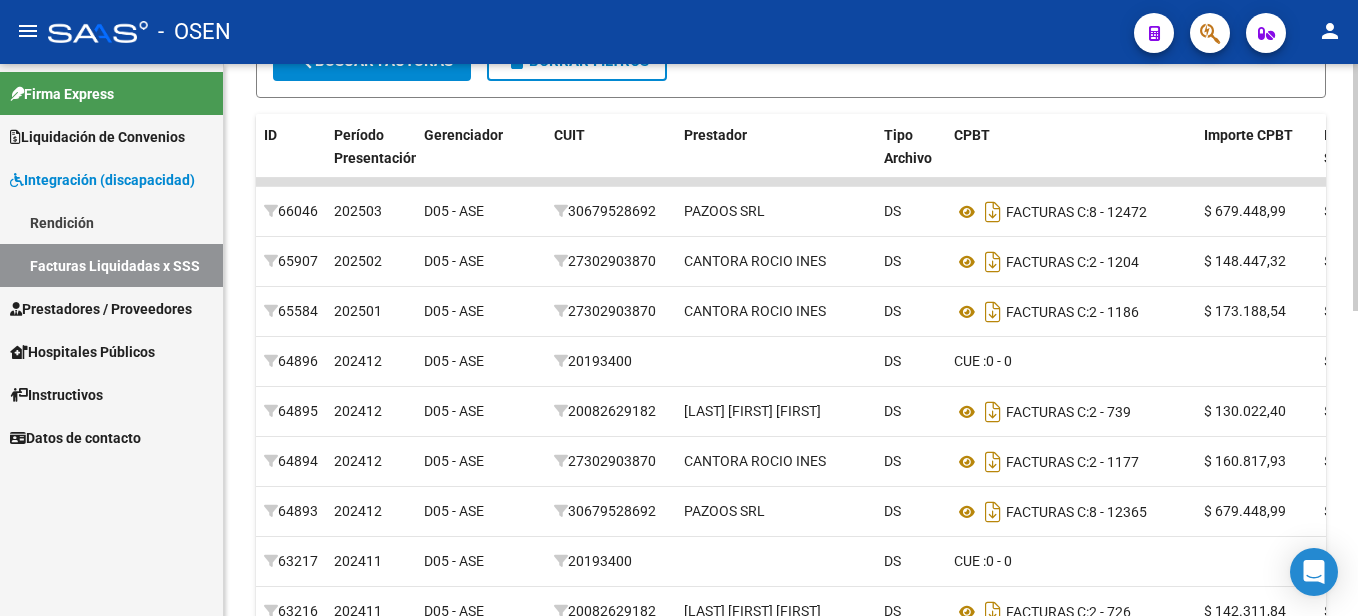 click on "DS.SUBSIDIO: Último Archivo SSS publicado hace: 3 días - DR.ENVIO: Último Archivo SSS publicado hace: 3 días  VER DETALLE  Firma Digital SSS  -  Instructivo Documentación SSS  INTEGRACION -> Facturas Liquidadas por SSS (a partir de DR_ENVIO) cloud_download  Exportar CSV  file_download  Exportar CSV 2
Descarga SSS
-  Comprobantes Filtros ID Período Presentación Período Presentación Período de Prestación [CUIL] CUIL CUIT Prestador Código de Práctica Archivo CSV CUIL help Punto de Venta Nro Comprobante Todos Tipo de archivo Todos Con PDF Clave   Mostrar totalizadores  search  Buscar Facturas  delete  Borrar Filtros  ID Período Presentación Gerenciador CUIT Prestador Tipo Archivo CPBT Importe CPBT Importe Solicitado Importe Liquidado Importe Aplicado (x SAAS) Dif. Solicitado - Aplicado Importe CPBT DS/DC Cuil Afiliado Práctica Período de Prestación Clave    66046  202503 D05 - ASE    [CUIL]  PAZOOS SRL DS FACTURAS C:    8 - 12472  $ 679.448,99 $ 679.448,99 $ 679.448,99" 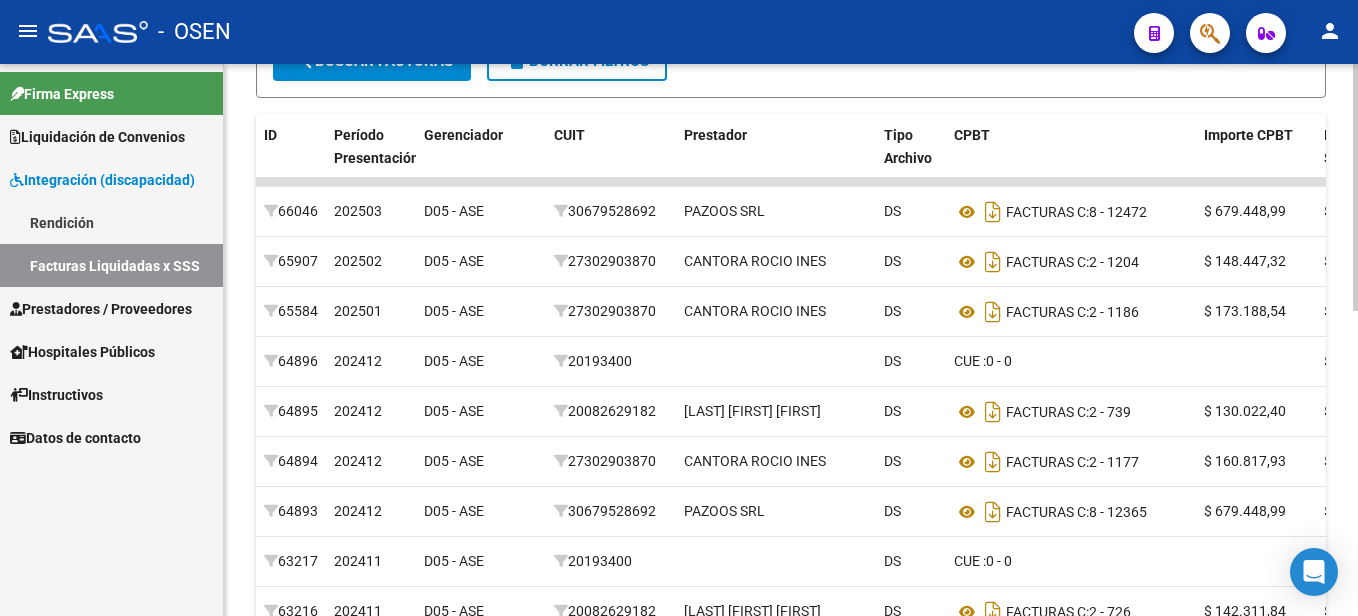 scroll, scrollTop: 470, scrollLeft: 0, axis: vertical 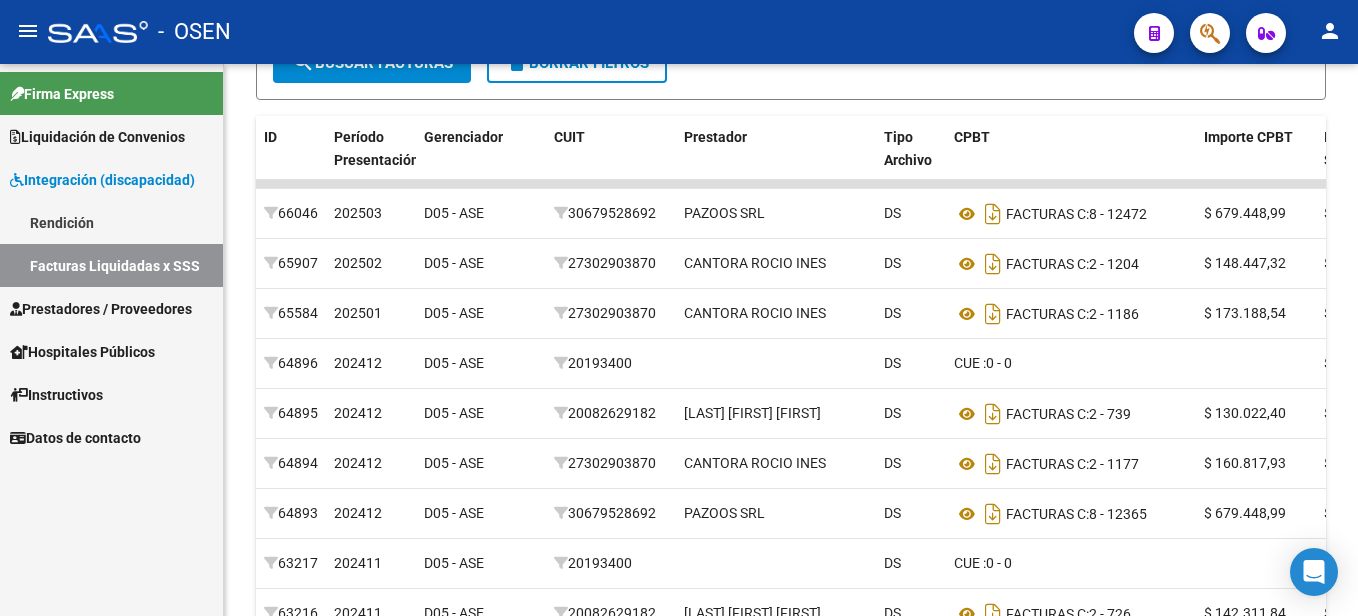 drag, startPoint x: 1352, startPoint y: 492, endPoint x: 1361, endPoint y: 578, distance: 86.46965 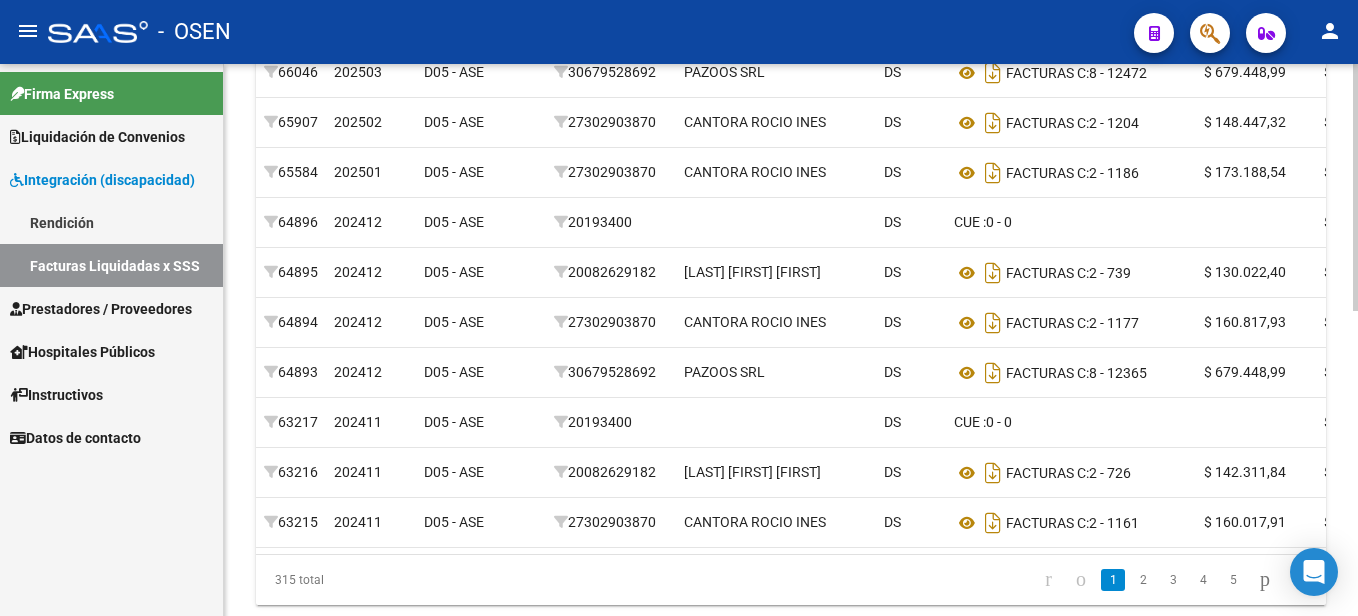 scroll, scrollTop: 680, scrollLeft: 0, axis: vertical 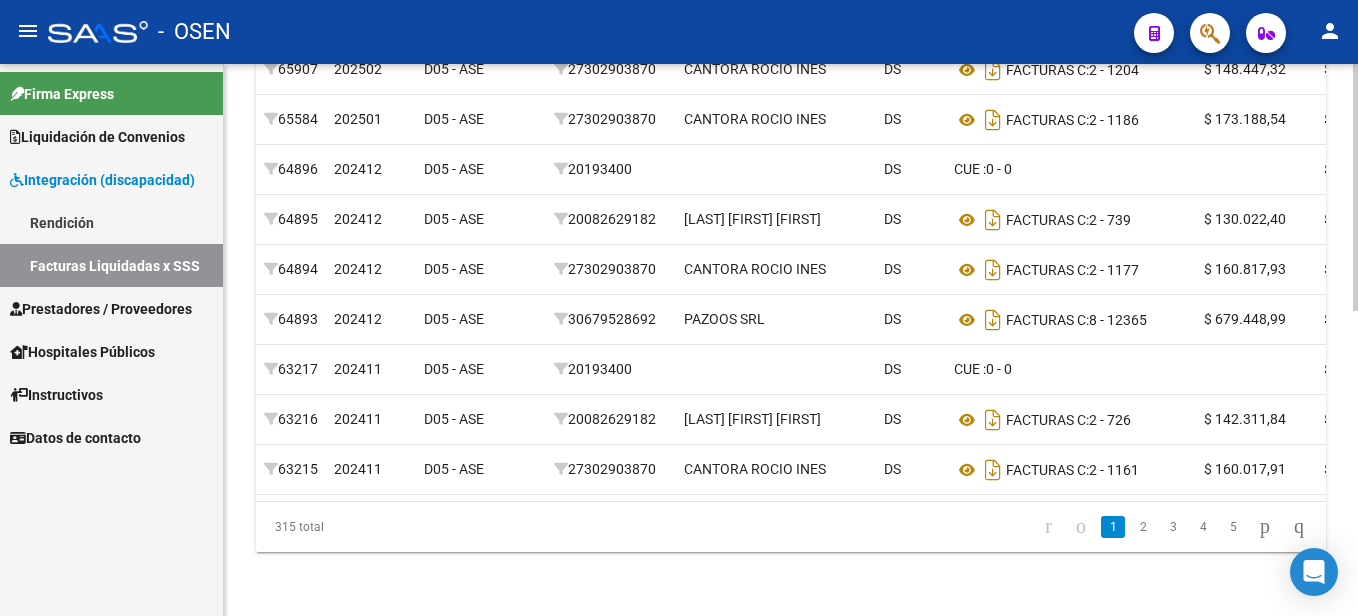 click on "menu -   OSEN  person    Firma Express     Liquidación de Convenios Liquidación Publicada ARCA - Aportes RG / MT / PD ARCA - Reprocesadas ANSES - Desempleo Fiscalización Gastos - Items Gastos - Facturas Otros Débitos y Créditos    Integración (discapacidad) Rendición Facturas Liquidadas x SSS    Prestadores / Proveedores Auditorías - Listado Auditorías - Comentarios Auditorías - Cambios Área Auditoría - Ítems    Hospitales Públicos SSS - Preliquidación SSS - Comprobantes SSS - CPBTs Atenciones Débitos Autogestión (viejo)    Instructivos    Datos de contacto DS.SUBSIDIO: Último Archivo SSS publicado hace: 3 días - DR.ENVIO: Último Archivo SSS publicado hace: 3 días  VER DETALLE  Firma Digital SSS  -  Instructivo Documentación SSS  INTEGRACION -> Facturas Liquidadas por SSS (a partir de DR_ENVIO) cloud_download  Exportar CSV  file_download  Exportar CSV 2
Descarga SSS
-  Comprobantes Filtros ID Período Presentación Período Presentación Período de Prestación" at bounding box center (679, 308) 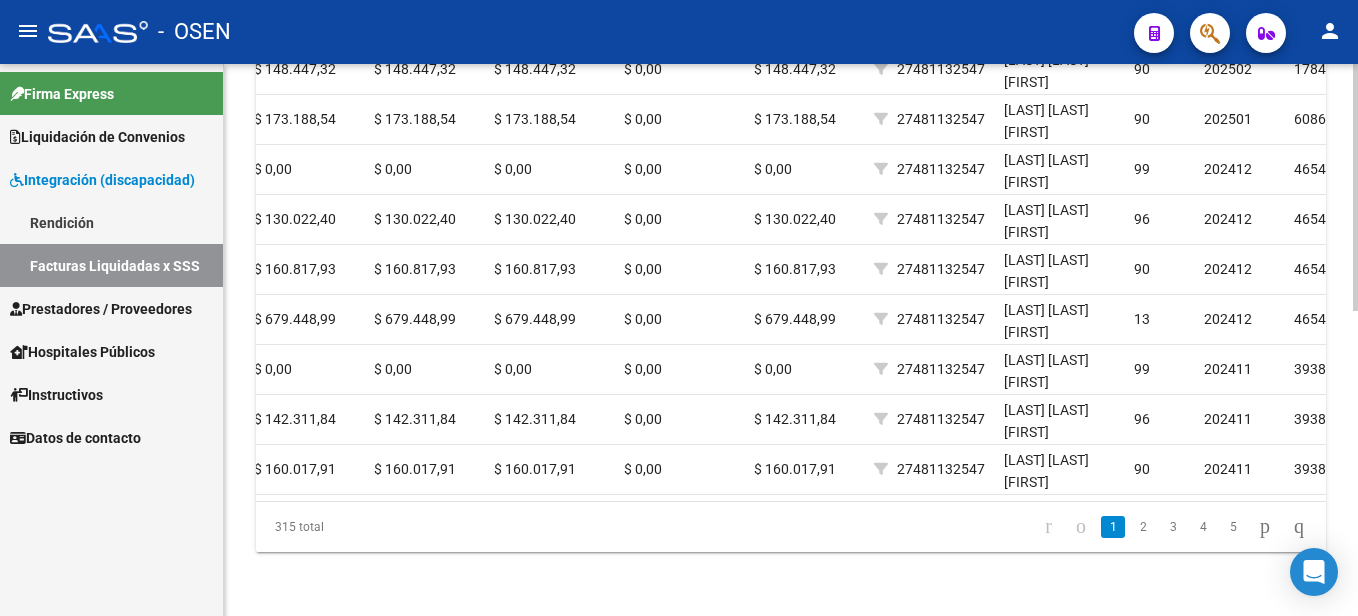 scroll, scrollTop: 0, scrollLeft: 1075, axis: horizontal 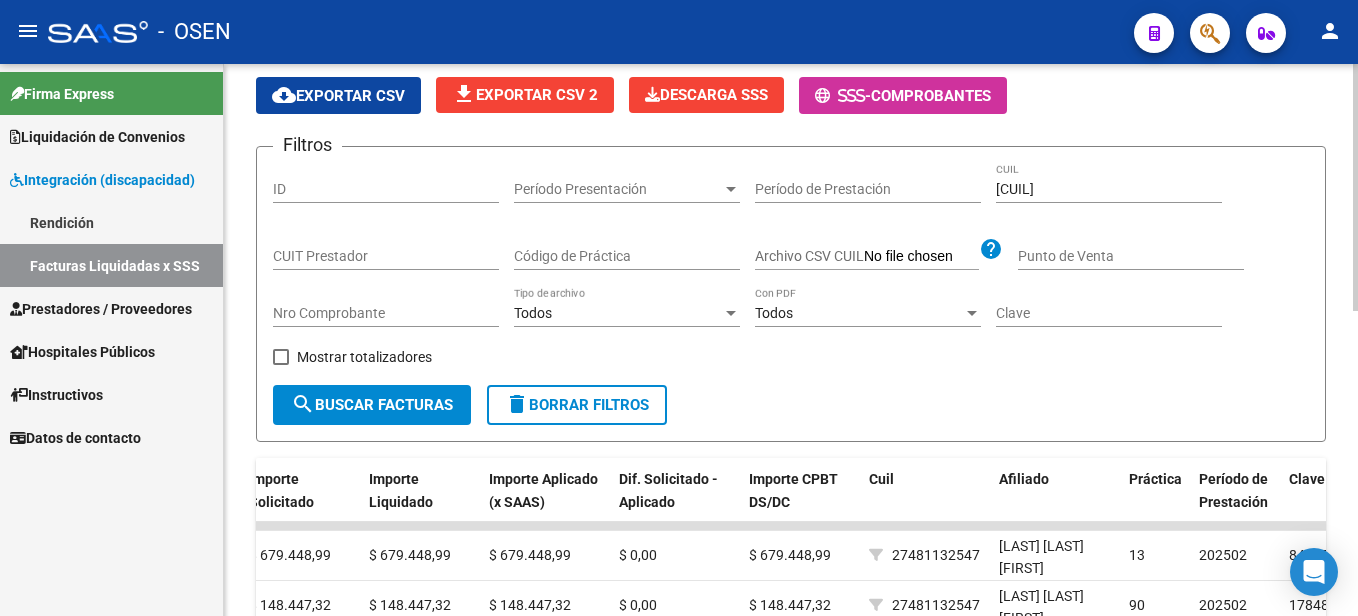click on "menu -   OSEN  person    Firma Express     Liquidación de Convenios Liquidación Publicada ARCA - Aportes RG / MT / PD ARCA - Reprocesadas ANSES - Desempleo Fiscalización Gastos - Items Gastos - Facturas Otros Débitos y Créditos    Integración (discapacidad) Rendición Facturas Liquidadas x SSS    Prestadores / Proveedores Auditorías - Listado Auditorías - Comentarios Auditorías - Cambios Área Auditoría - Ítems    Hospitales Públicos SSS - Preliquidación SSS - Comprobantes SSS - CPBTs Atenciones Débitos Autogestión (viejo)    Instructivos    Datos de contacto DS.SUBSIDIO: Último Archivo SSS publicado hace: 3 días - DR.ENVIO: Último Archivo SSS publicado hace: 3 días  VER DETALLE  Firma Digital SSS  -  Instructivo Documentación SSS  INTEGRACION -> Facturas Liquidadas por SSS (a partir de DR_ENVIO) cloud_download  Exportar CSV  file_download  Exportar CSV 2
Descarga SSS
-  Comprobantes Filtros ID Período Presentación Período Presentación Período de Prestación" at bounding box center [679, 308] 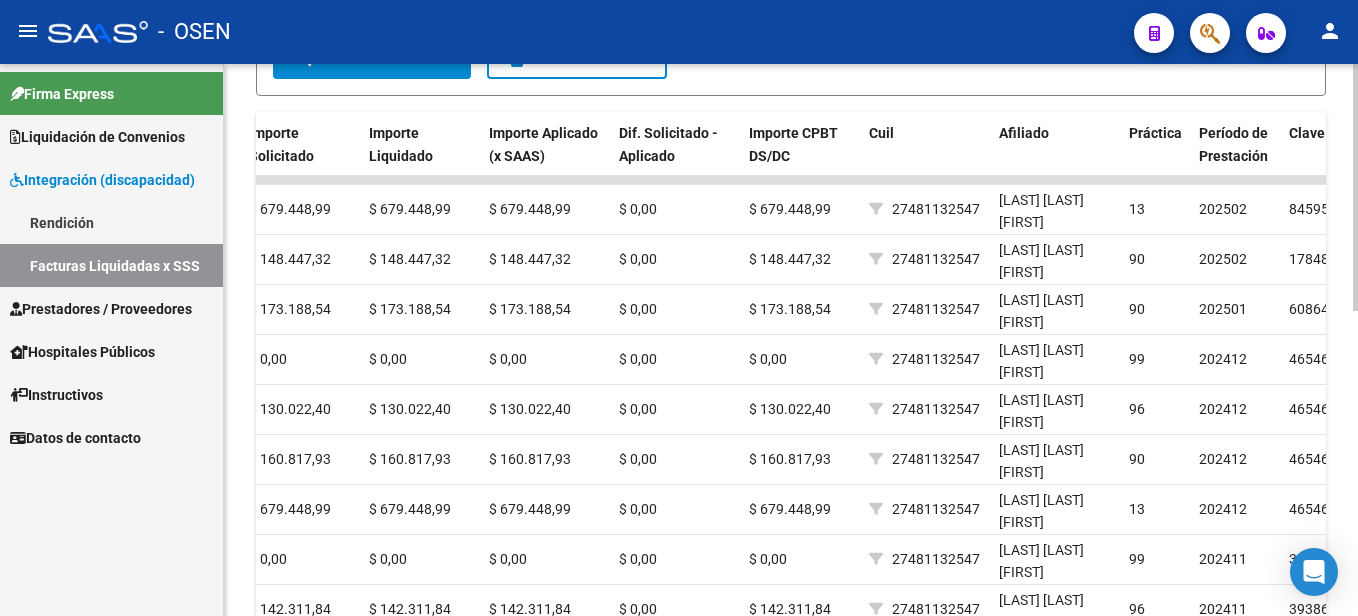 click on "menu -   OSEN  person    Firma Express     Liquidación de Convenios Liquidación Publicada ARCA - Aportes RG / MT / PD ARCA - Reprocesadas ANSES - Desempleo Fiscalización Gastos - Items Gastos - Facturas Otros Débitos y Créditos    Integración (discapacidad) Rendición Facturas Liquidadas x SSS    Prestadores / Proveedores Auditorías - Listado Auditorías - Comentarios Auditorías - Cambios Área Auditoría - Ítems    Hospitales Públicos SSS - Preliquidación SSS - Comprobantes SSS - CPBTs Atenciones Débitos Autogestión (viejo)    Instructivos    Datos de contacto DS.SUBSIDIO: Último Archivo SSS publicado hace: 3 días - DR.ENVIO: Último Archivo SSS publicado hace: 3 días  VER DETALLE  Firma Digital SSS  -  Instructivo Documentación SSS  INTEGRACION -> Facturas Liquidadas por SSS (a partir de DR_ENVIO) cloud_download  Exportar CSV  file_download  Exportar CSV 2
Descarga SSS
-  Comprobantes Filtros ID Período Presentación Período Presentación Período de Prestación" at bounding box center (679, 308) 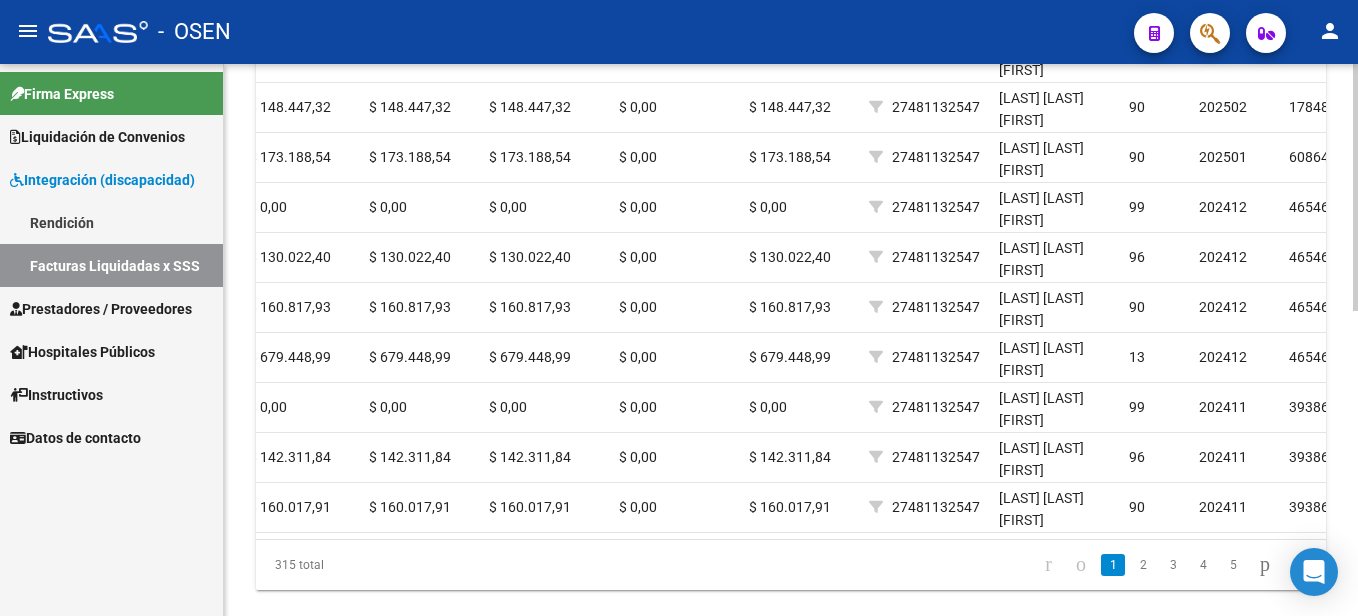 scroll, scrollTop: 631, scrollLeft: 0, axis: vertical 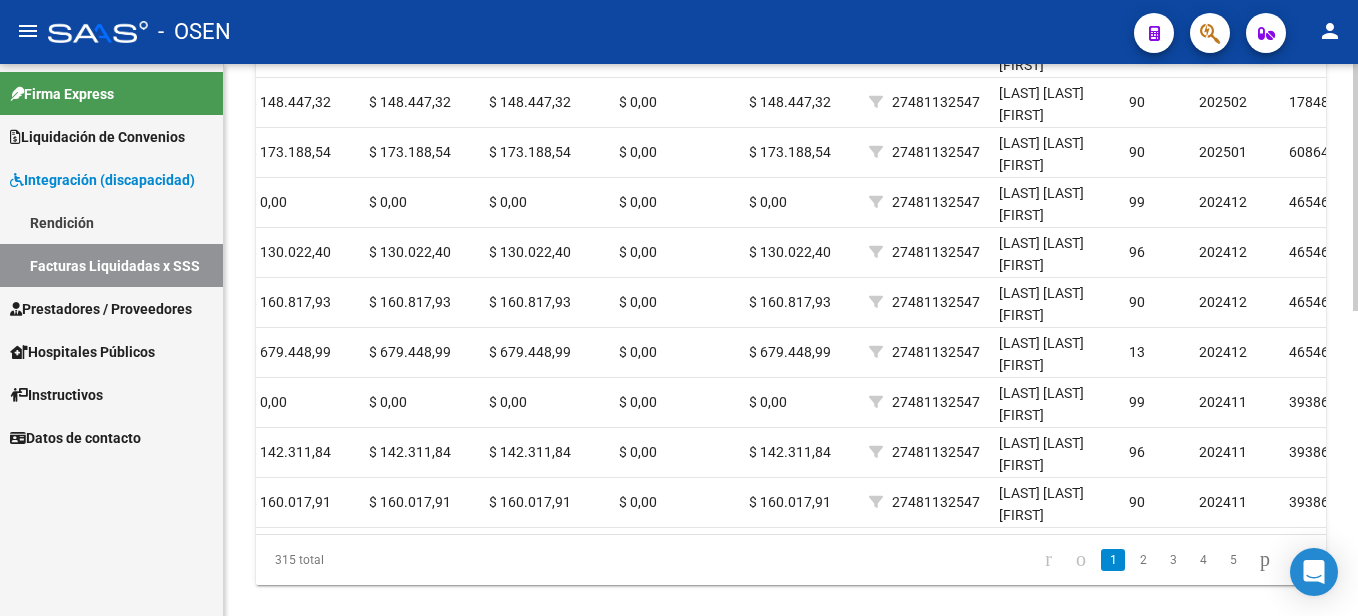 click on "menu -   OSEN  person    Firma Express     Liquidación de Convenios Liquidación Publicada ARCA - Aportes RG / MT / PD ARCA - Reprocesadas ANSES - Desempleo Fiscalización Gastos - Items Gastos - Facturas Otros Débitos y Créditos    Integración (discapacidad) Rendición Facturas Liquidadas x SSS    Prestadores / Proveedores Auditorías - Listado Auditorías - Comentarios Auditorías - Cambios Área Auditoría - Ítems    Hospitales Públicos SSS - Preliquidación SSS - Comprobantes SSS - CPBTs Atenciones Débitos Autogestión (viejo)    Instructivos    Datos de contacto DS.SUBSIDIO: Último Archivo SSS publicado hace: 3 días - DR.ENVIO: Último Archivo SSS publicado hace: 3 días  VER DETALLE  Firma Digital SSS  -  Instructivo Documentación SSS  INTEGRACION -> Facturas Liquidadas por SSS (a partir de DR_ENVIO) cloud_download  Exportar CSV  file_download  Exportar CSV 2
Descarga SSS
-  Comprobantes Filtros ID Período Presentación Período Presentación Período de Prestación" at bounding box center [679, 308] 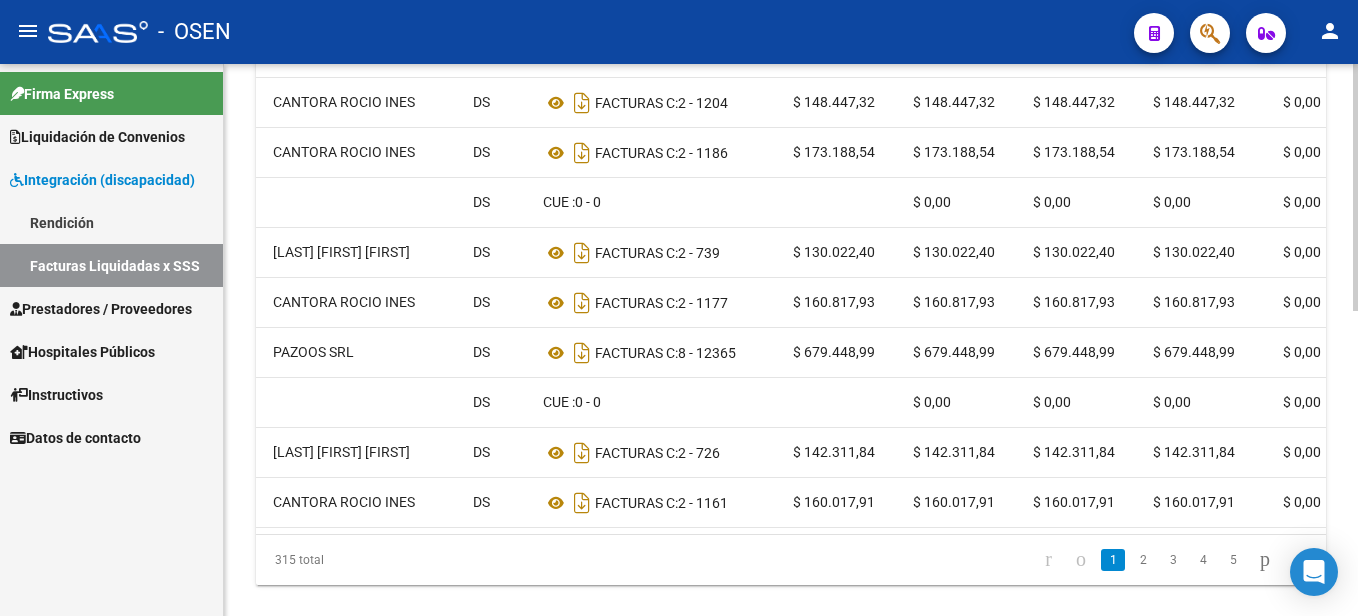 scroll, scrollTop: 0, scrollLeft: 0, axis: both 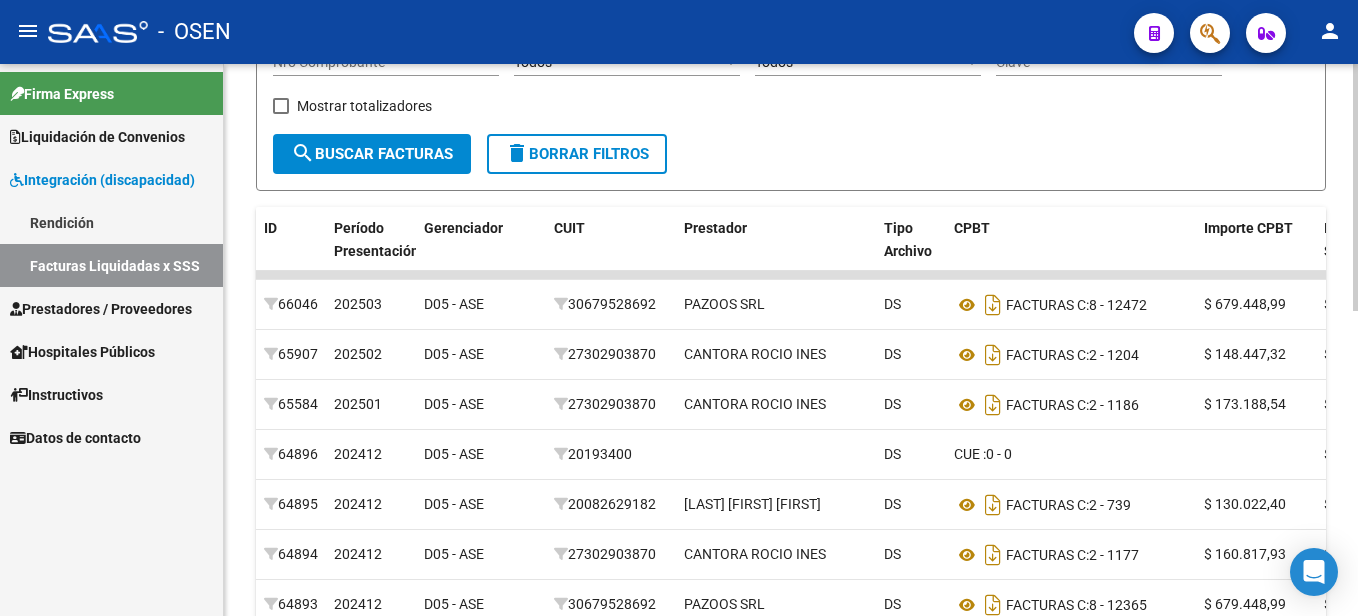 click on "DS.SUBSIDIO: Último Archivo SSS publicado hace: 3 días - DR.ENVIO: Último Archivo SSS publicado hace: 3 días  VER DETALLE  Firma Digital SSS  -  Instructivo Documentación SSS  INTEGRACION -> Facturas Liquidadas por SSS (a partir de DR_ENVIO) cloud_download  Exportar CSV  file_download  Exportar CSV 2
Descarga SSS
-  Comprobantes Filtros ID Período Presentación Período Presentación Período de Prestación [CUIL] CUIL CUIT Prestador Código de Práctica Archivo CSV CUIL help Punto de Venta Nro Comprobante Todos Tipo de archivo Todos Con PDF Clave   Mostrar totalizadores  search  Buscar Facturas  delete  Borrar Filtros  ID Período Presentación Gerenciador CUIT Prestador Tipo Archivo CPBT Importe CPBT Importe Solicitado Importe Liquidado Importe Aplicado (x SAAS) Dif. Solicitado - Aplicado Importe CPBT DS/DC Cuil Afiliado Práctica Período de Prestación Clave    66046  202503 D05 - ASE    [CUIL]  PAZOOS SRL DS FACTURAS C:    8 - 12472  $ 679.448,99 $ 679.448,99 $ 679.448,99" 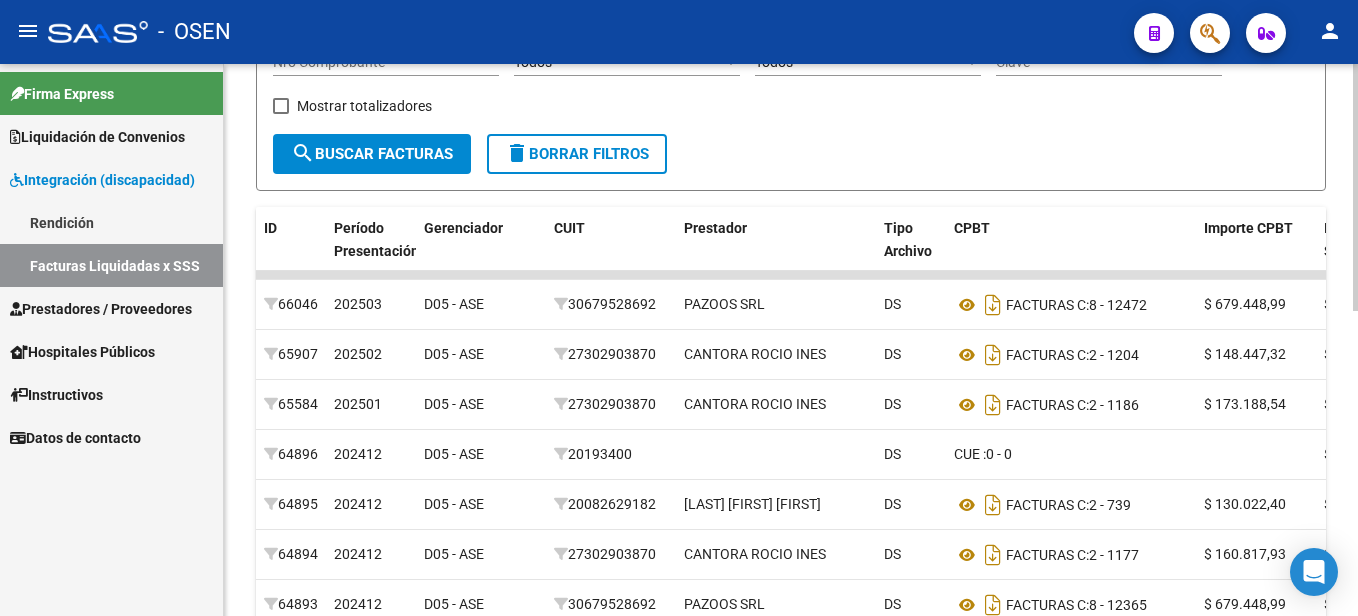 scroll, scrollTop: 383, scrollLeft: 0, axis: vertical 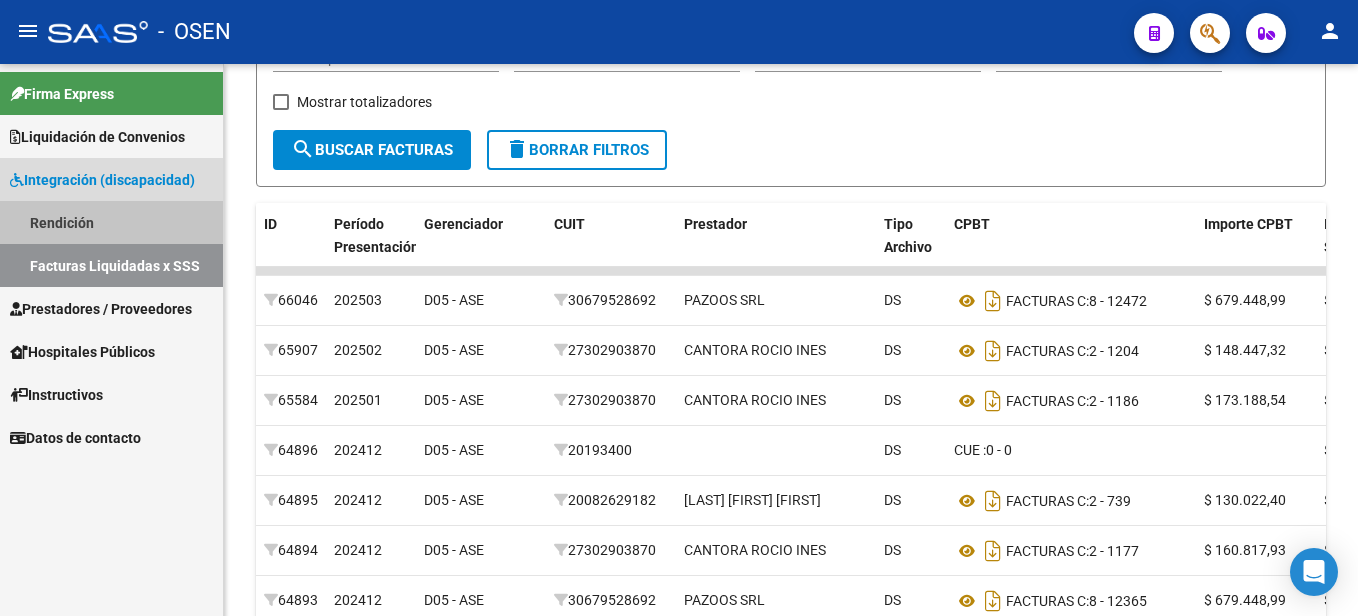 click on "Rendición" at bounding box center [111, 222] 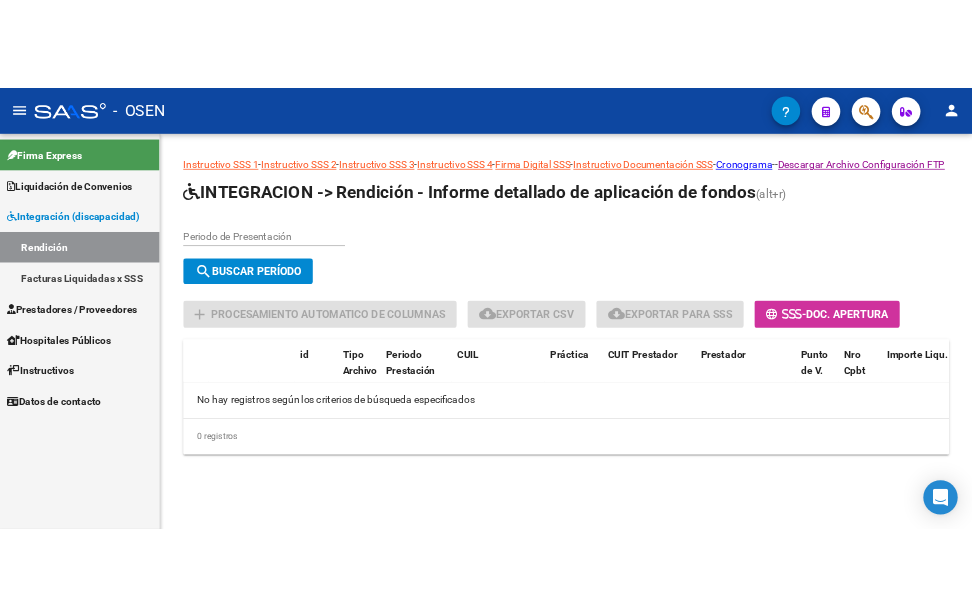 scroll, scrollTop: 0, scrollLeft: 0, axis: both 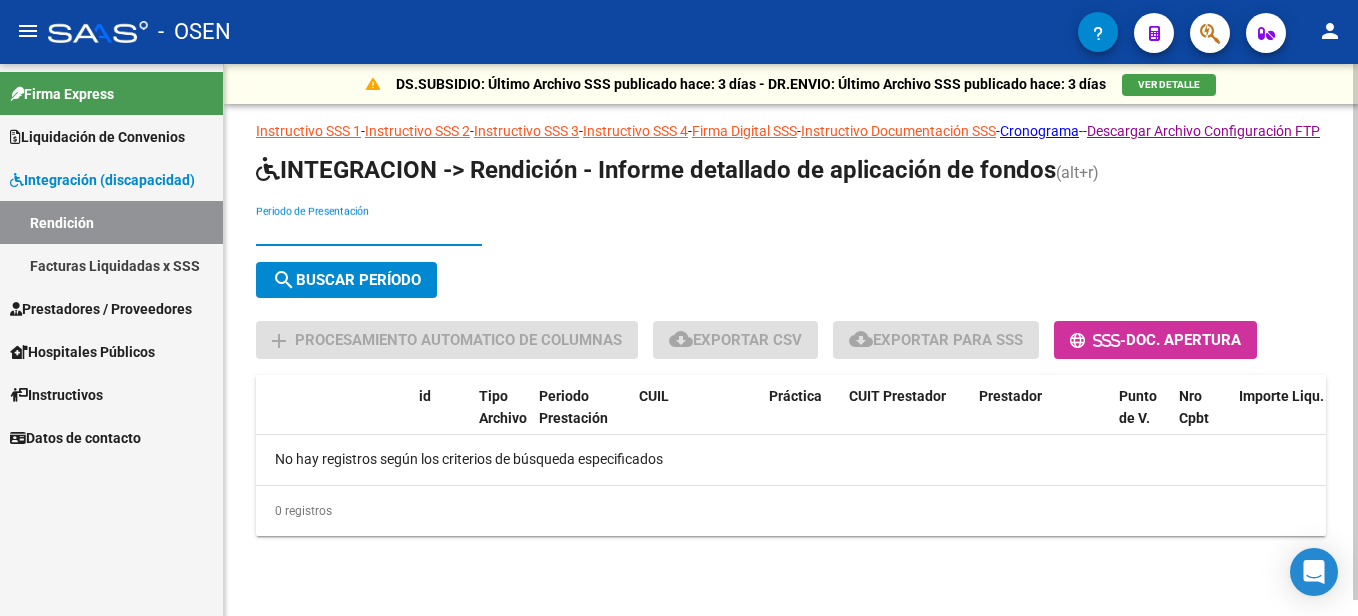 click on "Periodo de Presentación" at bounding box center (369, 231) 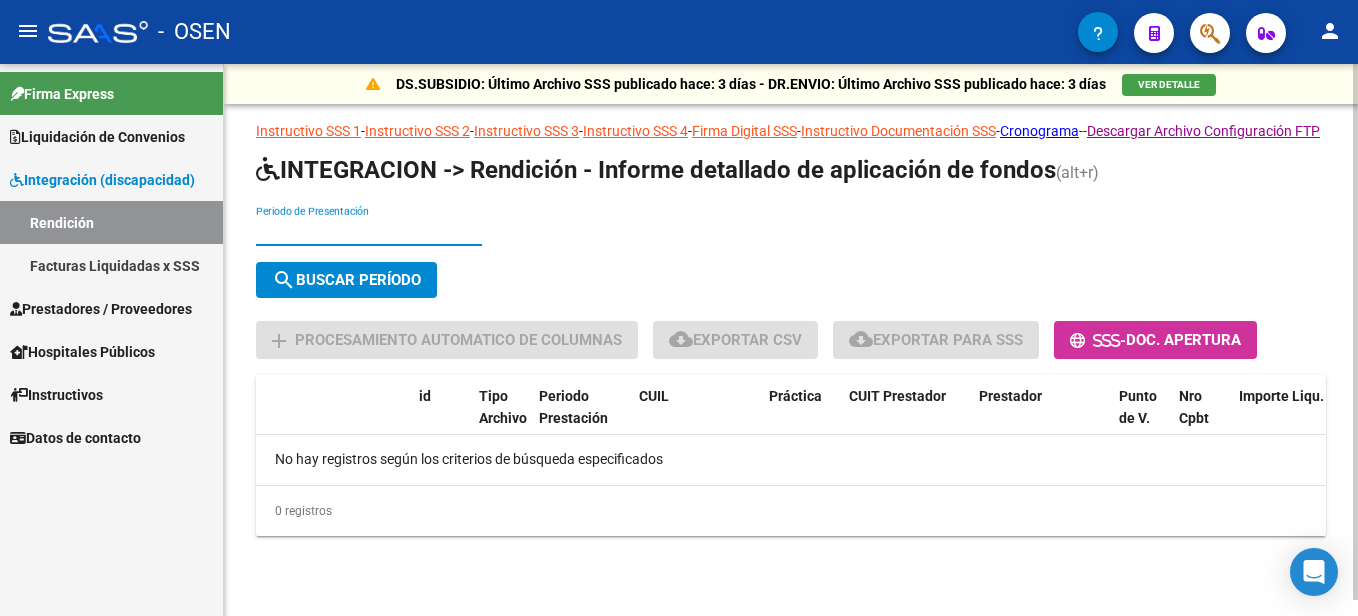 click on "Periodo de Presentación" at bounding box center (369, 231) 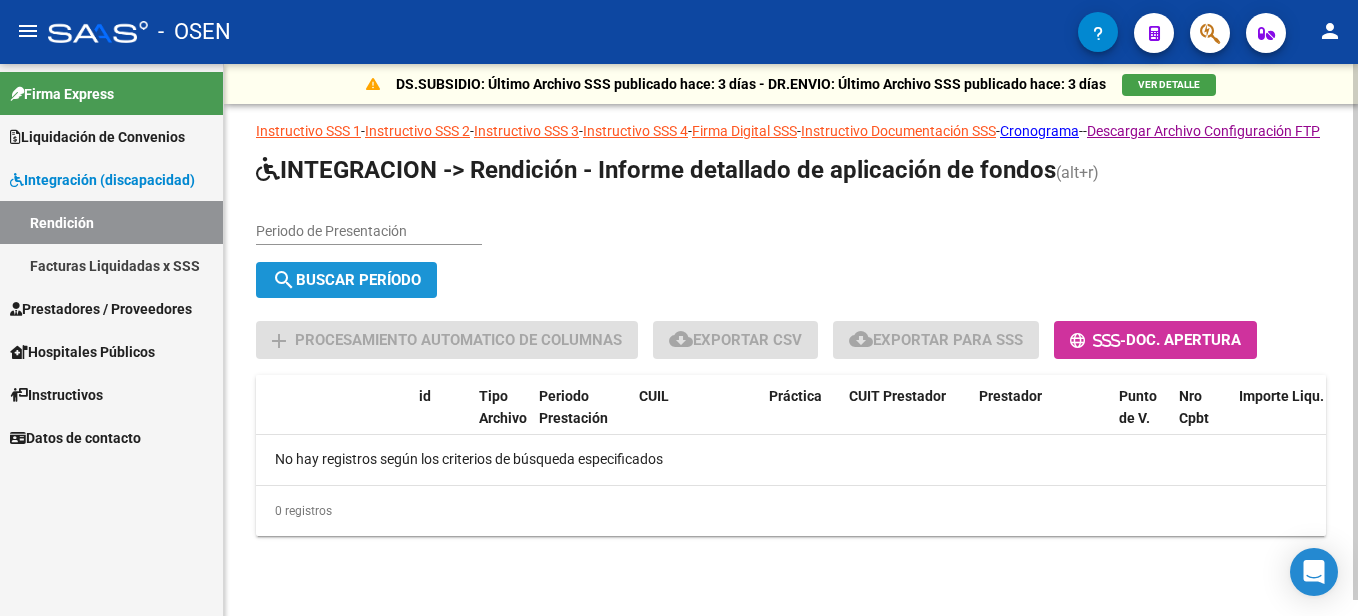 click on "search  Buscar Período" 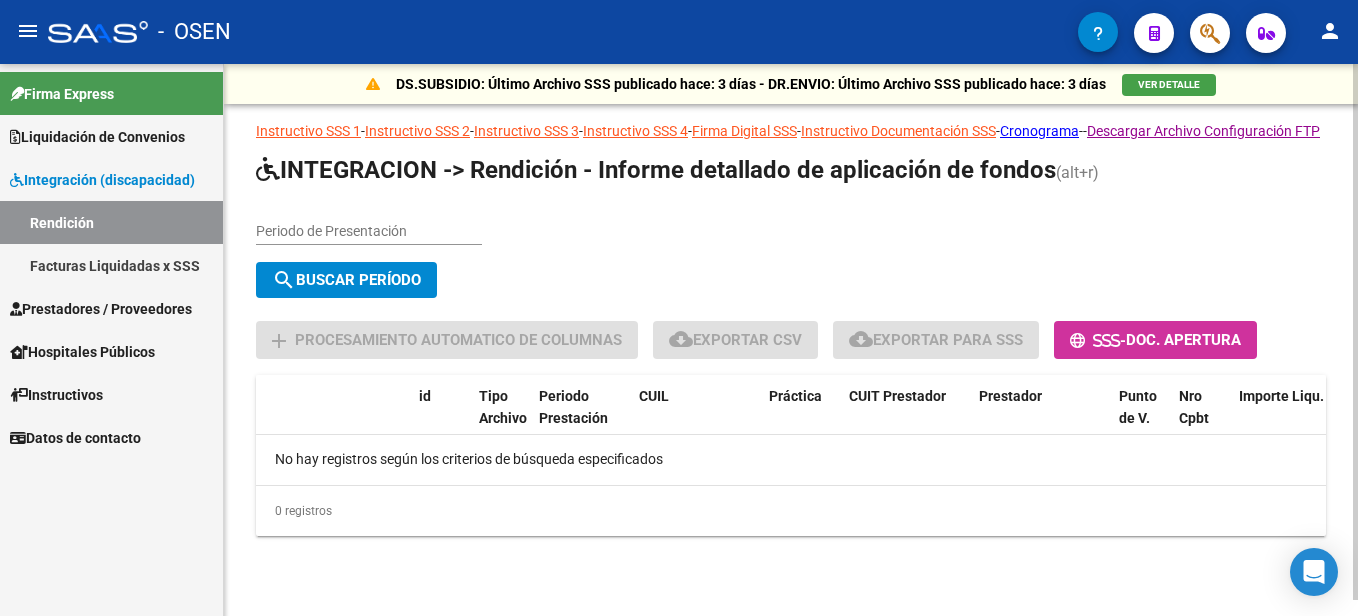 click on "Periodo de Presentación" at bounding box center [369, 231] 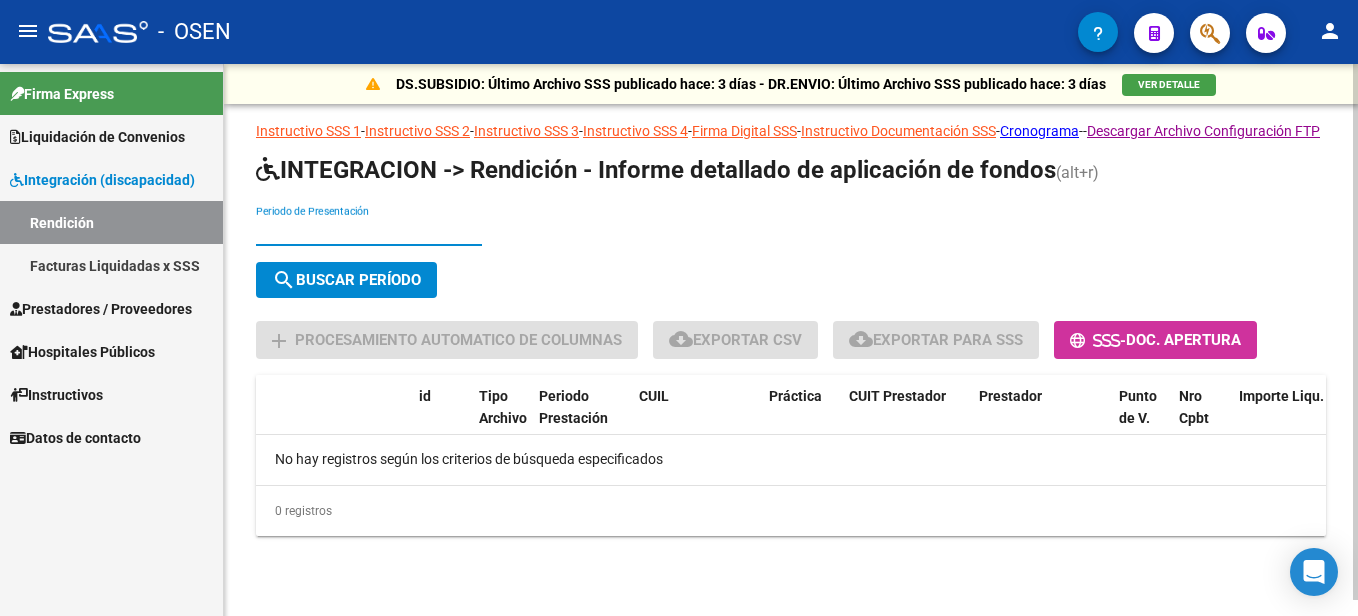 click on "Periodo de Presentación" at bounding box center [369, 231] 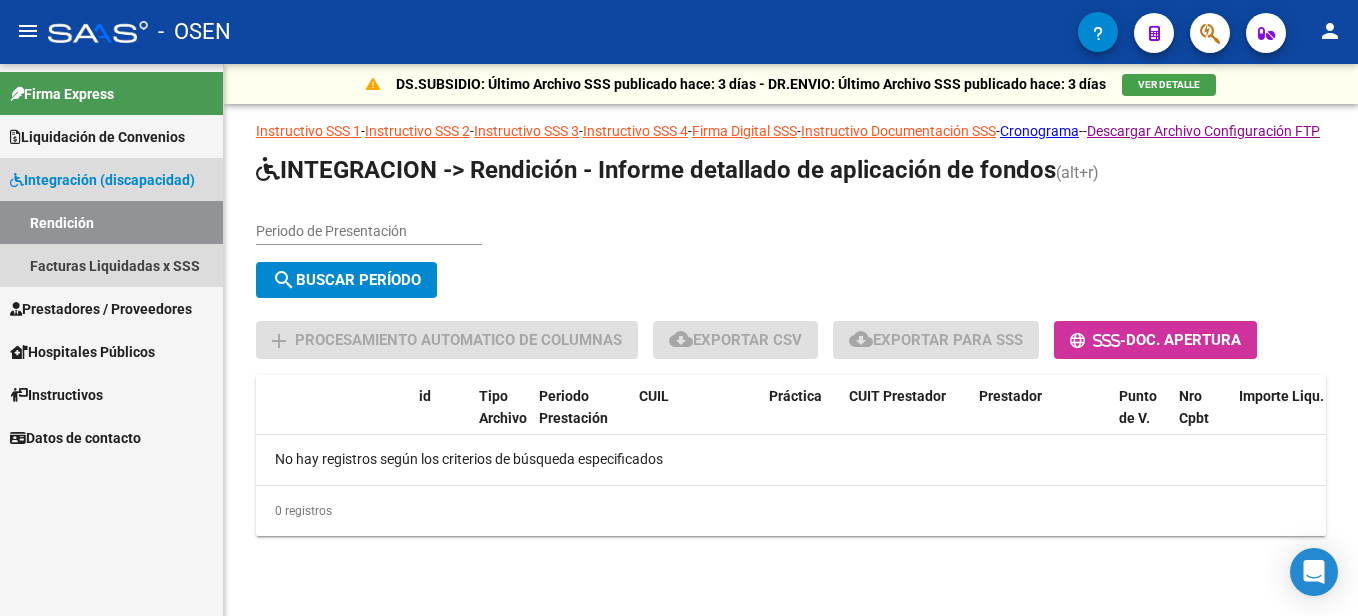 click on "Integración (discapacidad)" at bounding box center (102, 180) 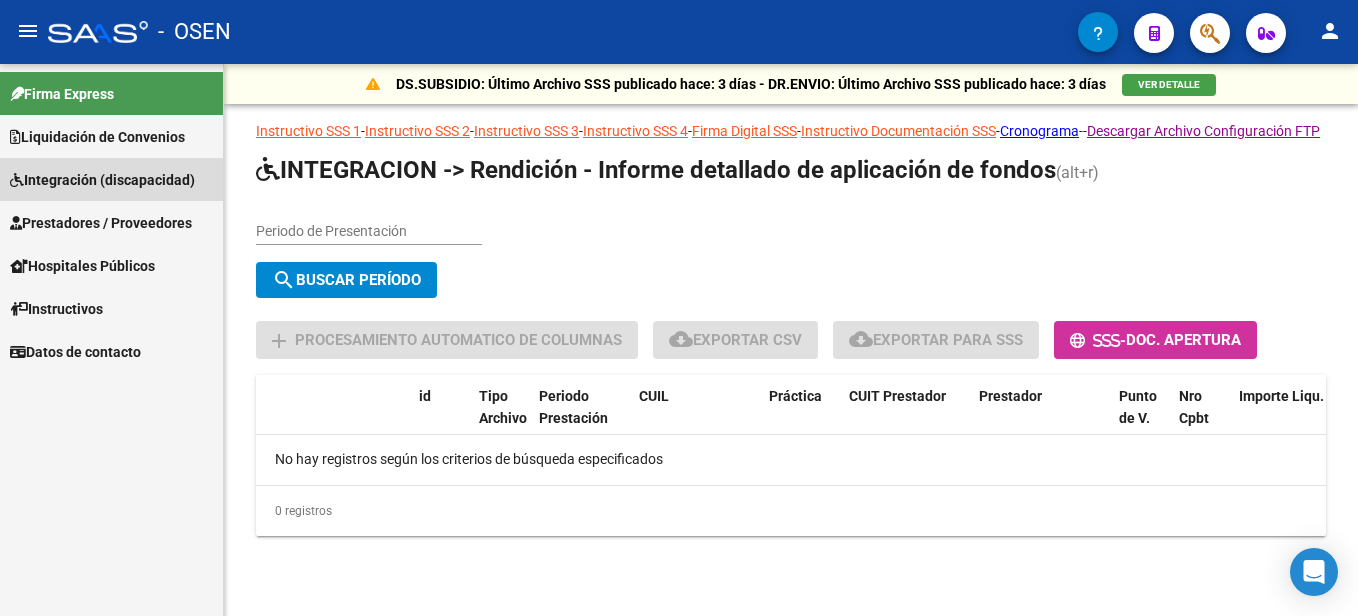 click on "Integración (discapacidad)" at bounding box center [102, 180] 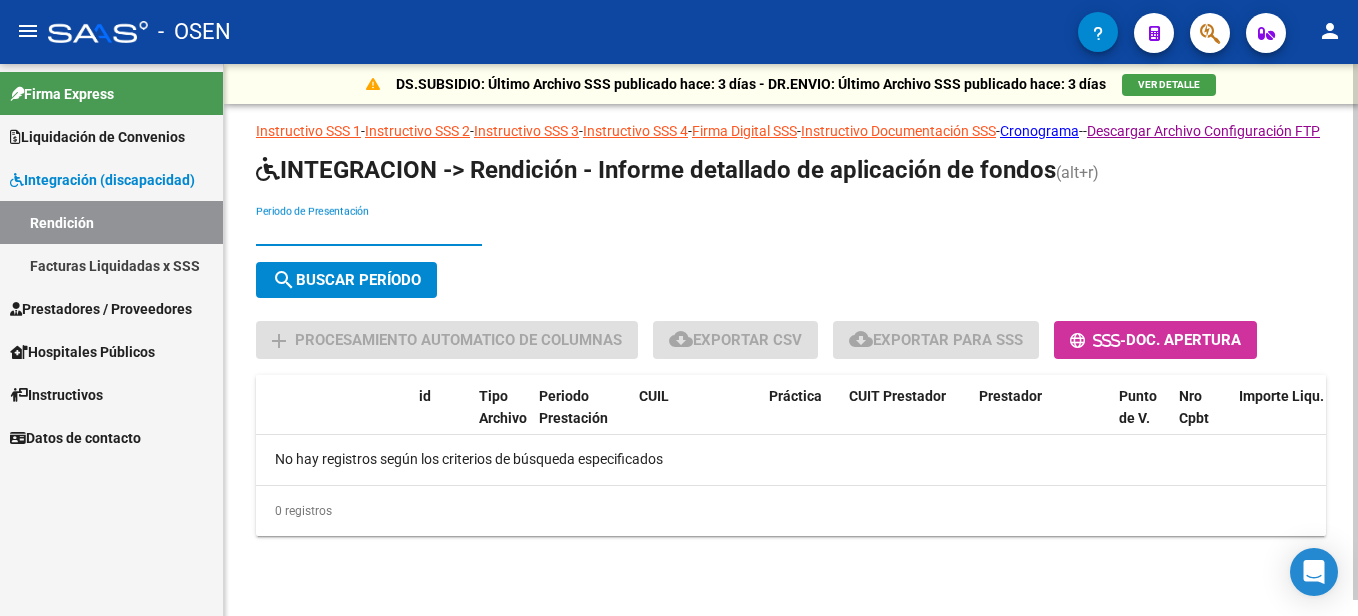 click on "Periodo de Presentación" at bounding box center (369, 231) 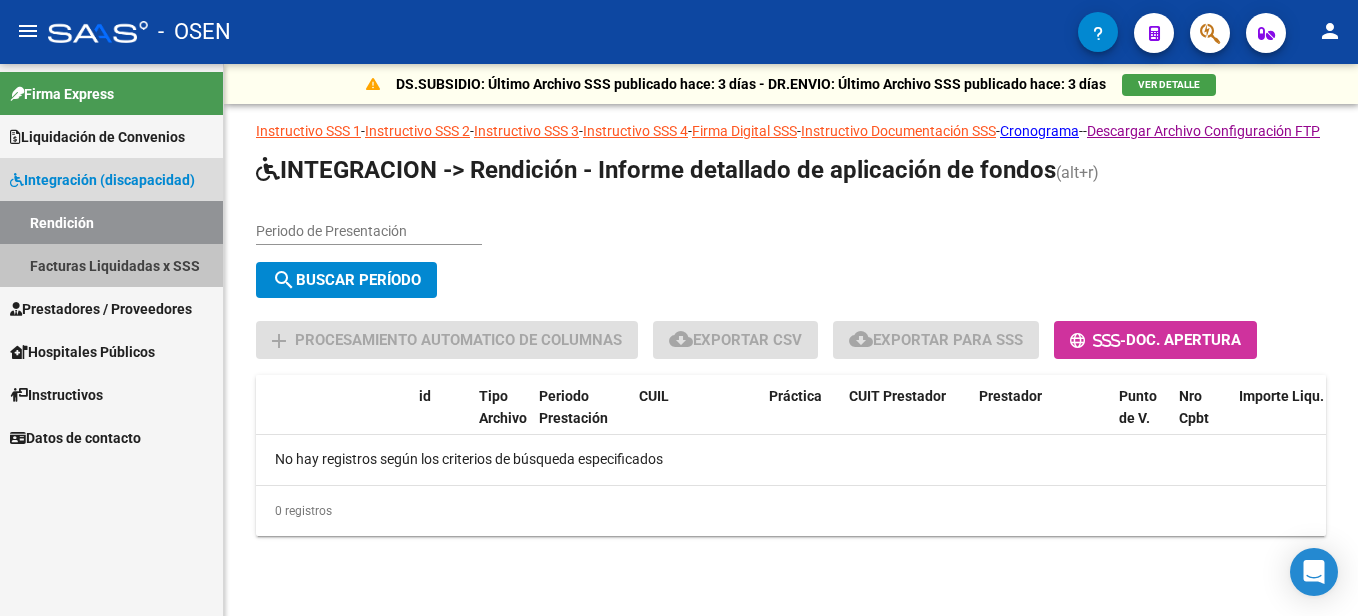 click on "Facturas Liquidadas x SSS" at bounding box center [111, 265] 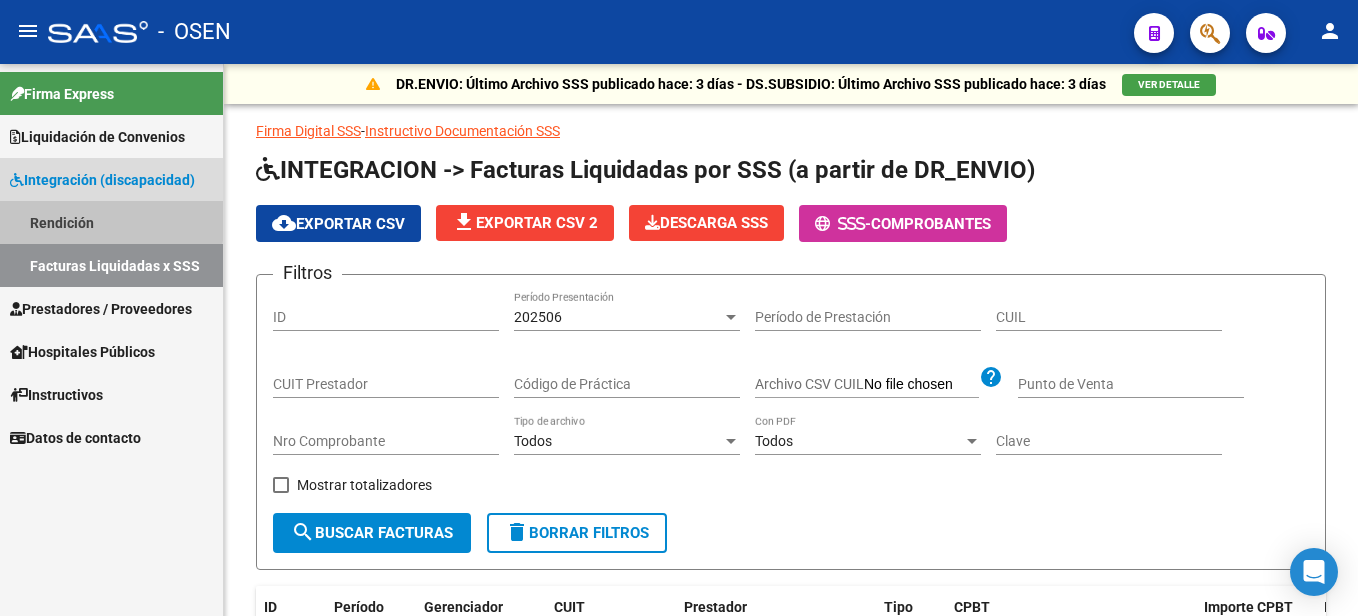 click on "Rendición" at bounding box center (111, 222) 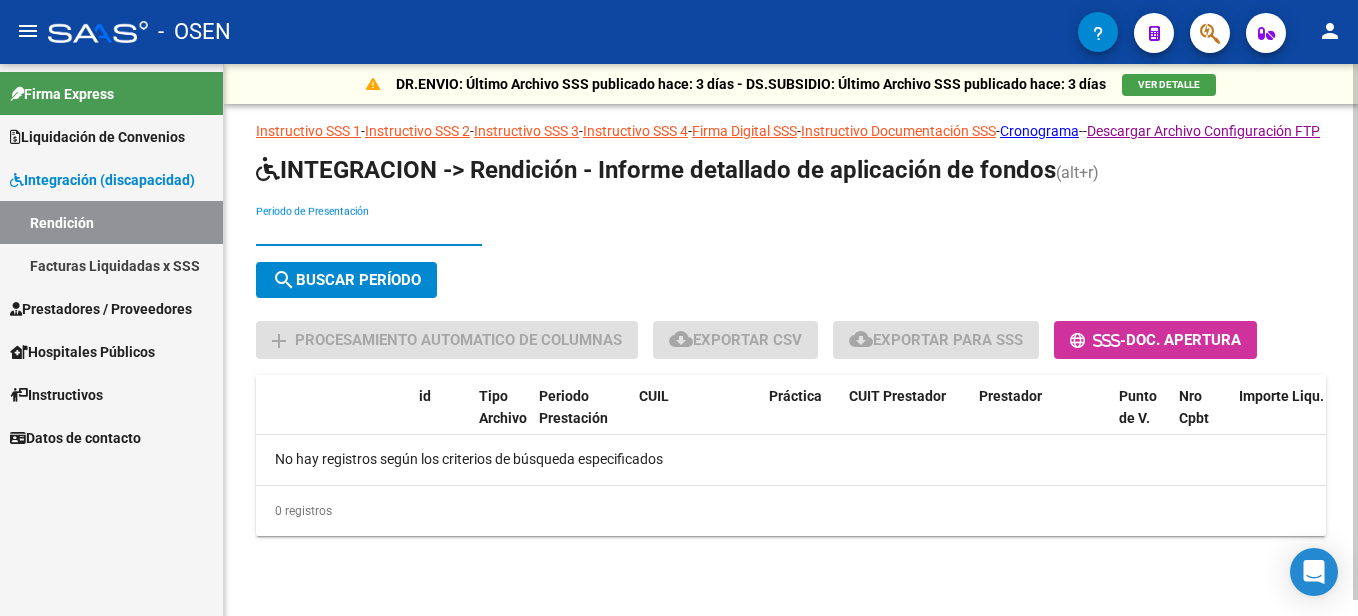 click on "Periodo de Presentación" at bounding box center [369, 231] 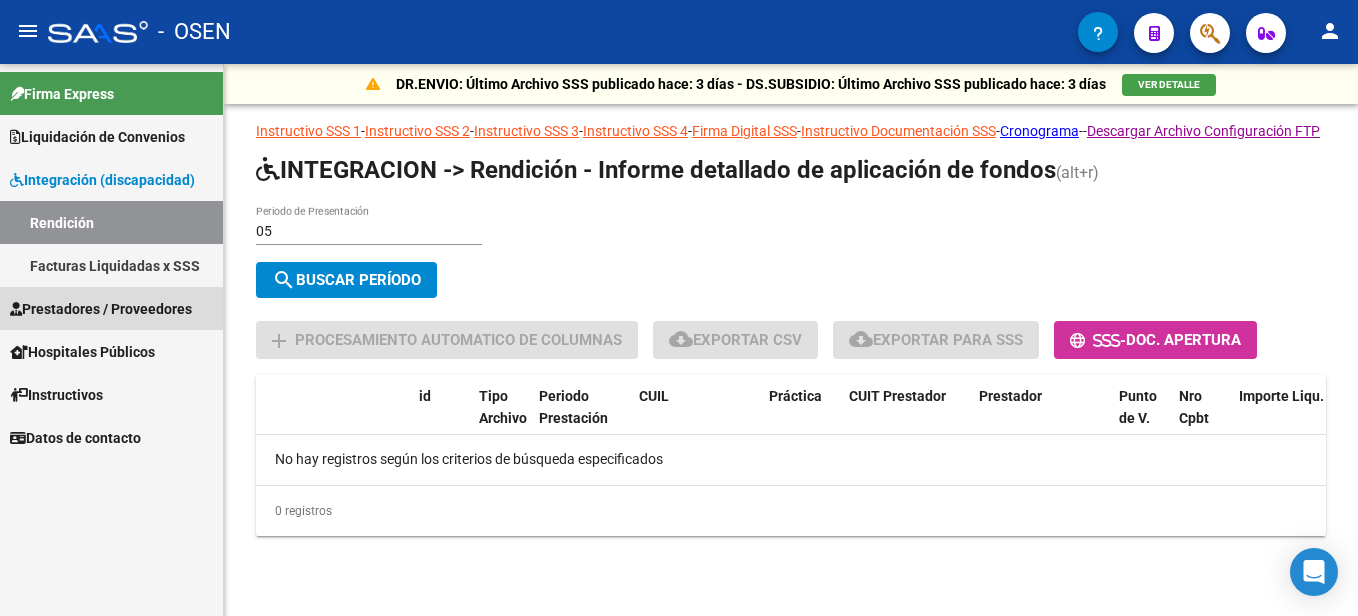 click on "Prestadores / Proveedores" at bounding box center [101, 309] 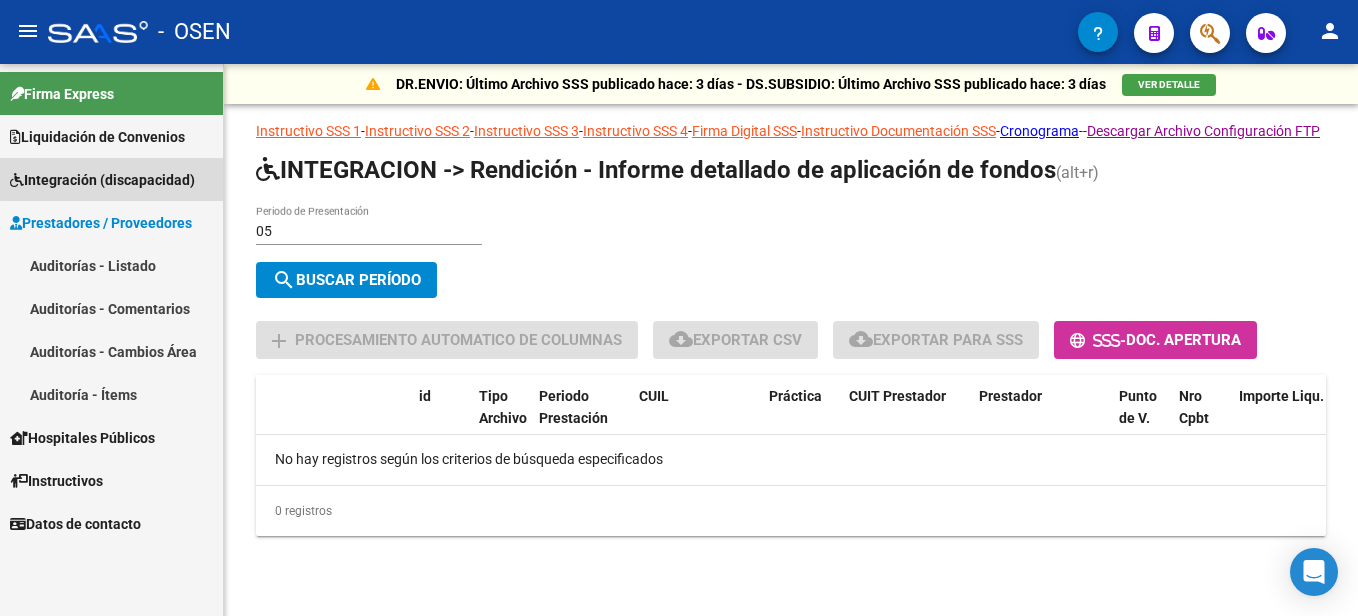 click on "Integración (discapacidad)" at bounding box center [102, 180] 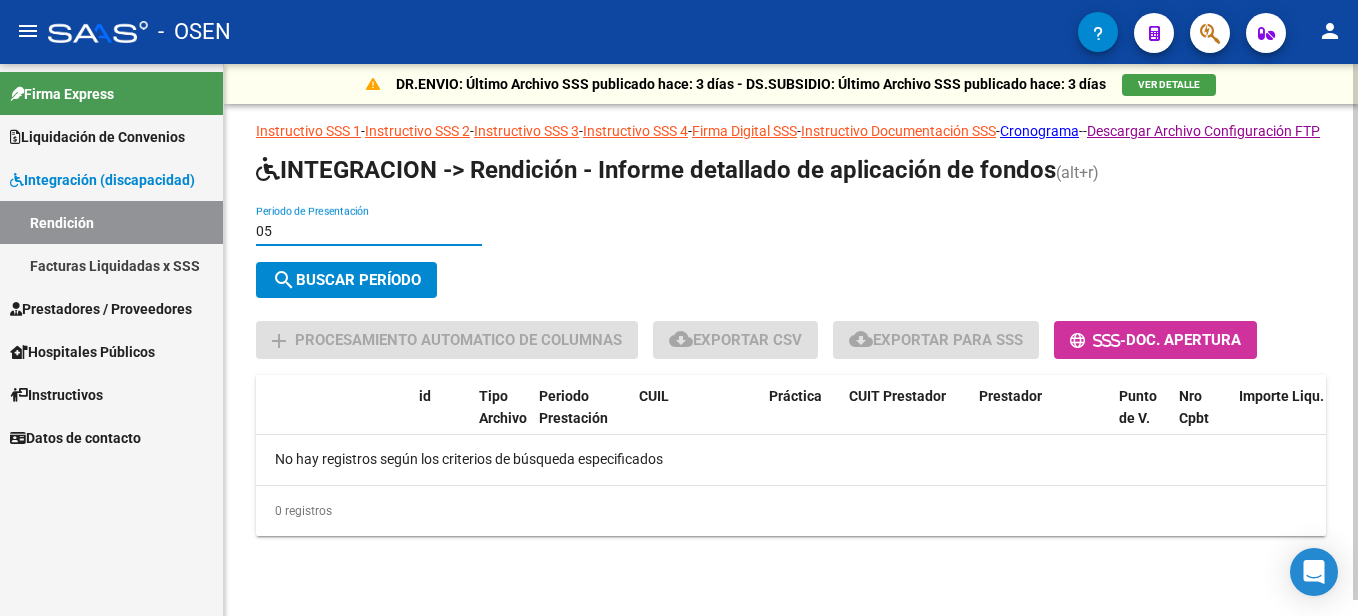 click on "05" at bounding box center [369, 231] 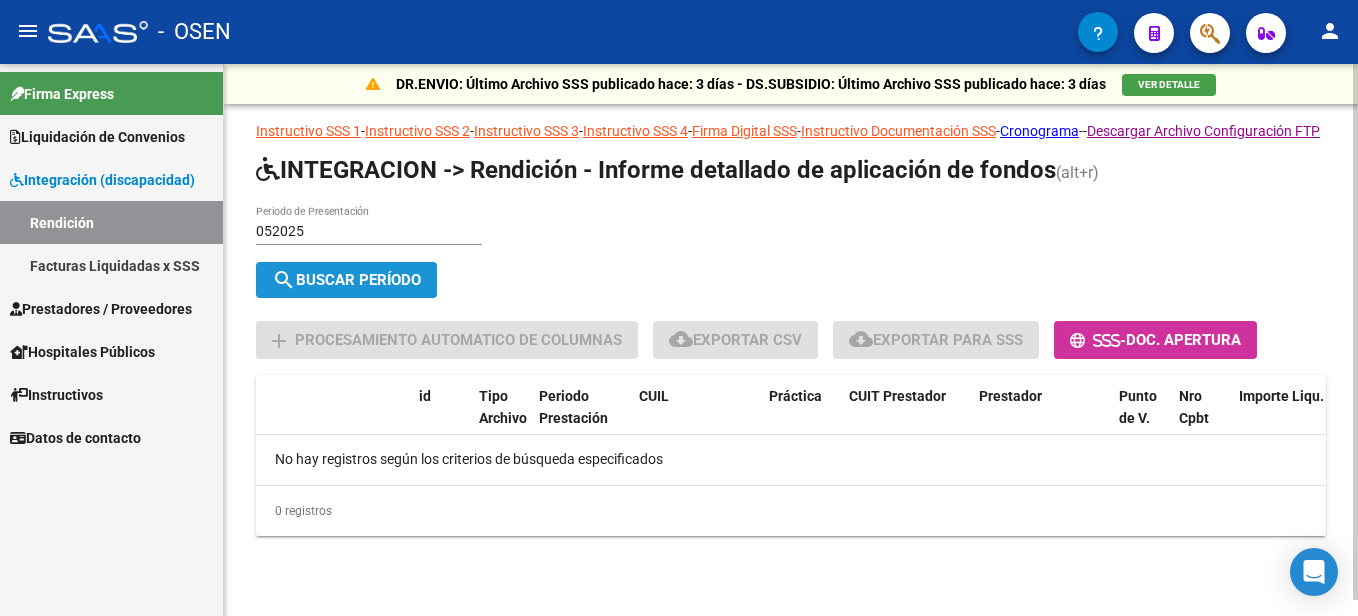 click on "search  Buscar Período" 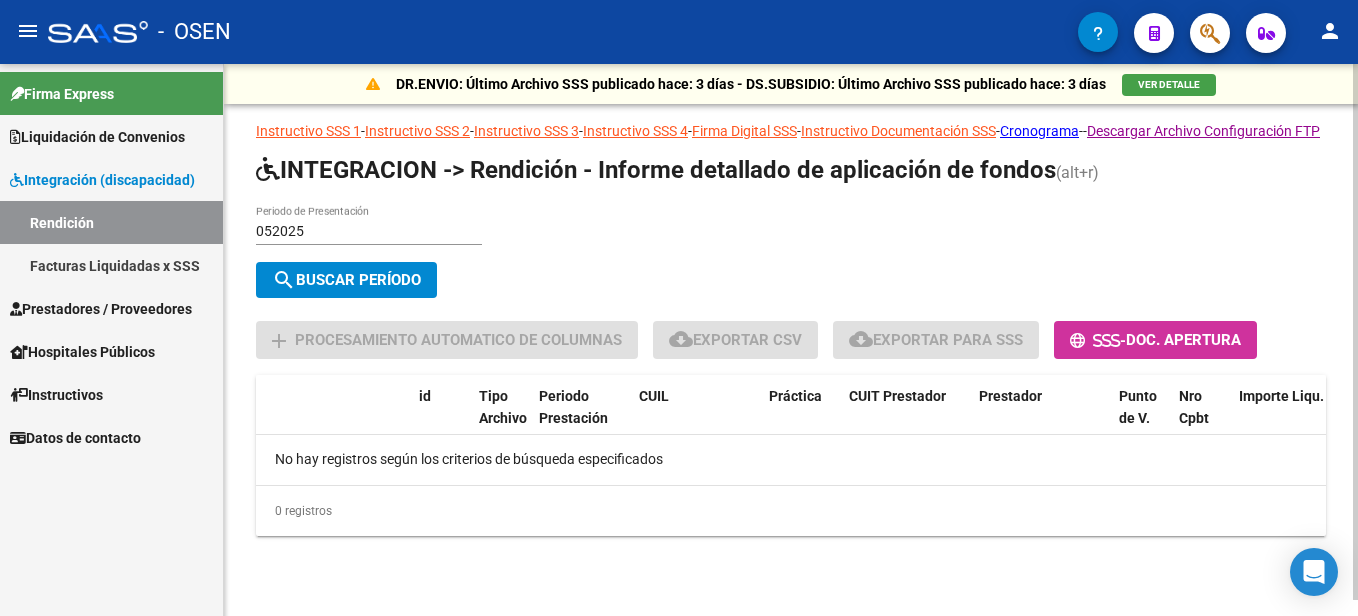 click on "052025 Periodo de Presentación" 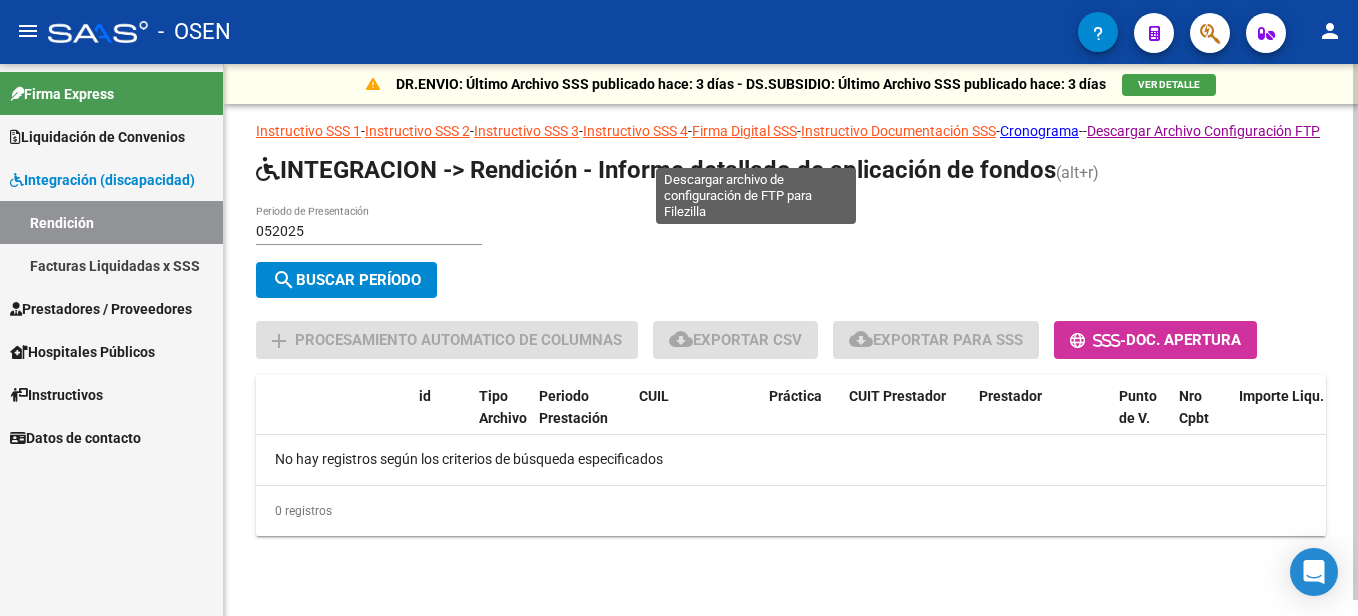click on "Descargar Archivo Configuración FTP" 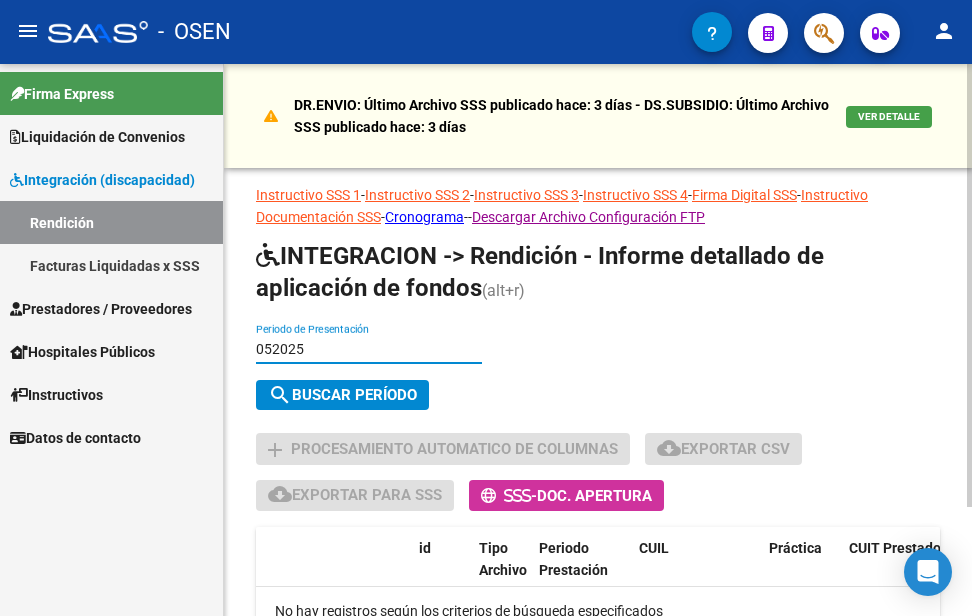 click on "052025" at bounding box center [369, 349] 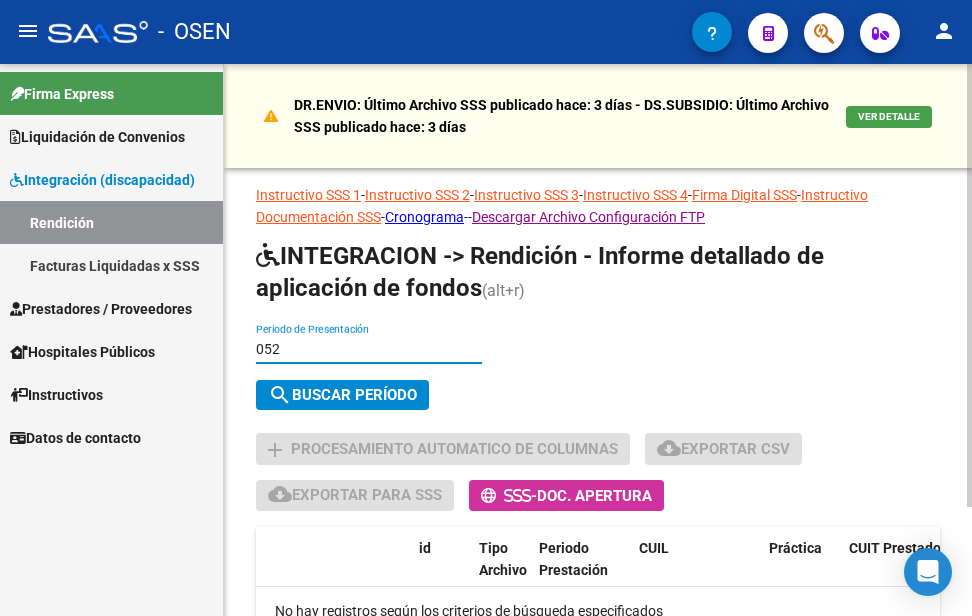 type on "05" 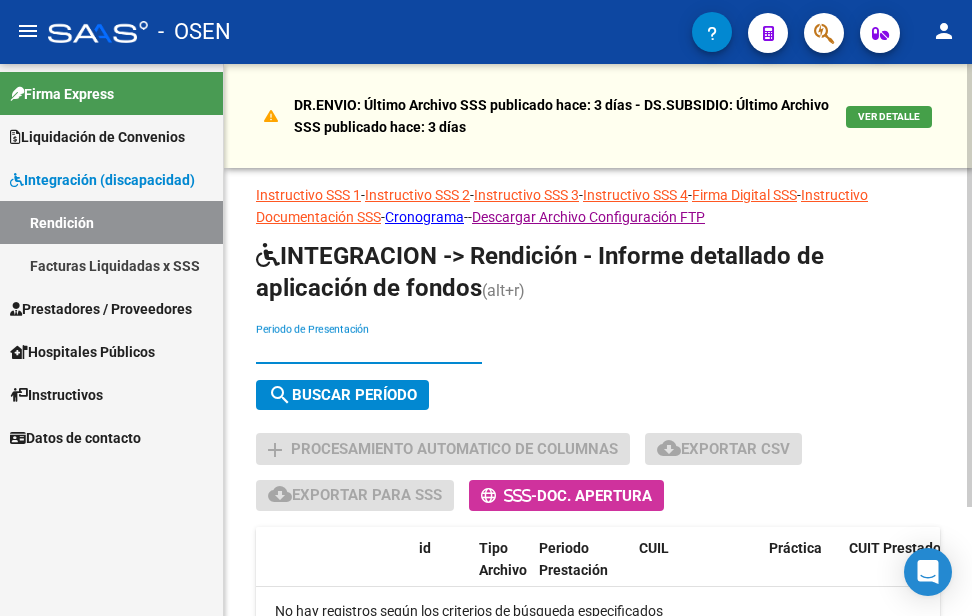 type 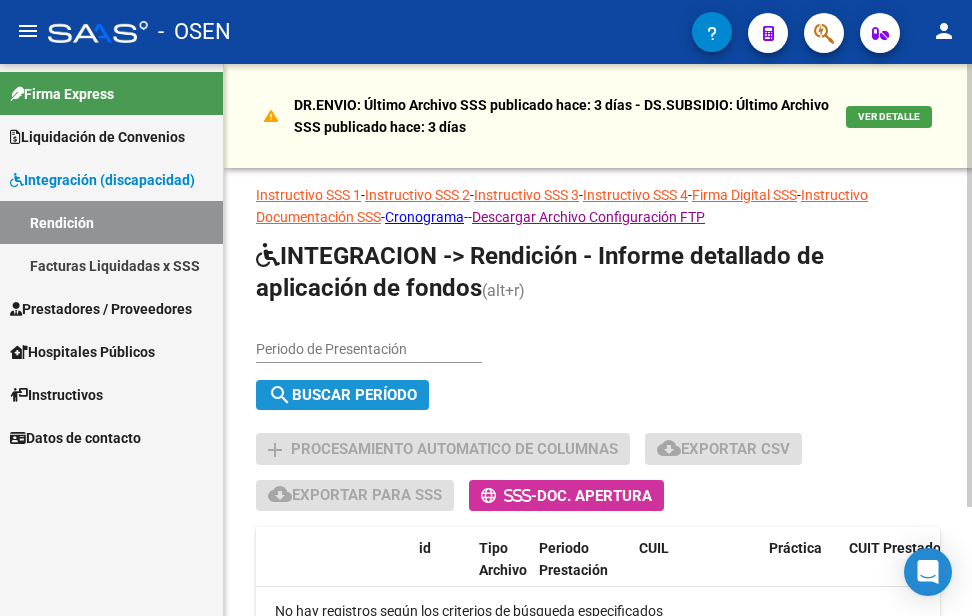 click on "search  Buscar Período" 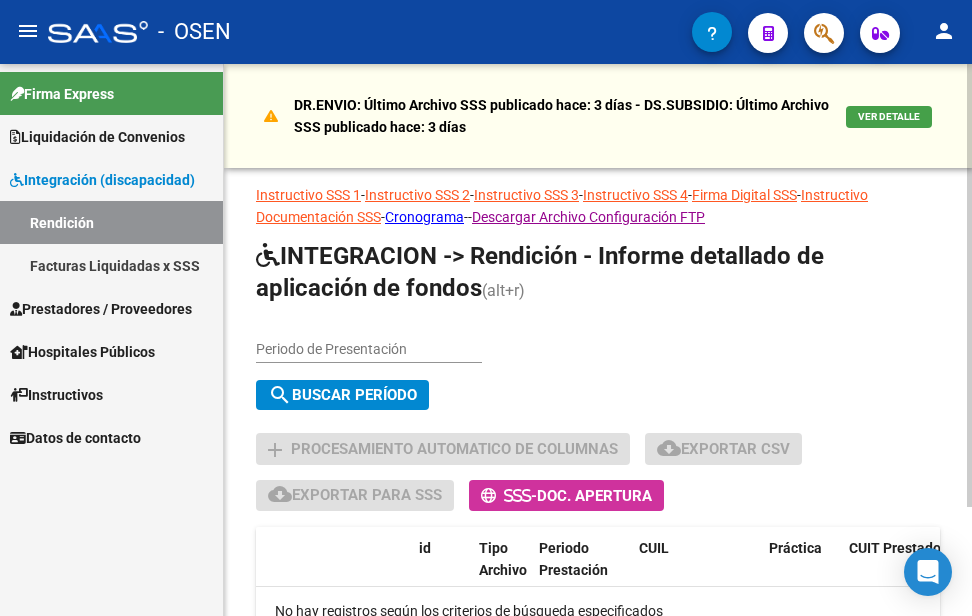 click on "Periodo de Presentación" at bounding box center (369, 349) 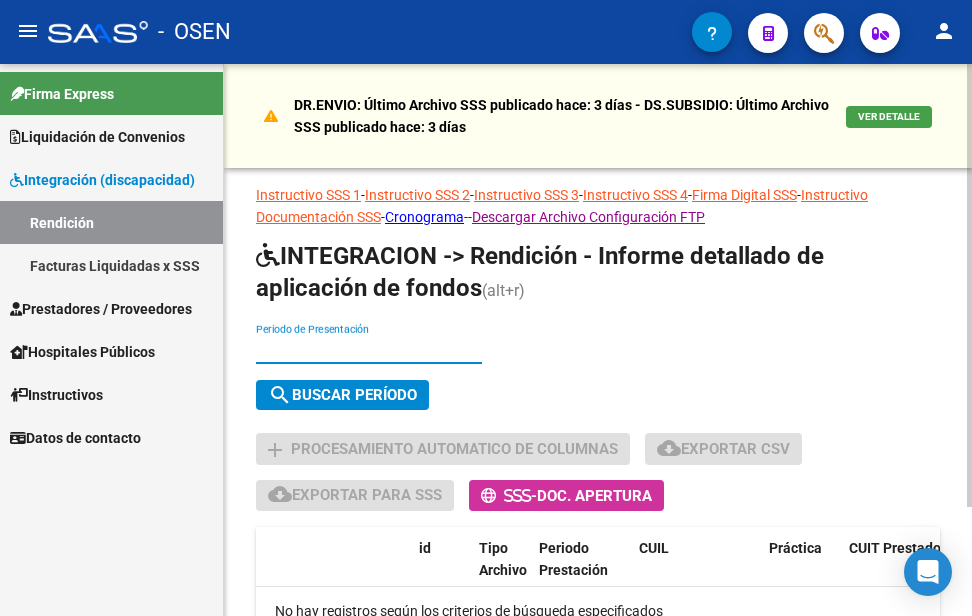 click on "Periodo de Presentación" at bounding box center (369, 349) 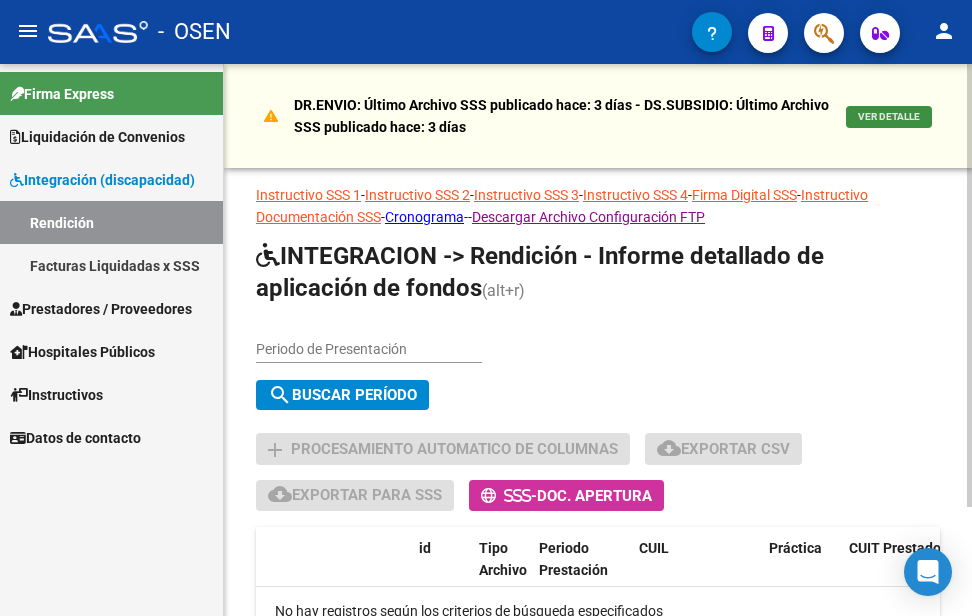 click on "VER DETALLE" 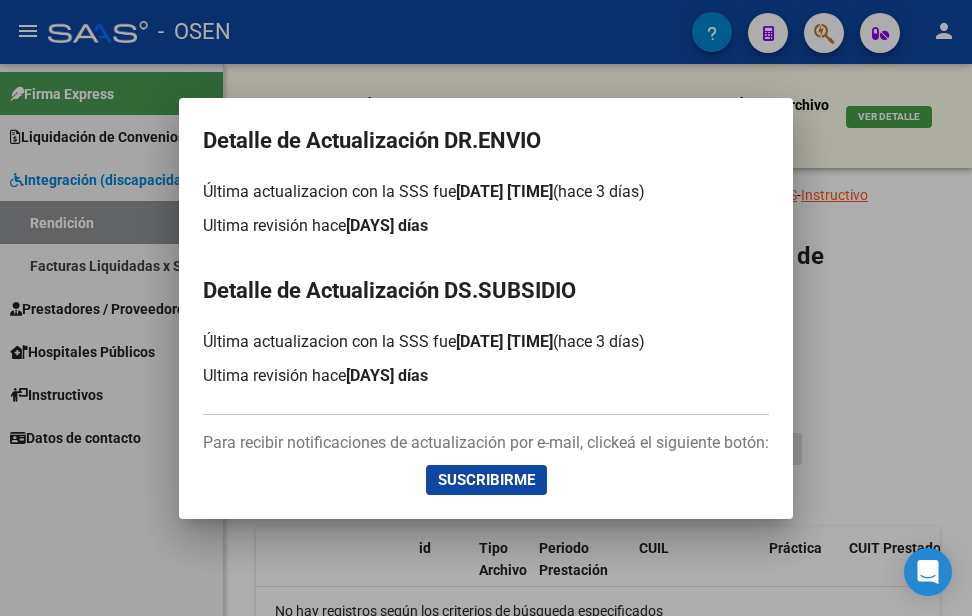 click at bounding box center [486, 308] 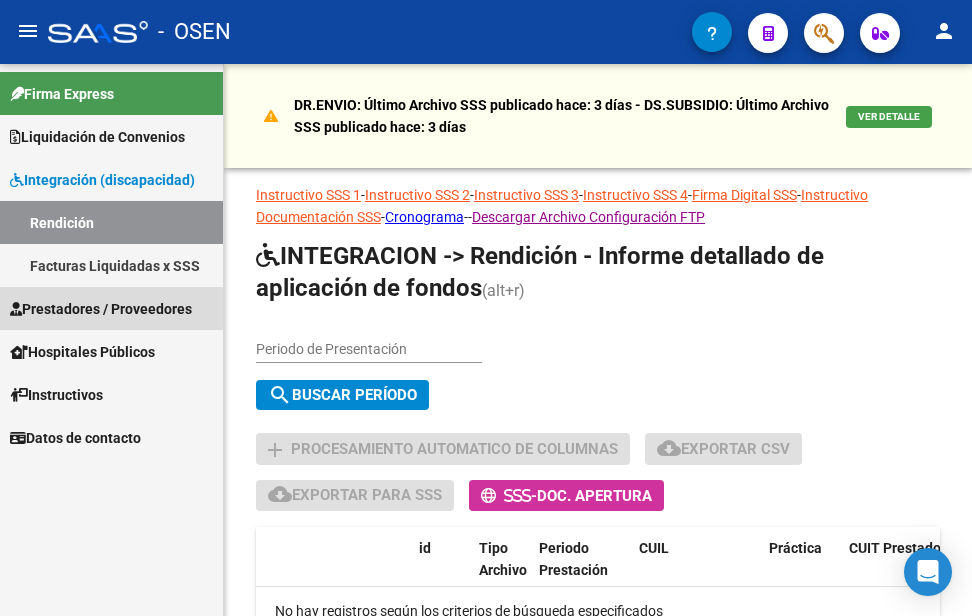 click on "Prestadores / Proveedores" at bounding box center (101, 309) 